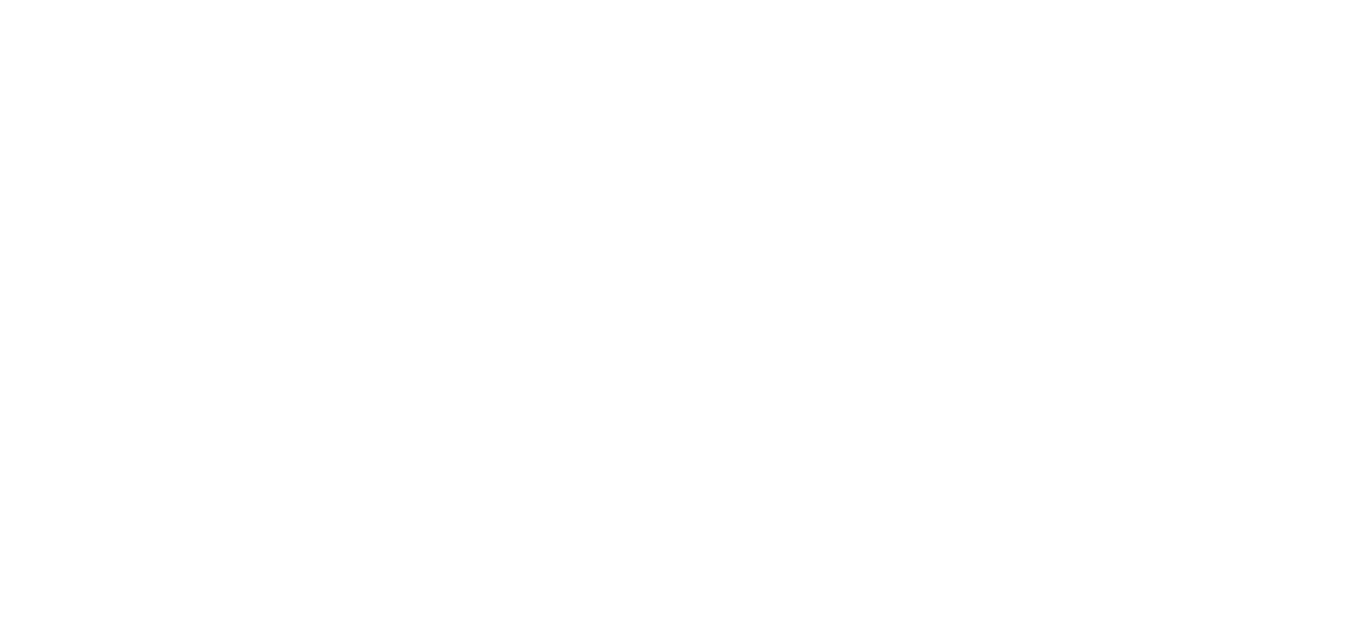 scroll, scrollTop: 0, scrollLeft: 0, axis: both 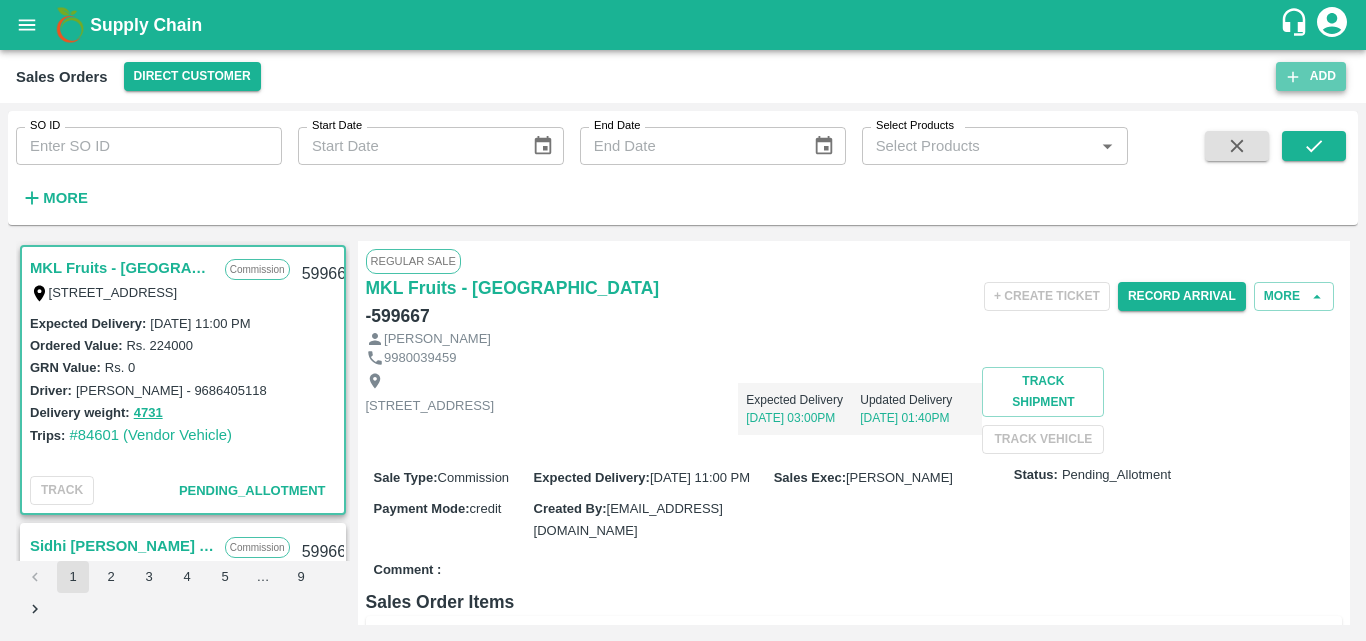 click on "Add" at bounding box center [1311, 76] 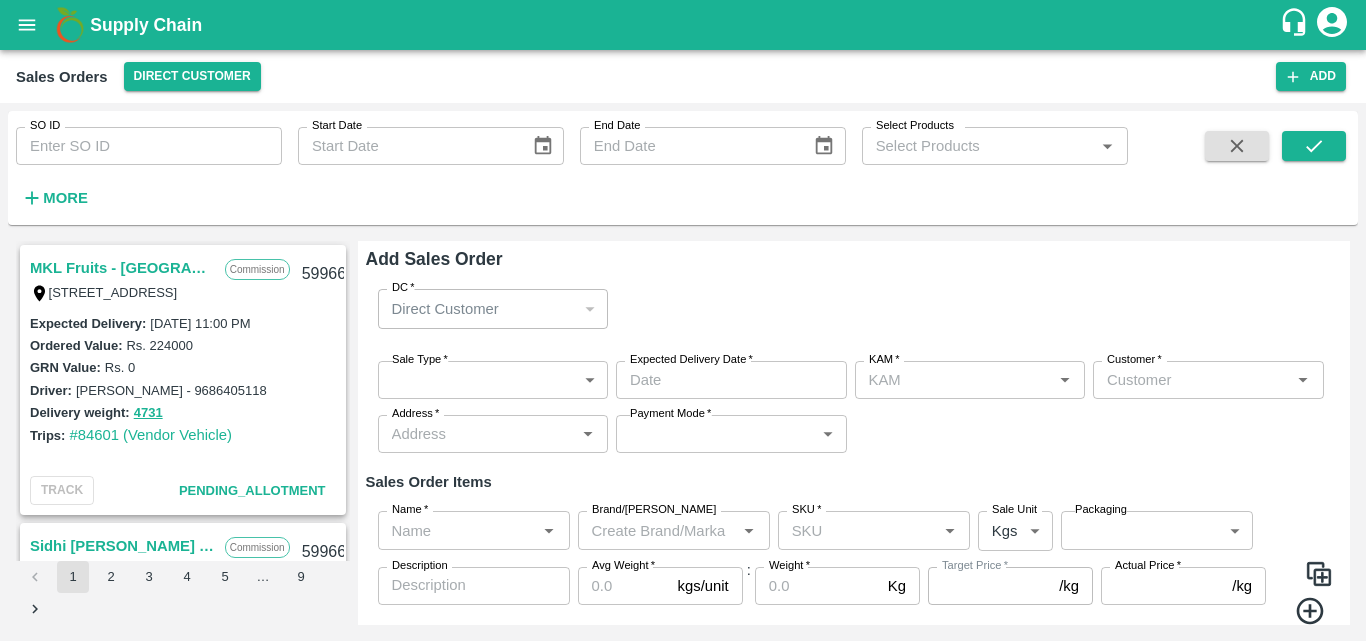 type on "[PERSON_NAME] M" 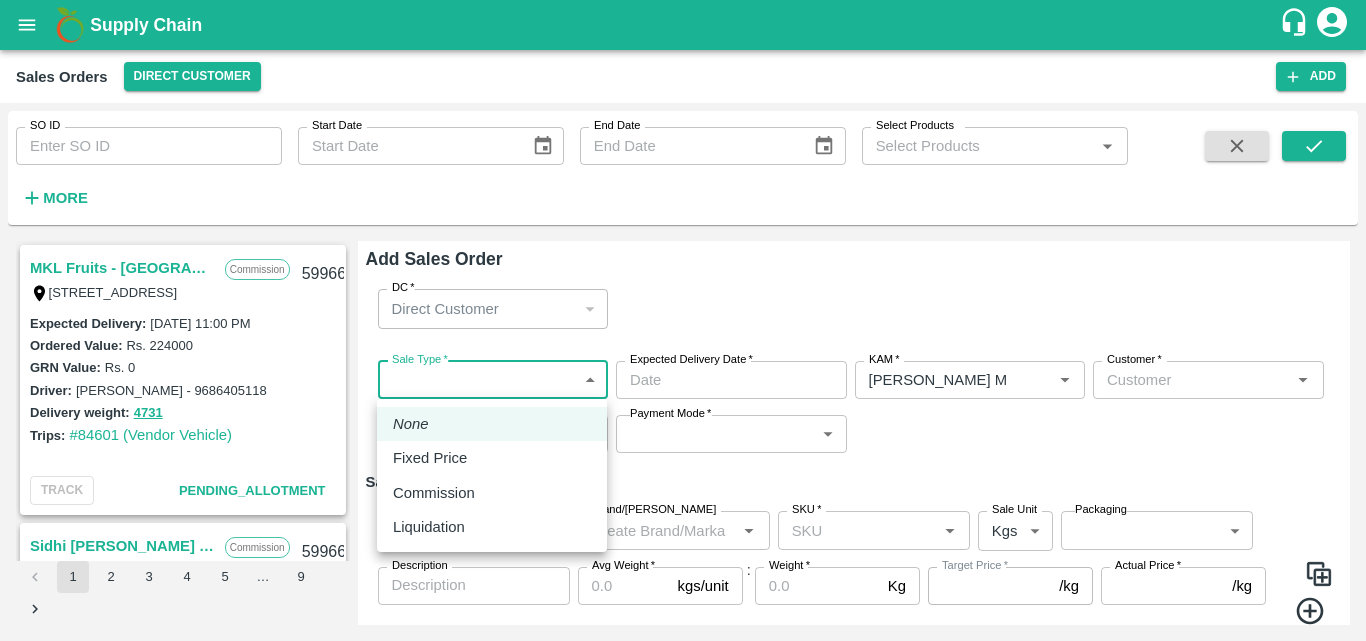 click on "Supply Chain Sales Orders Direct Customer Add SO ID SO ID Start Date Start Date End Date End Date Select Products Select Products   * More MKL Fruits - Bangalore Commission F -[STREET_ADDRESS] 599667 Expected Delivery : [DATE] 11:00 PM Ordered Value: Rs.   224000 GRN Value: Rs.   0 Driver: [PERSON_NAME] - 9686405118 Delivery weight: 4731 Trips: #84601 (Vendor Vehicle) TRACK Pending_Allotment Sidhi [PERSON_NAME] Fruits Commission C-650,  BASEMENT [GEOGRAPHIC_DATA], [GEOGRAPHIC_DATA] , [GEOGRAPHIC_DATA] 599665 Expected Delivery : [DATE] 10:00 AM Ordered Value: Rs.   125800 GRN Value: Rs.   0 Driver:  -  Delivery weight: 0 Trips: TRACK Pending_Allotment Sidhi [PERSON_NAME] Fruits Commission C-650,  BASEMENT [GEOGRAPHIC_DATA], [GEOGRAPHIC_DATA] , [GEOGRAPHIC_DATA] Expected Delivery : [DATE] 10:00 AM Ordered Value: Rs.   127250 GRN Value: Rs.   0 Driver:  -  Delivery weight: 0 Trips: TRACK [PERSON_NAME]  :" at bounding box center (683, 320) 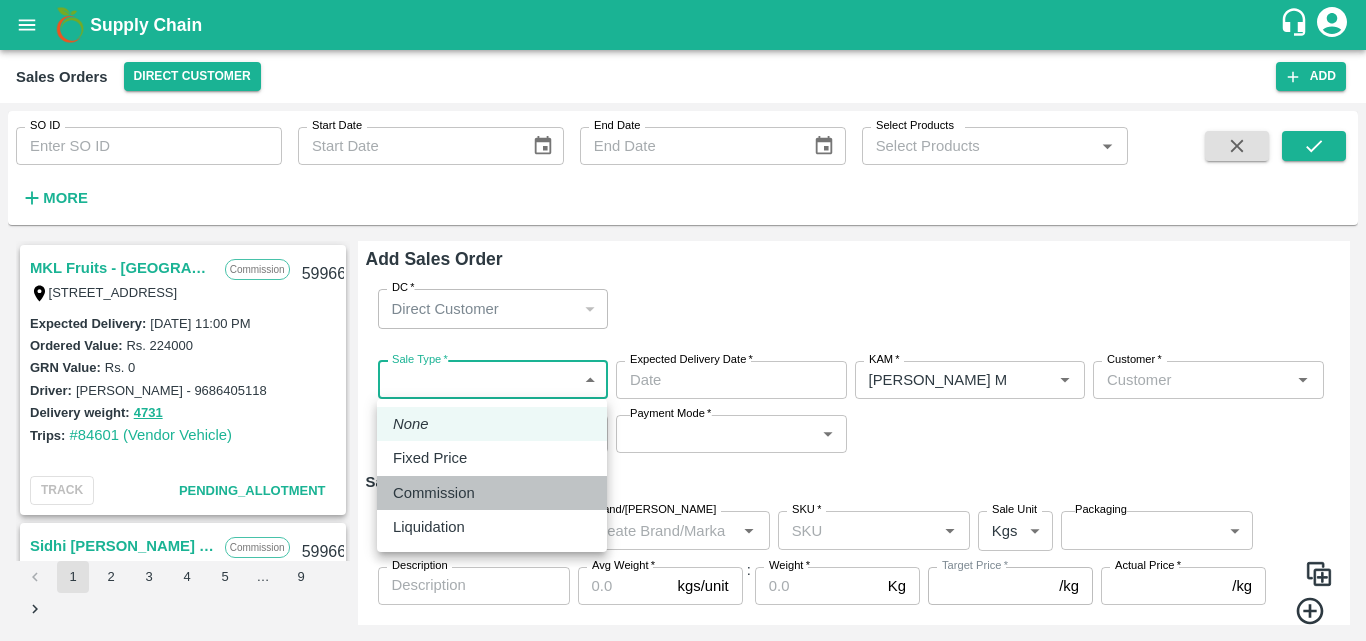 click on "Commission" at bounding box center [434, 493] 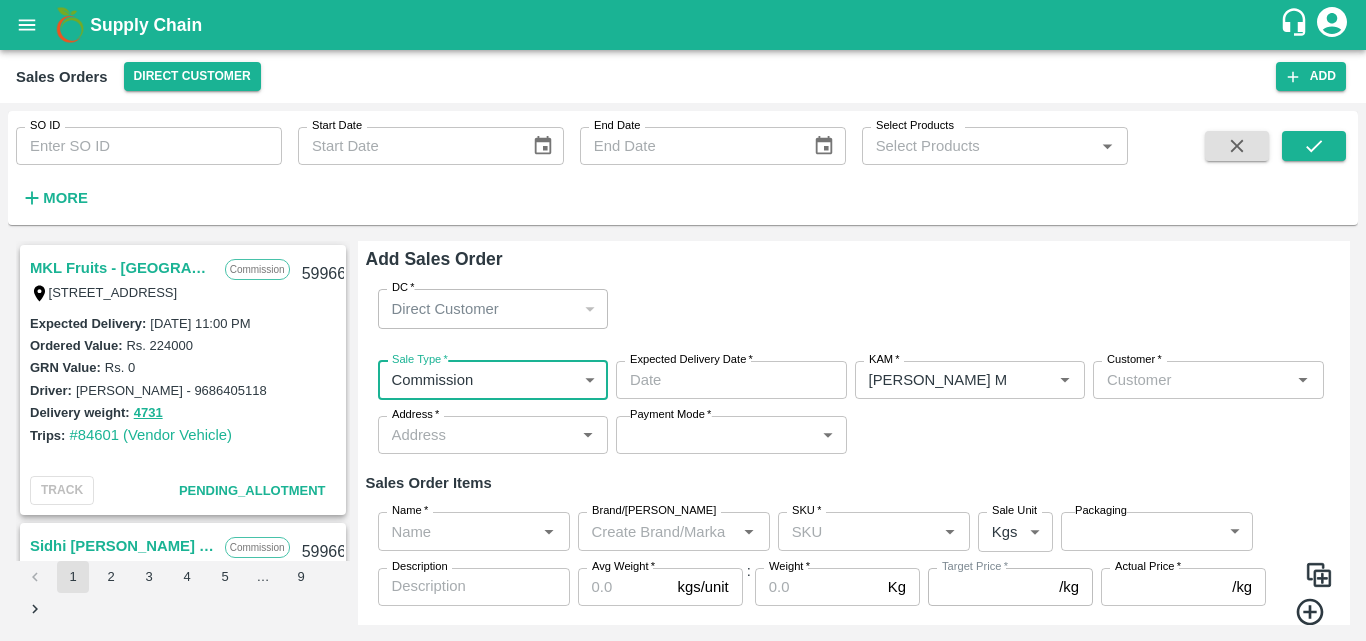 type on "DD/MM/YYYY hh:mm aa" 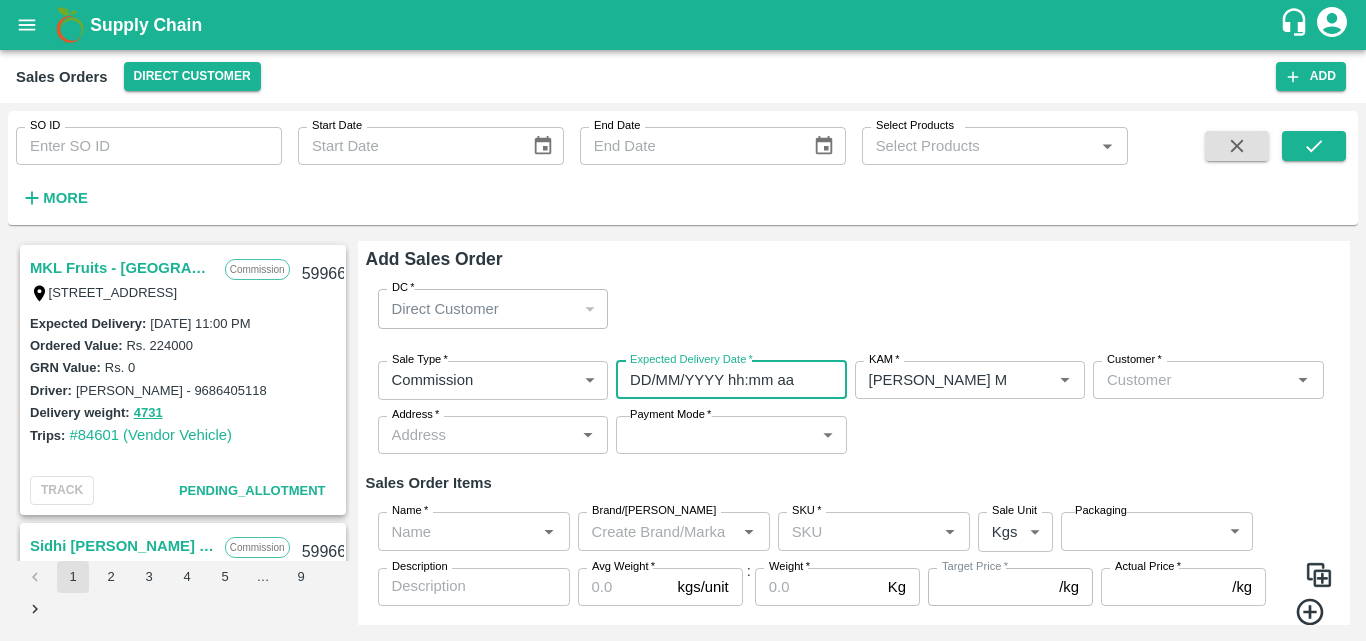 click on "DD/MM/YYYY hh:mm aa" at bounding box center [724, 380] 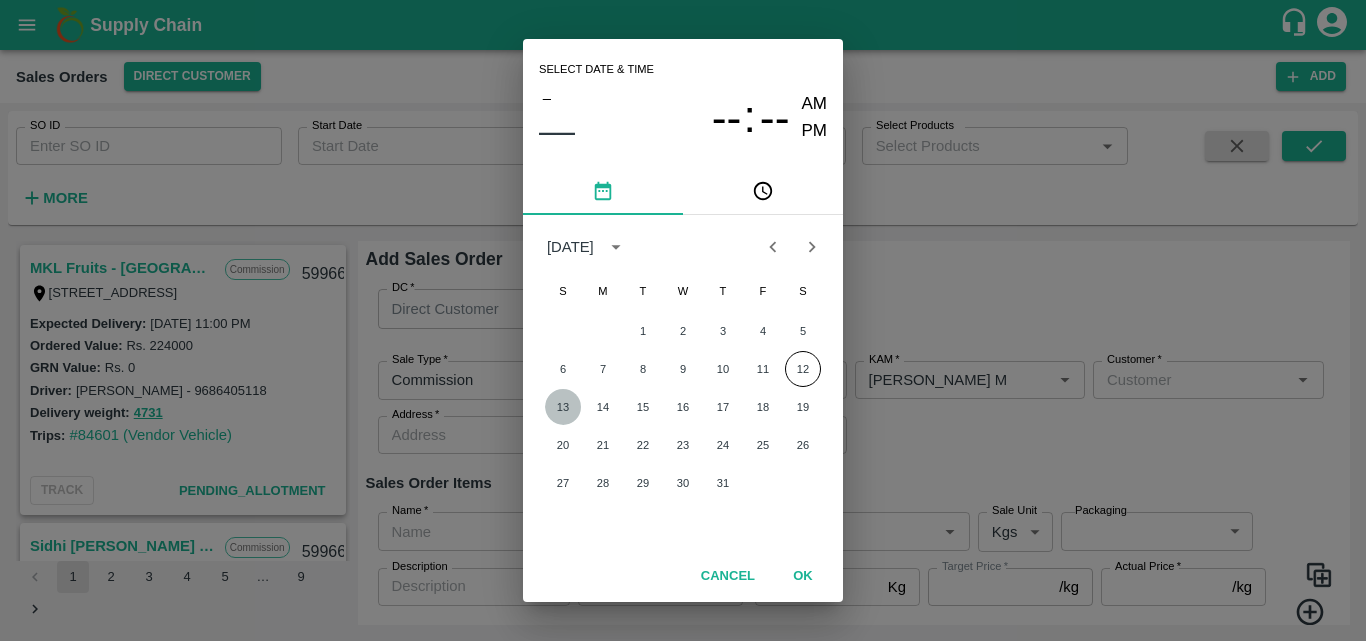 click on "13" at bounding box center (563, 407) 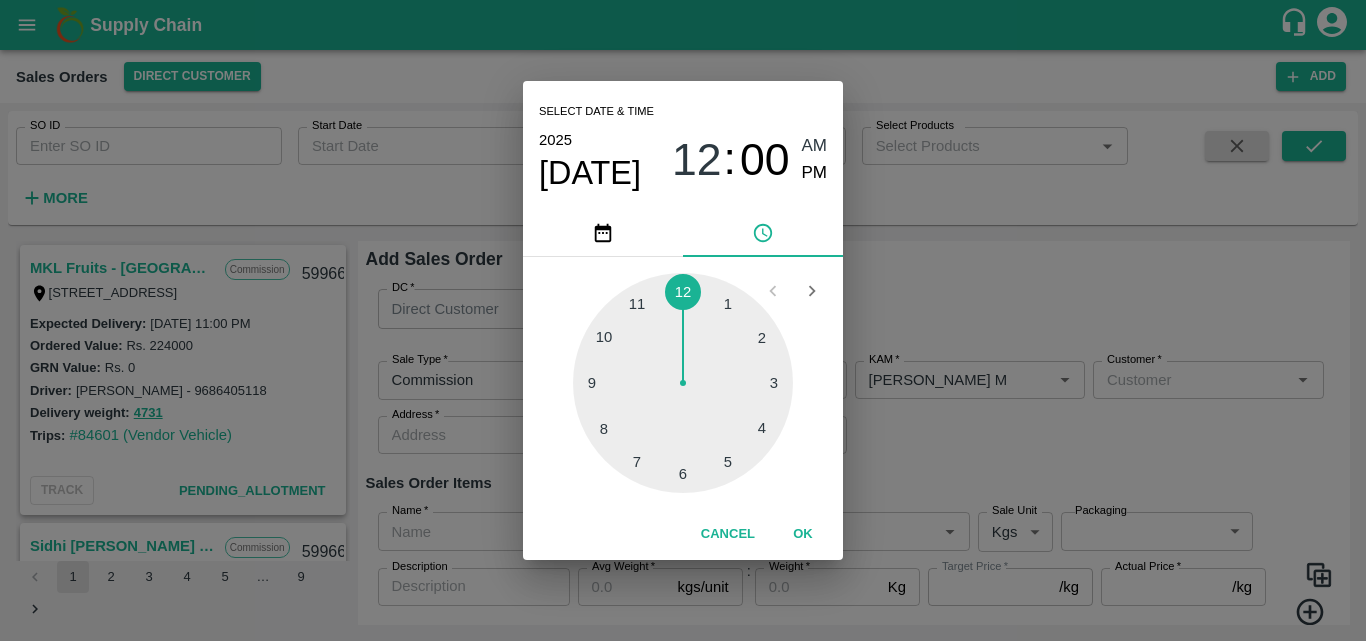click on "Select date & time [DATE] 12 : 00 AM PM 1 2 3 4 5 6 7 8 9 10 11 12 Cancel OK" at bounding box center (683, 320) 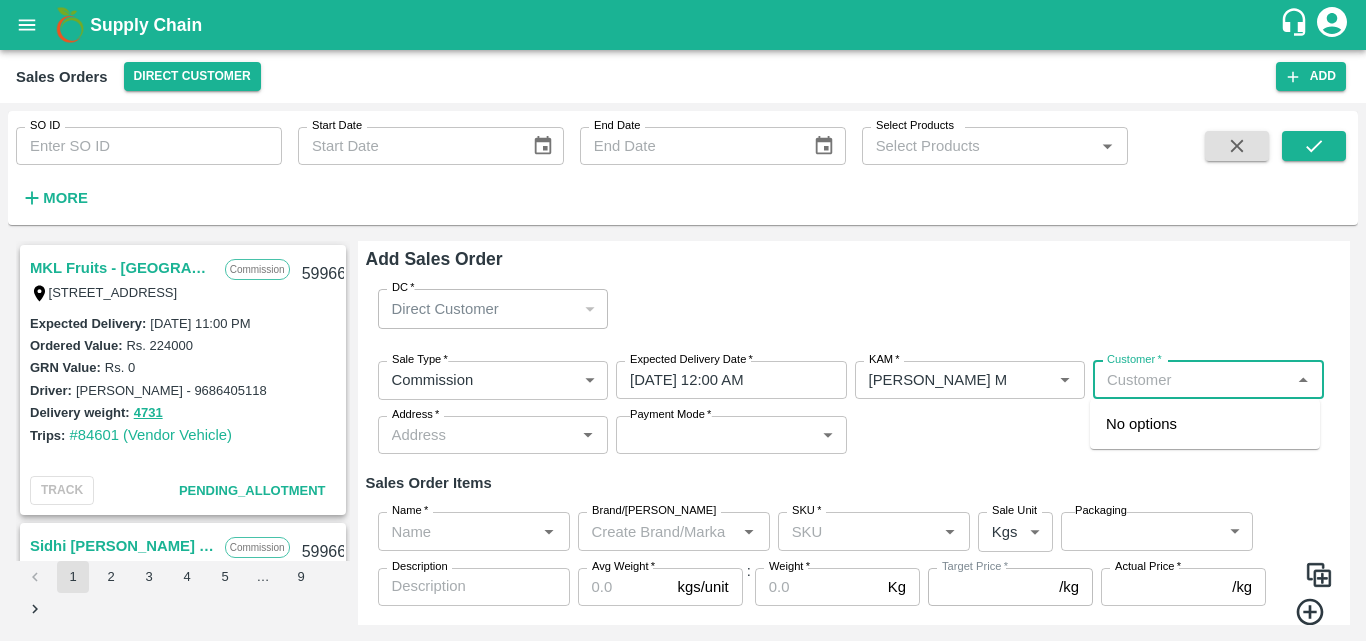 click on "Customer   *" at bounding box center [1192, 380] 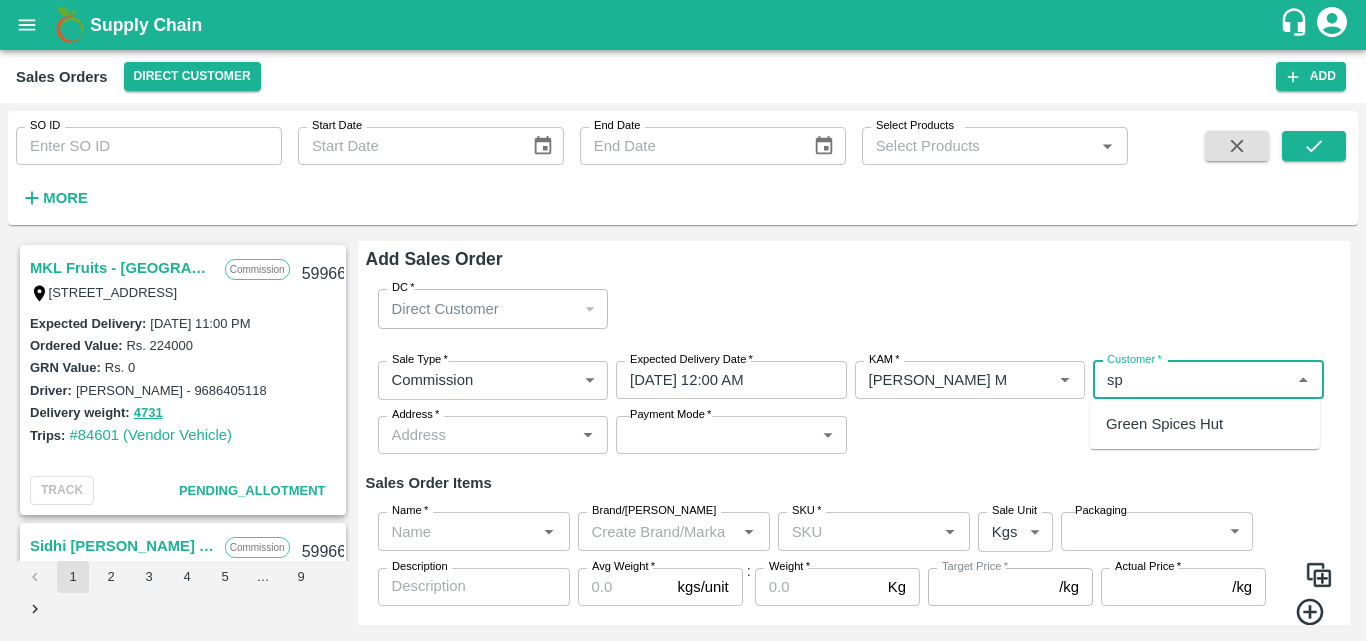 type on "s" 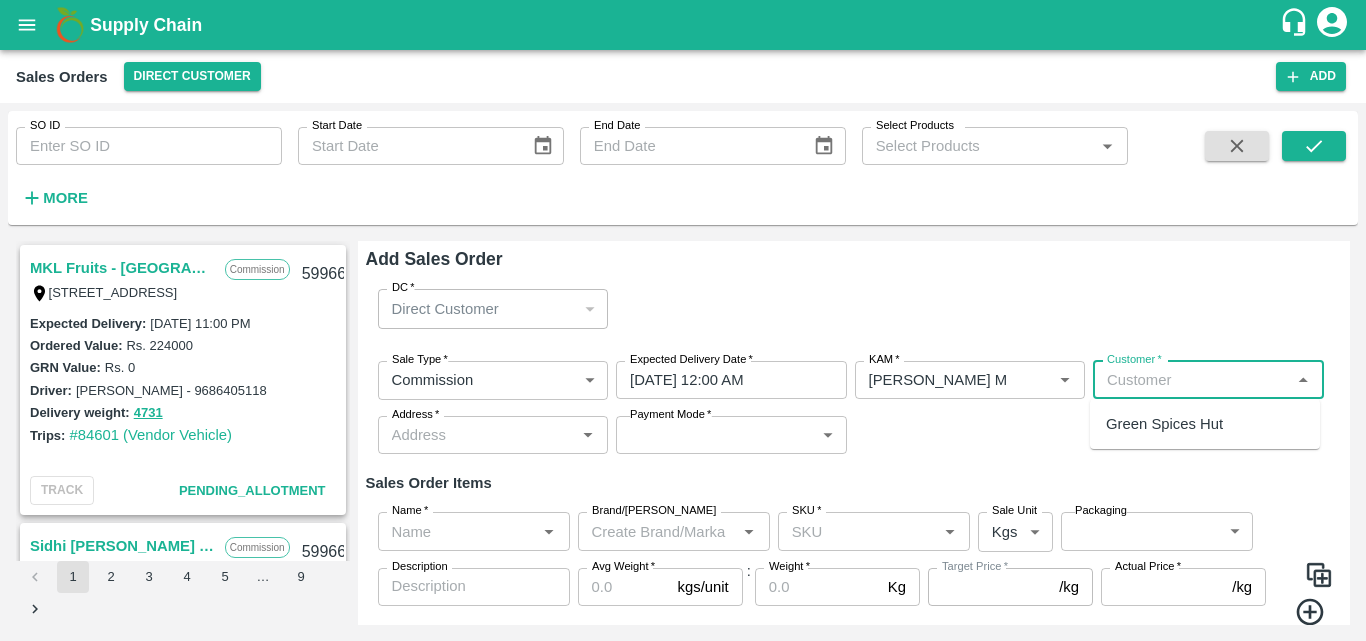 click on "Green Spices Hut" at bounding box center (1164, 424) 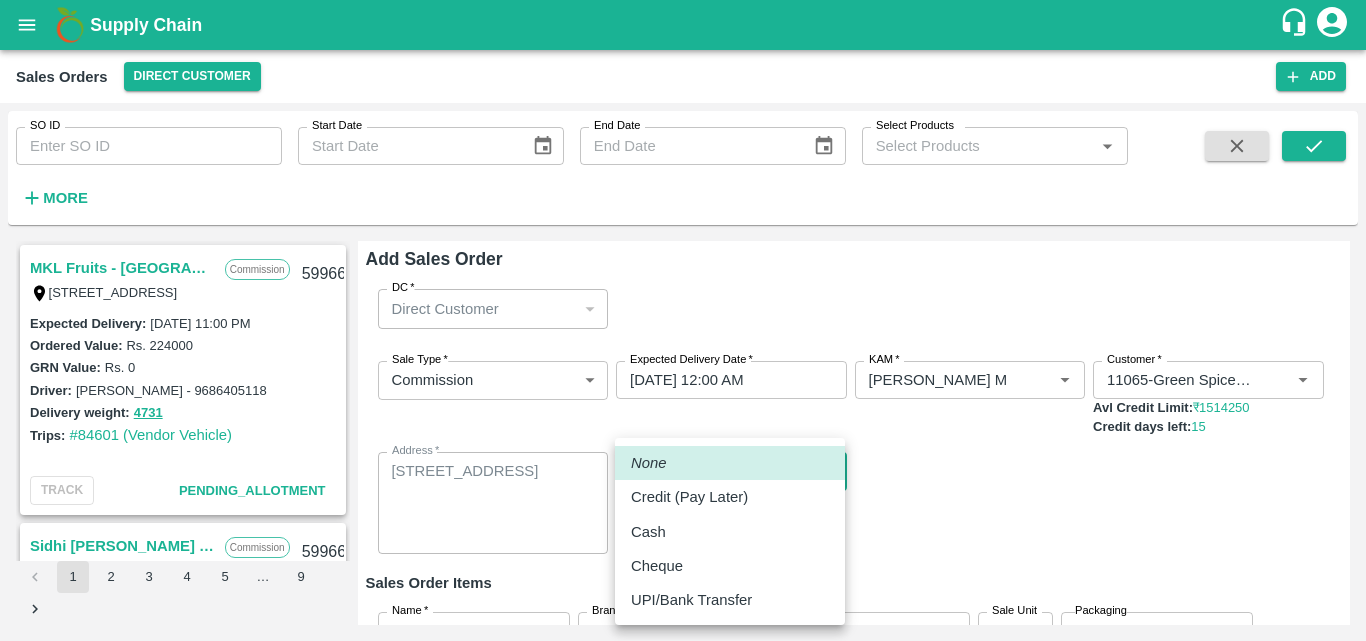 click on "Supply Chain Sales Orders Direct Customer Add SO ID SO ID Start Date Start Date End Date End Date Select Products Select Products   * More MKL Fruits - Bangalore Commission F -[STREET_ADDRESS] 599667 Expected Delivery : [DATE] 11:00 PM Ordered Value: Rs.   224000 GRN Value: Rs.   0 Driver: [PERSON_NAME] - 9686405118 Delivery weight: 4731 Trips: #84601 (Vendor Vehicle) TRACK Pending_Allotment Sidhi [PERSON_NAME] Fruits Commission C-650,  BASEMENT [GEOGRAPHIC_DATA], [GEOGRAPHIC_DATA] , [GEOGRAPHIC_DATA] 599665 Expected Delivery : [DATE] 10:00 AM Ordered Value: Rs.   125800 GRN Value: Rs.   0 Driver:  -  Delivery weight: 0 Trips: TRACK Pending_Allotment Sidhi [PERSON_NAME] Fruits Commission C-650,  BASEMENT [GEOGRAPHIC_DATA], [GEOGRAPHIC_DATA] , [GEOGRAPHIC_DATA] Expected Delivery : [DATE] 10:00 AM Ordered Value: Rs.   127250 GRN Value: Rs.   0 Driver:  -  Delivery weight: 0 Trips: TRACK [PERSON_NAME]  :" at bounding box center (683, 320) 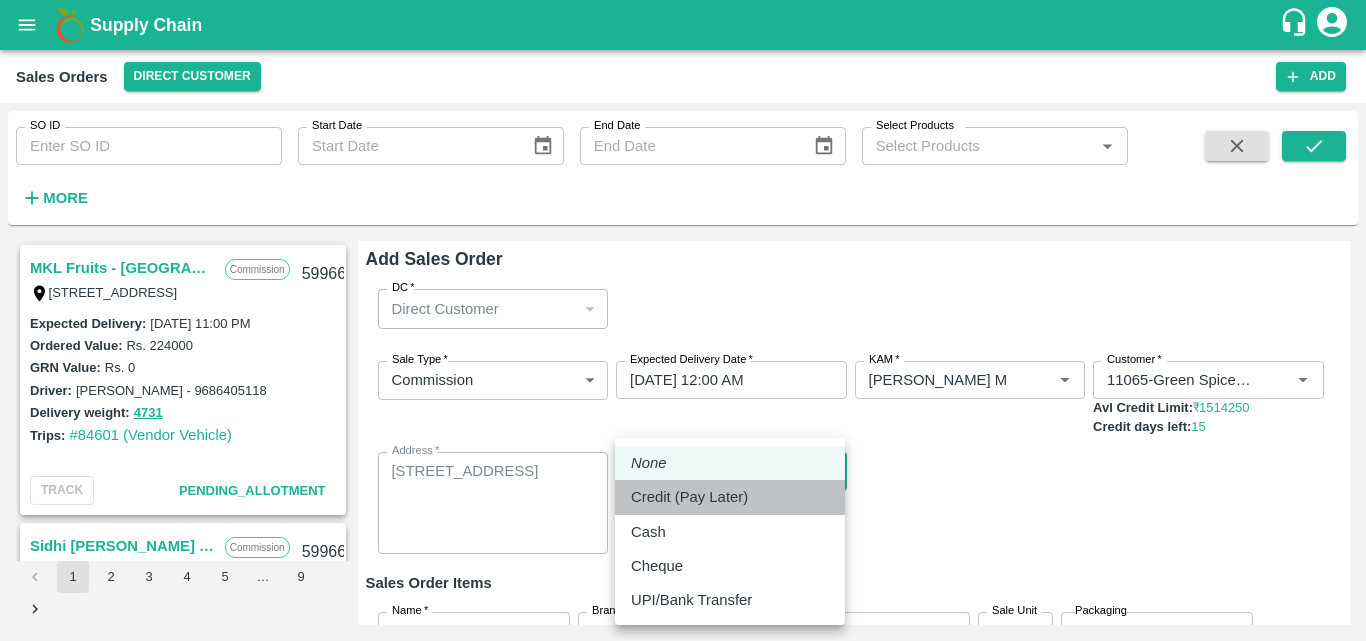 click on "Credit (Pay Later)" at bounding box center (689, 497) 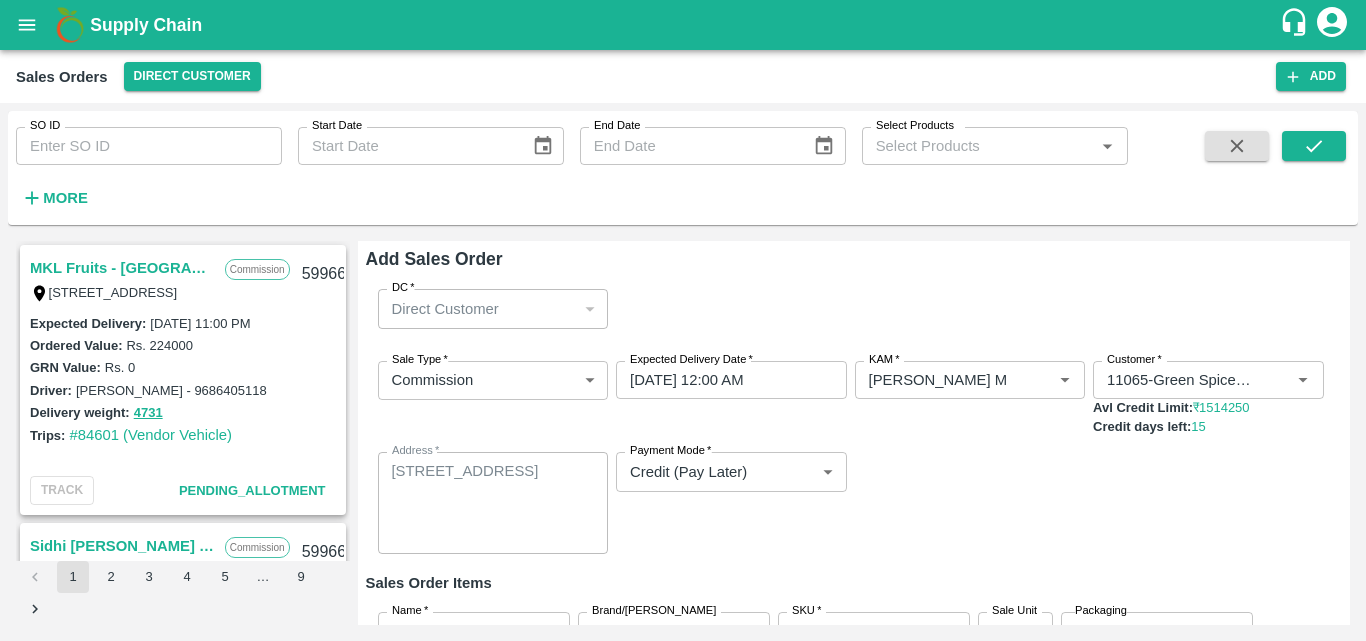 click on "Sale Type   * Commission 2 Sale Type Expected Delivery Date   * [DATE] 12:00 AM Expected Delivery Date KAM   * KAM   * Customer   * Customer   * Avl Credit Limit:  ₹ 1514250 Credit days left:  15 Address   * [STREET_ADDRESS] x Address Payment Mode   * Credit (Pay Later) credit Payment Mode" at bounding box center (854, 458) 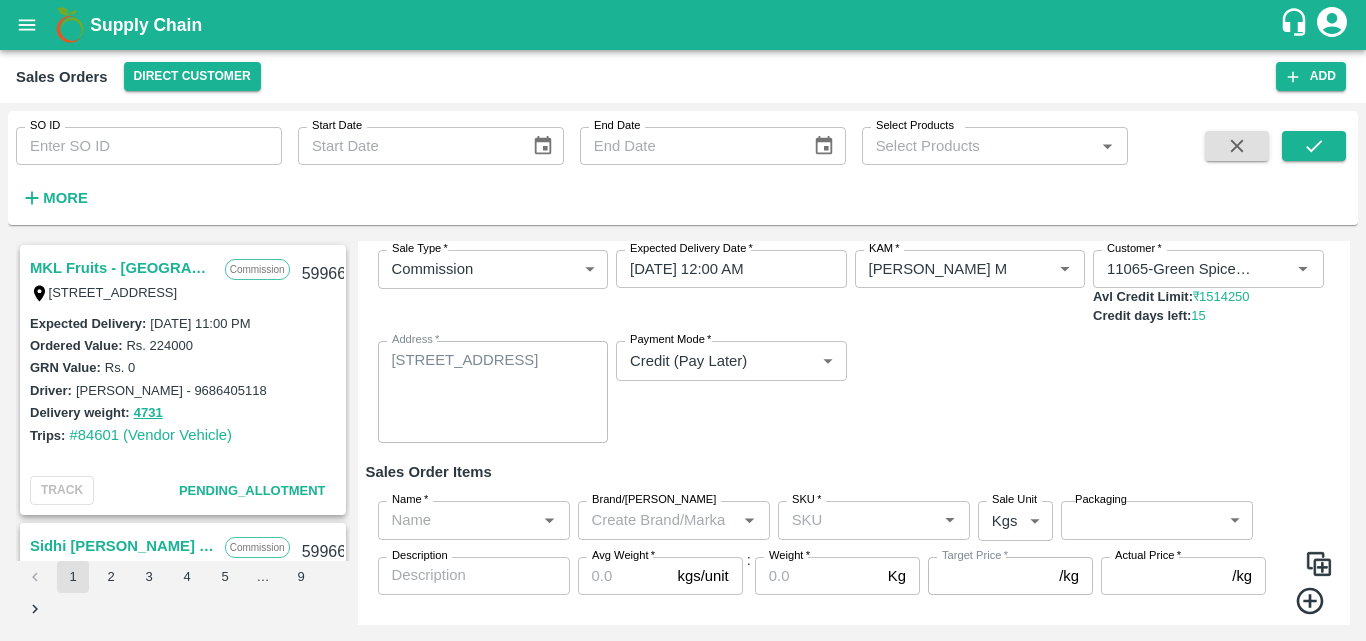 scroll, scrollTop: 166, scrollLeft: 0, axis: vertical 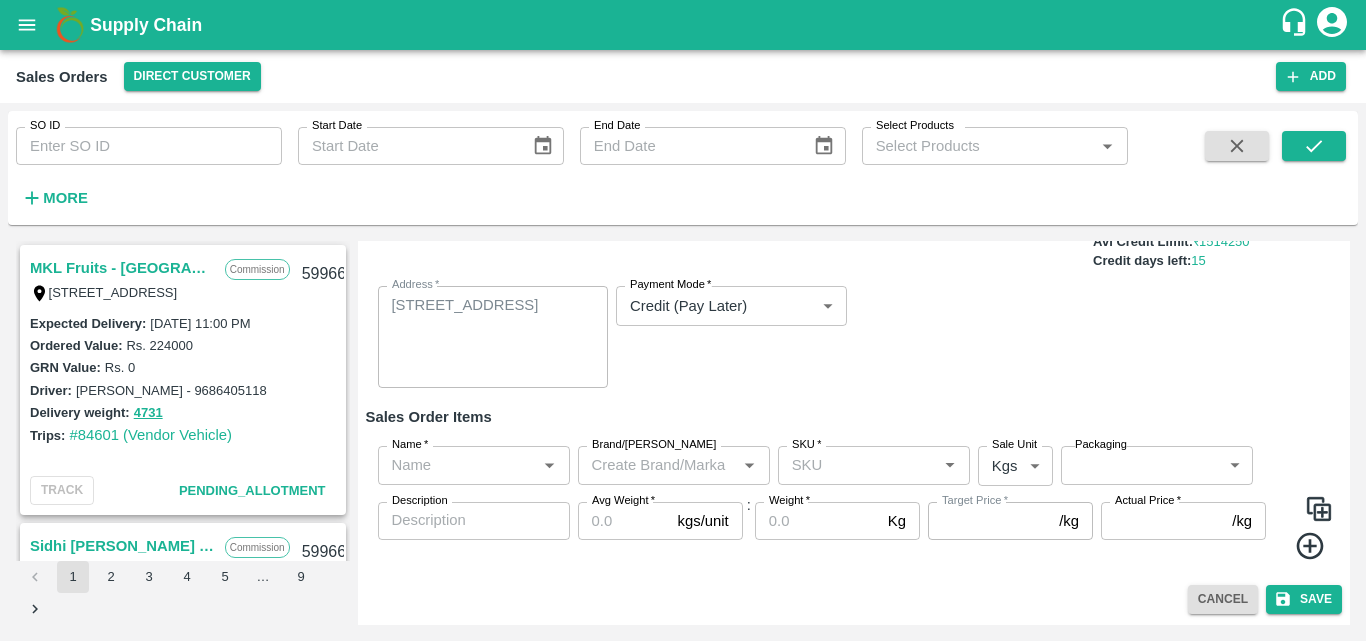 click on "Name   *" at bounding box center (457, 465) 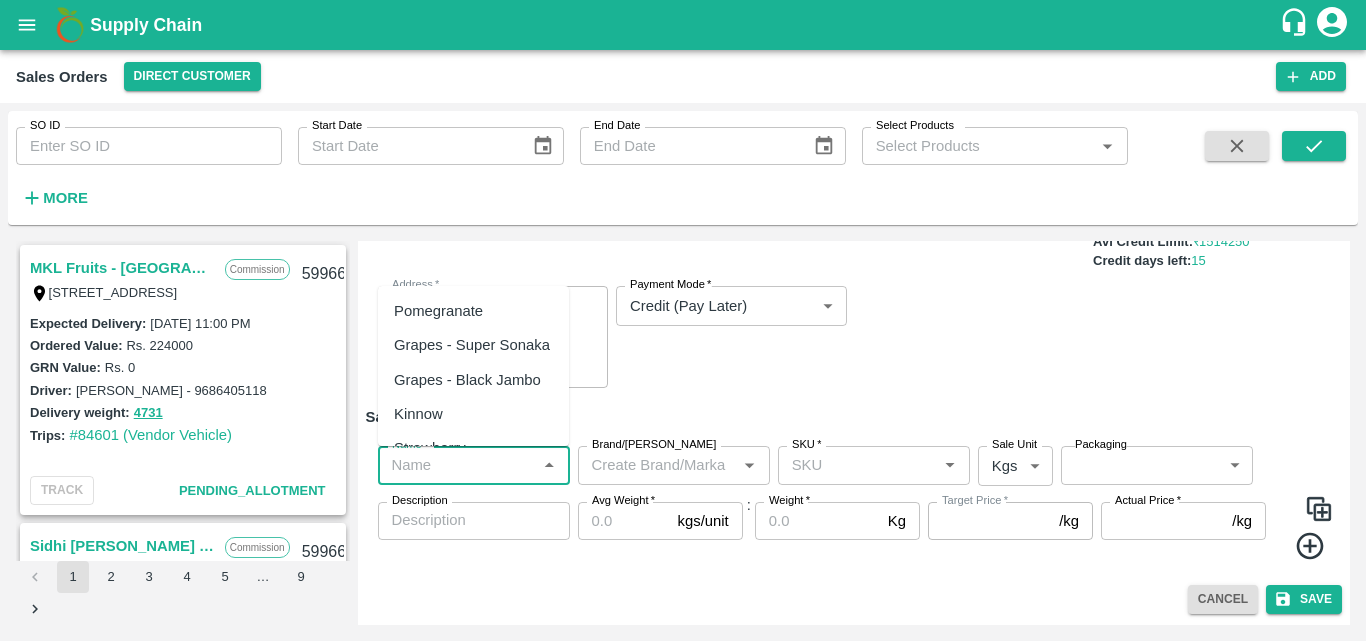 click on "Pomegranate" at bounding box center (438, 311) 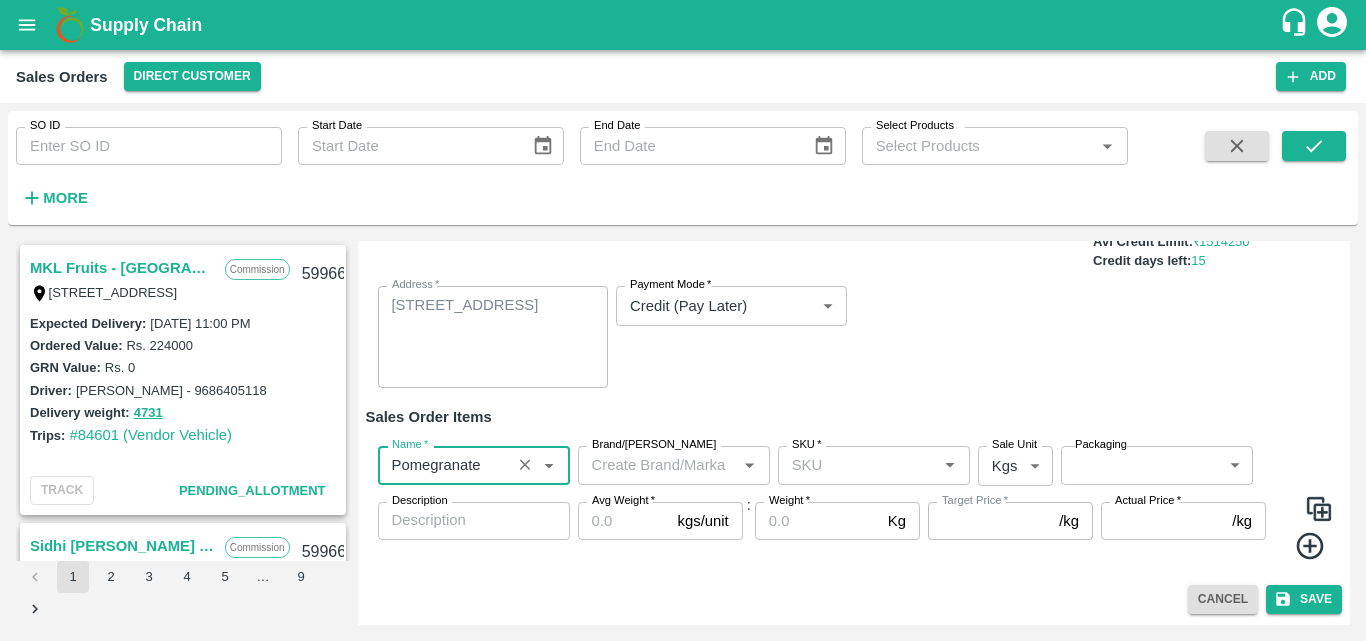 click on "Brand/[PERSON_NAME]" at bounding box center (657, 465) 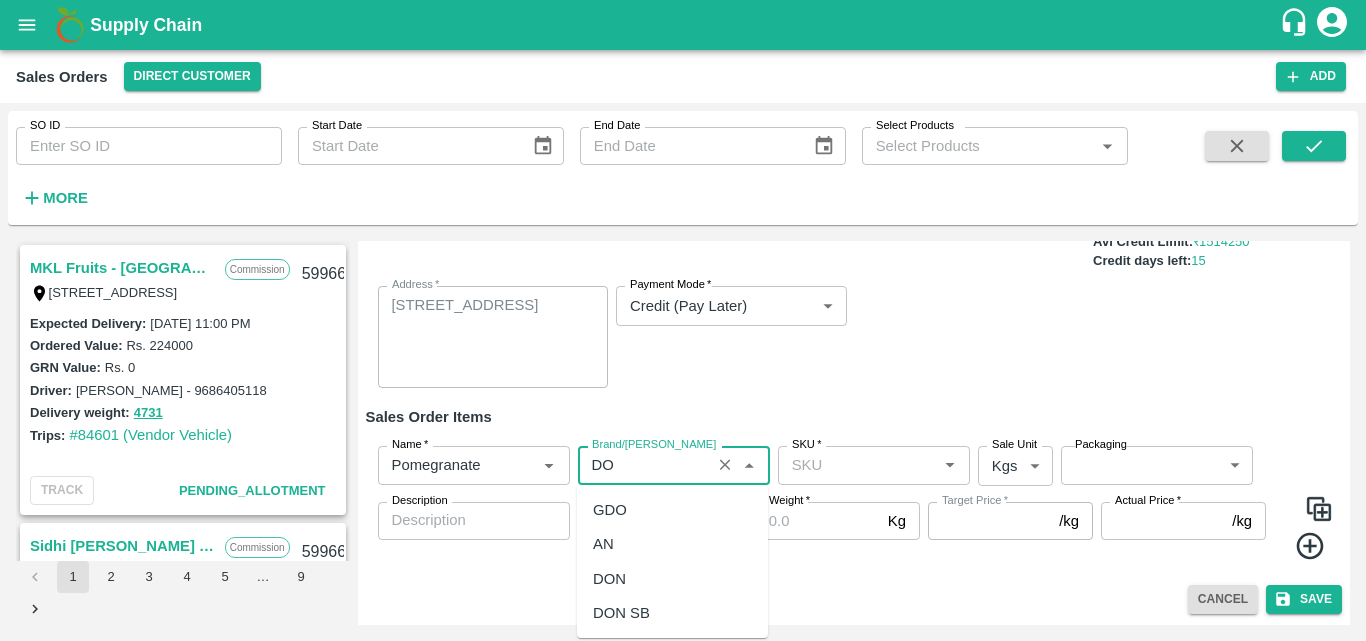 click on "DON" at bounding box center (609, 579) 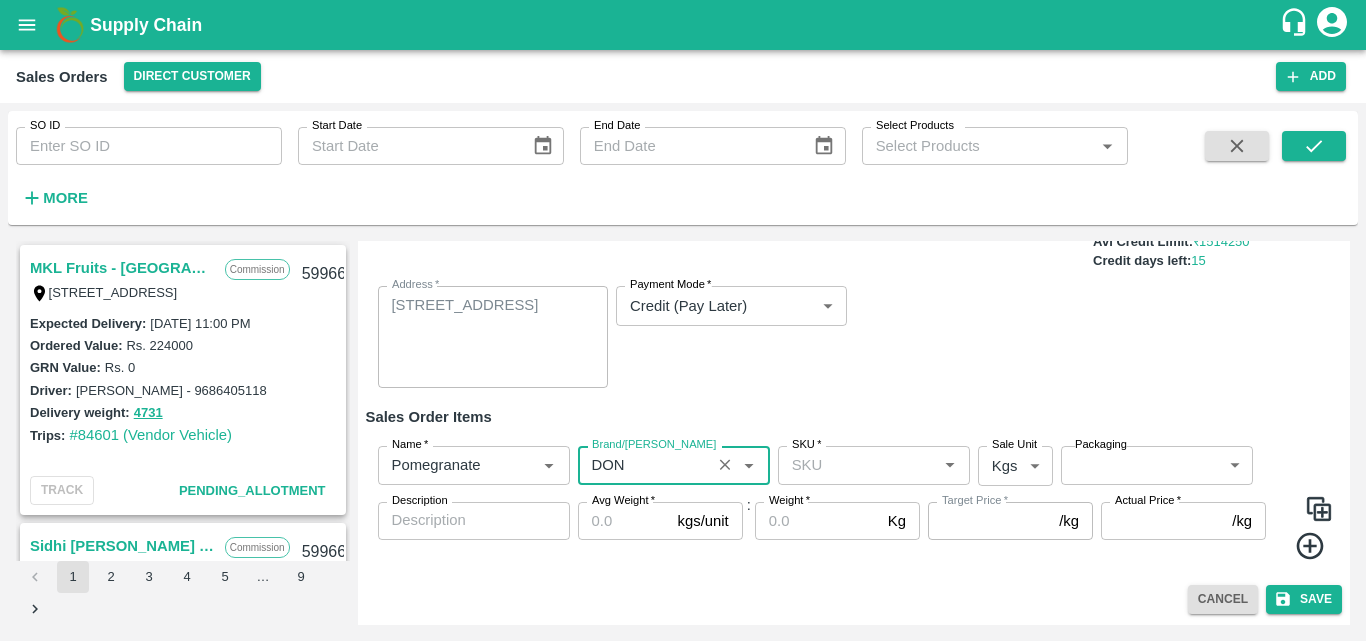 type on "DON" 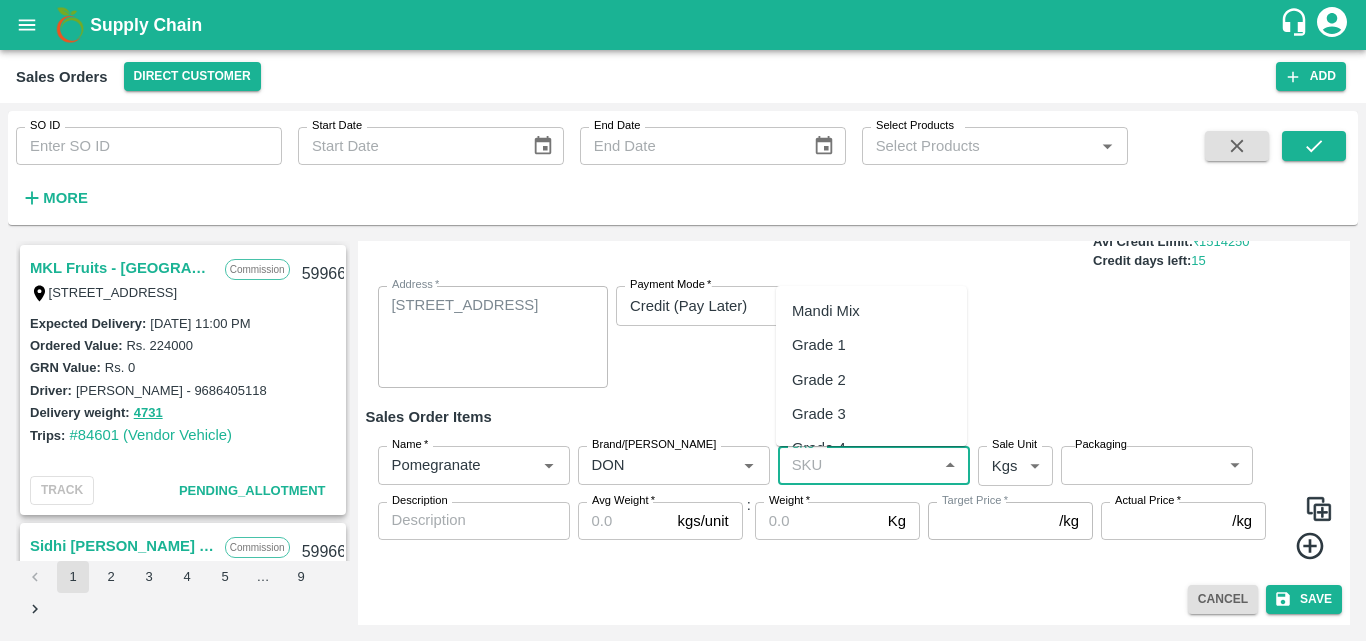 click on "SKU   *" at bounding box center (857, 465) 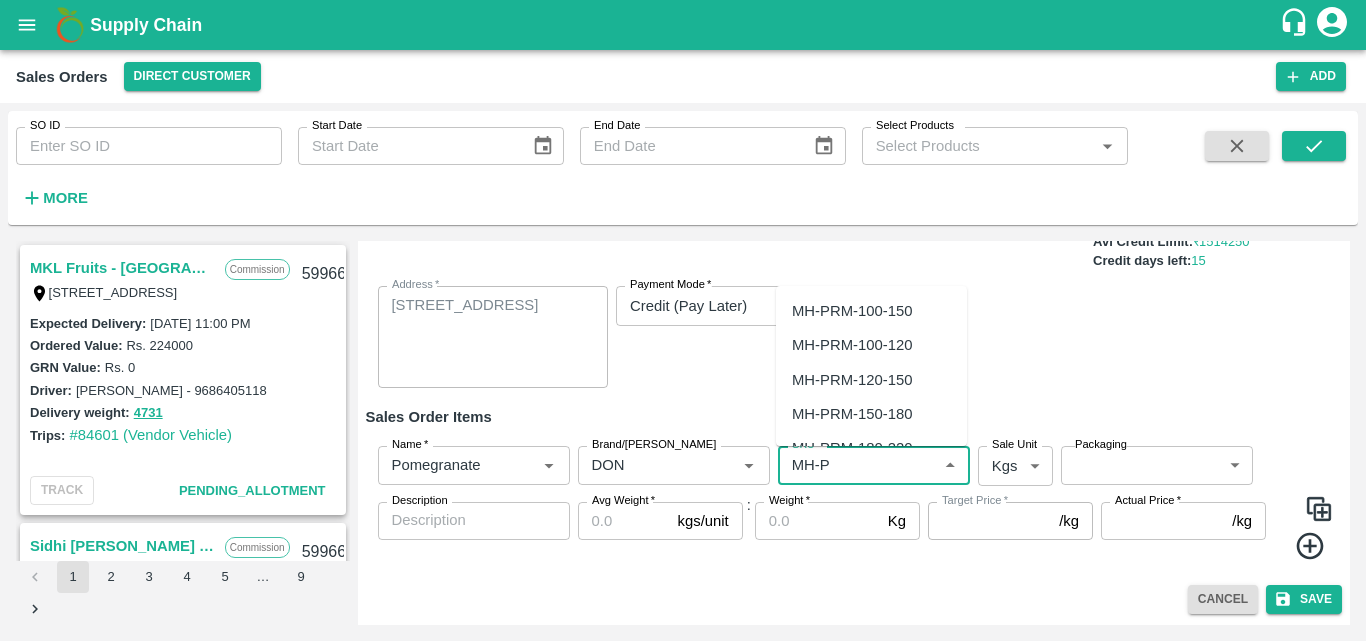 click on "MH-PRM-100-150" at bounding box center (852, 311) 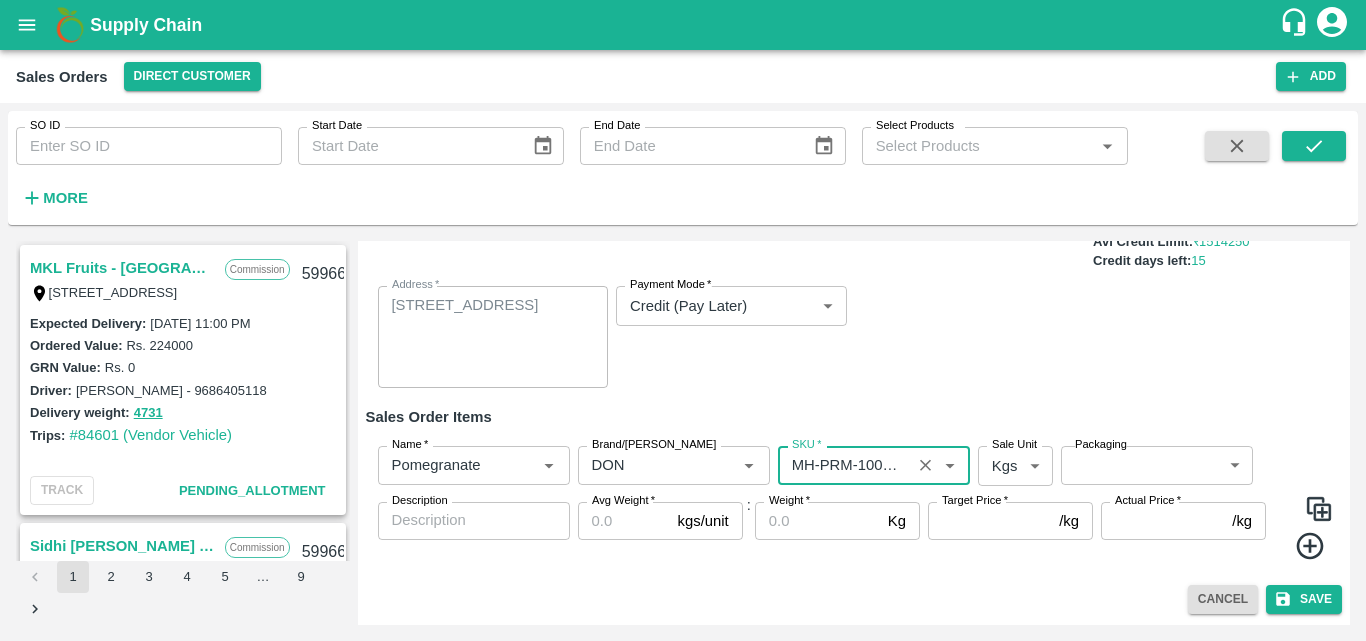 type on "MH-PRM-100-150" 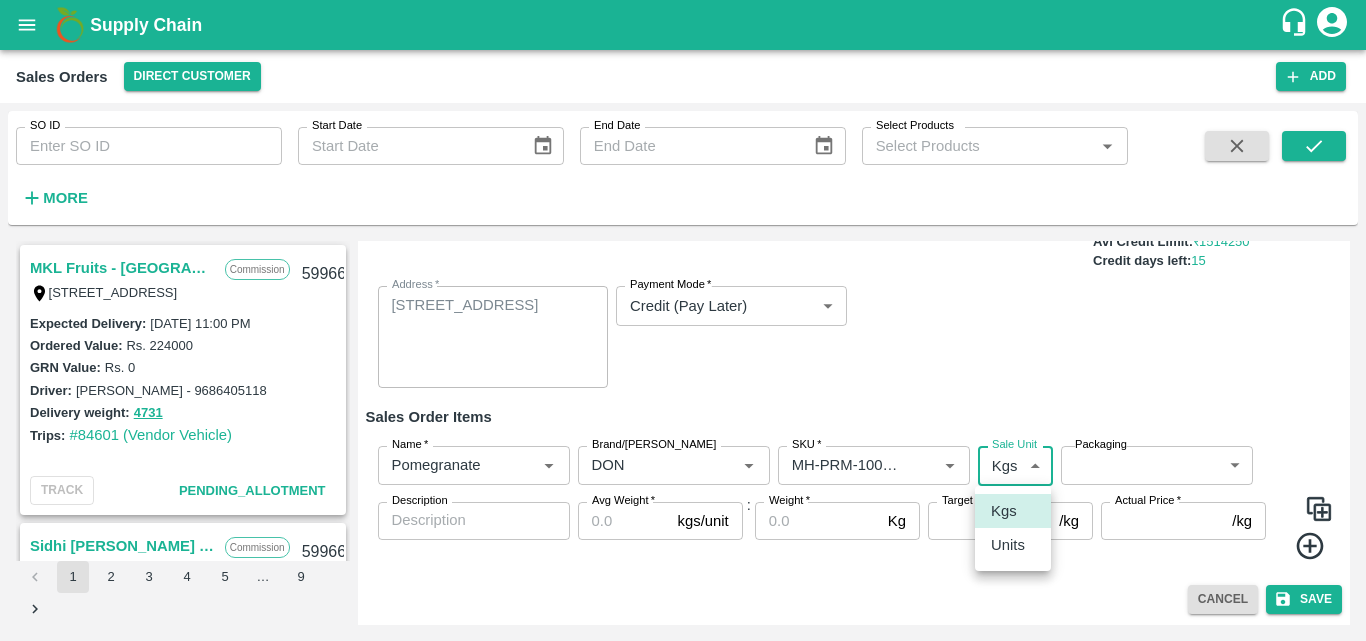 click on "Supply Chain Sales Orders Direct Customer Add SO ID SO ID Start Date Start Date End Date End Date Select Products Select Products   * More MKL Fruits - Bangalore Commission F -[STREET_ADDRESS] 599667 Expected Delivery : [DATE] 11:00 PM Ordered Value: Rs.   224000 GRN Value: Rs.   0 Driver: [PERSON_NAME] - 9686405118 Delivery weight: 4731 Trips: #84601 (Vendor Vehicle) TRACK Pending_Allotment Sidhi [PERSON_NAME] Fruits Commission C-650,  BASEMENT [GEOGRAPHIC_DATA], [GEOGRAPHIC_DATA] , [GEOGRAPHIC_DATA] 599665 Expected Delivery : [DATE] 10:00 AM Ordered Value: Rs.   125800 GRN Value: Rs.   0 Driver:  -  Delivery weight: 0 Trips: TRACK Pending_Allotment Sidhi [PERSON_NAME] Fruits Commission C-650,  BASEMENT [GEOGRAPHIC_DATA], [GEOGRAPHIC_DATA] , [GEOGRAPHIC_DATA] Expected Delivery : [DATE] 10:00 AM Ordered Value: Rs.   127250 GRN Value: Rs.   0 Driver:  -  Delivery weight: 0 Trips: TRACK [PERSON_NAME]  :" at bounding box center (683, 320) 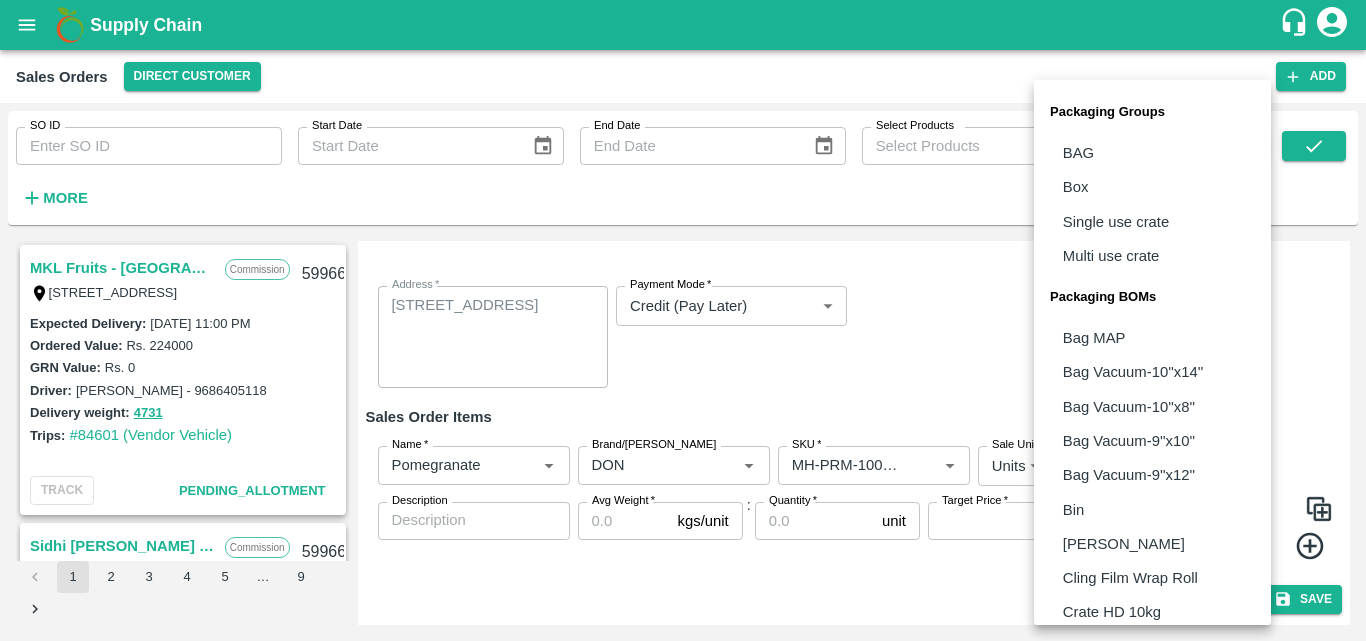 click on "Supply Chain Sales Orders Direct Customer Add SO ID SO ID Start Date Start Date End Date End Date Select Products Select Products   * More MKL Fruits - Bangalore Commission F -[STREET_ADDRESS] 599667 Expected Delivery : [DATE] 11:00 PM Ordered Value: Rs.   224000 GRN Value: Rs.   0 Driver: [PERSON_NAME] - 9686405118 Delivery weight: 4731 Trips: #84601 (Vendor Vehicle) TRACK Pending_Allotment Sidhi [PERSON_NAME] Fruits Commission C-650,  BASEMENT [GEOGRAPHIC_DATA], [GEOGRAPHIC_DATA] , [GEOGRAPHIC_DATA] 599665 Expected Delivery : [DATE] 10:00 AM Ordered Value: Rs.   125800 GRN Value: Rs.   0 Driver:  -  Delivery weight: 0 Trips: TRACK Pending_Allotment Sidhi [PERSON_NAME] Fruits Commission C-650,  BASEMENT [GEOGRAPHIC_DATA], [GEOGRAPHIC_DATA] , [GEOGRAPHIC_DATA] Expected Delivery : [DATE] 10:00 AM Ordered Value: Rs.   127250 GRN Value: Rs.   0 Driver:  -  Delivery weight: 0 Trips: TRACK [PERSON_NAME]  :" at bounding box center (683, 320) 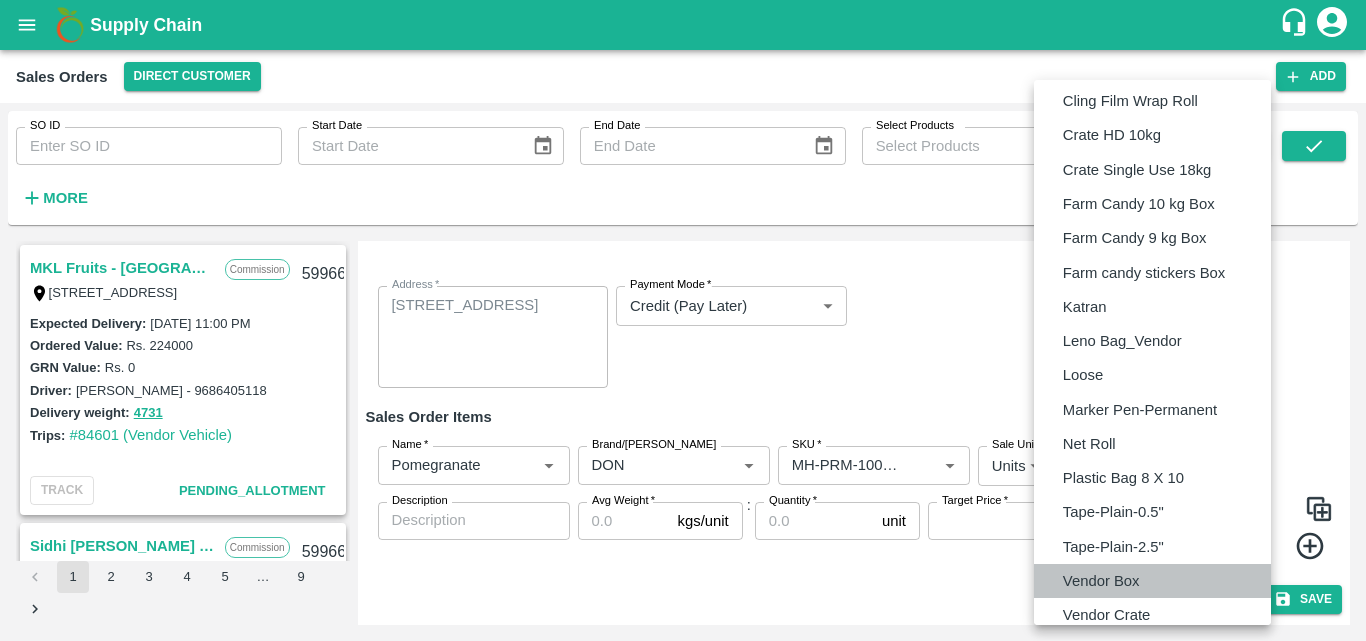 click on "Vendor Box" at bounding box center [1101, 581] 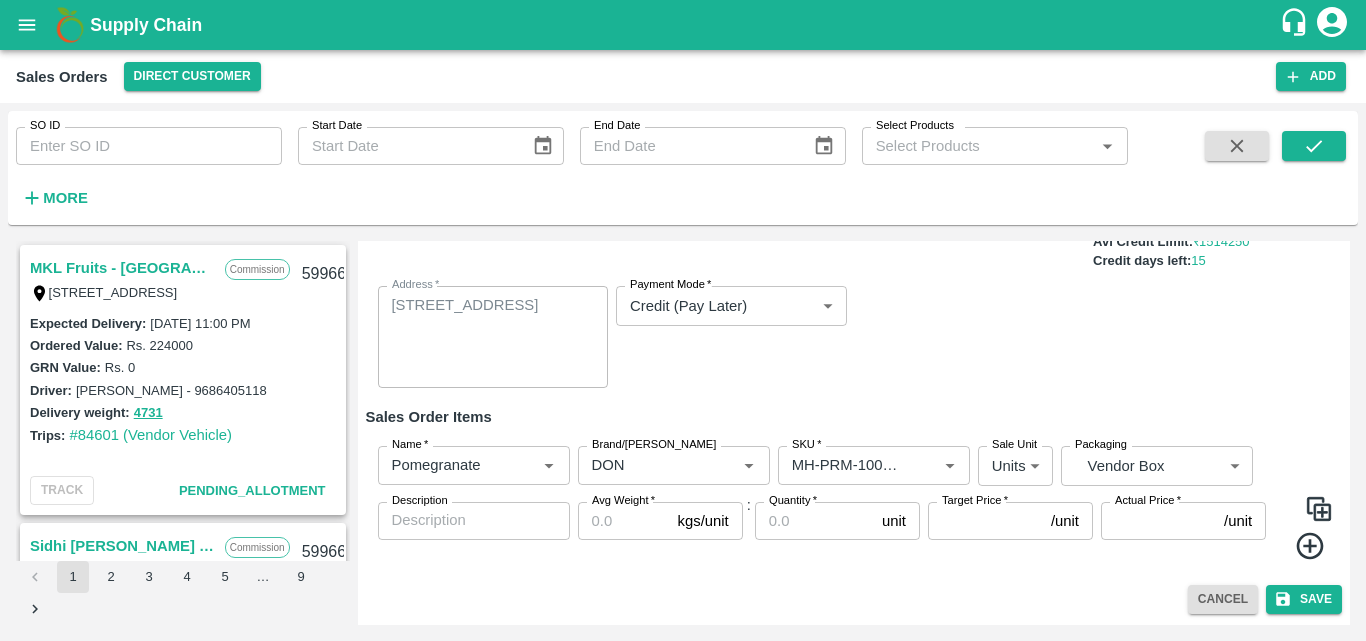 click on "Sale Type   * Commission 2 Sale Type Expected Delivery Date   * [DATE] 12:00 AM Expected Delivery Date KAM   * KAM   * Customer   * Customer   * Avl Credit Limit:  ₹ 1514250 Credit days left:  15 Address   * [STREET_ADDRESS] x Address Payment Mode   * Credit (Pay Later) credit Payment Mode" at bounding box center (854, 292) 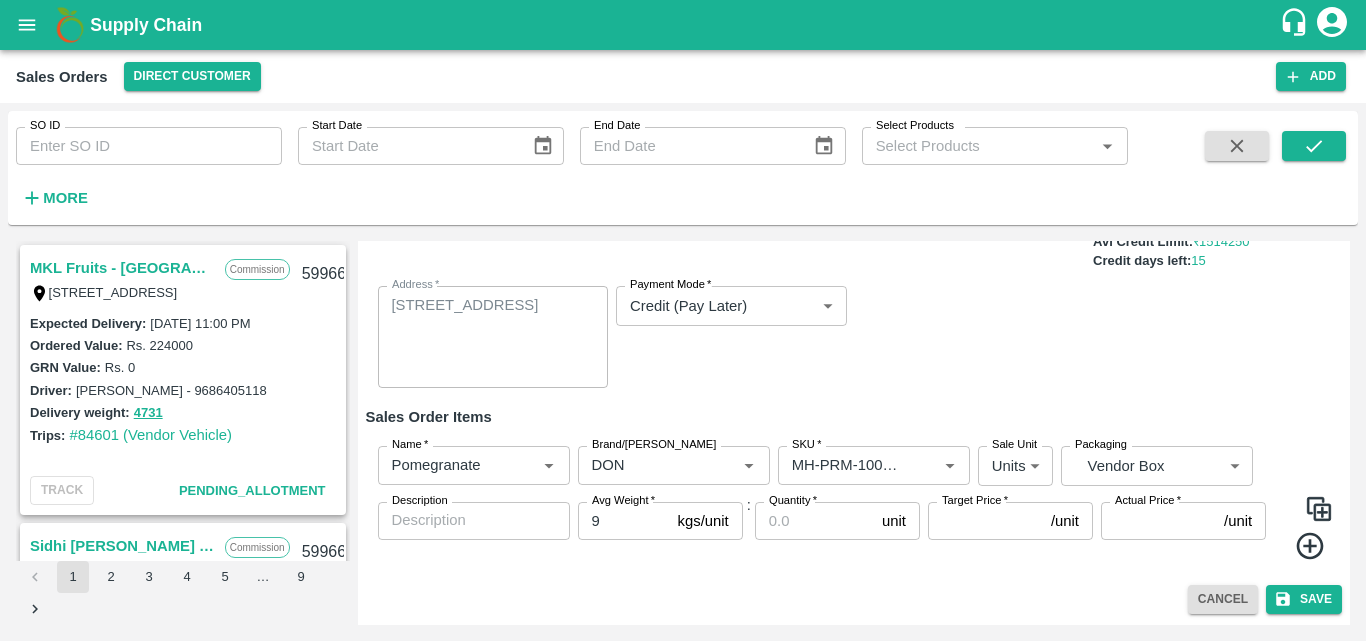 click on "9" at bounding box center (624, 521) 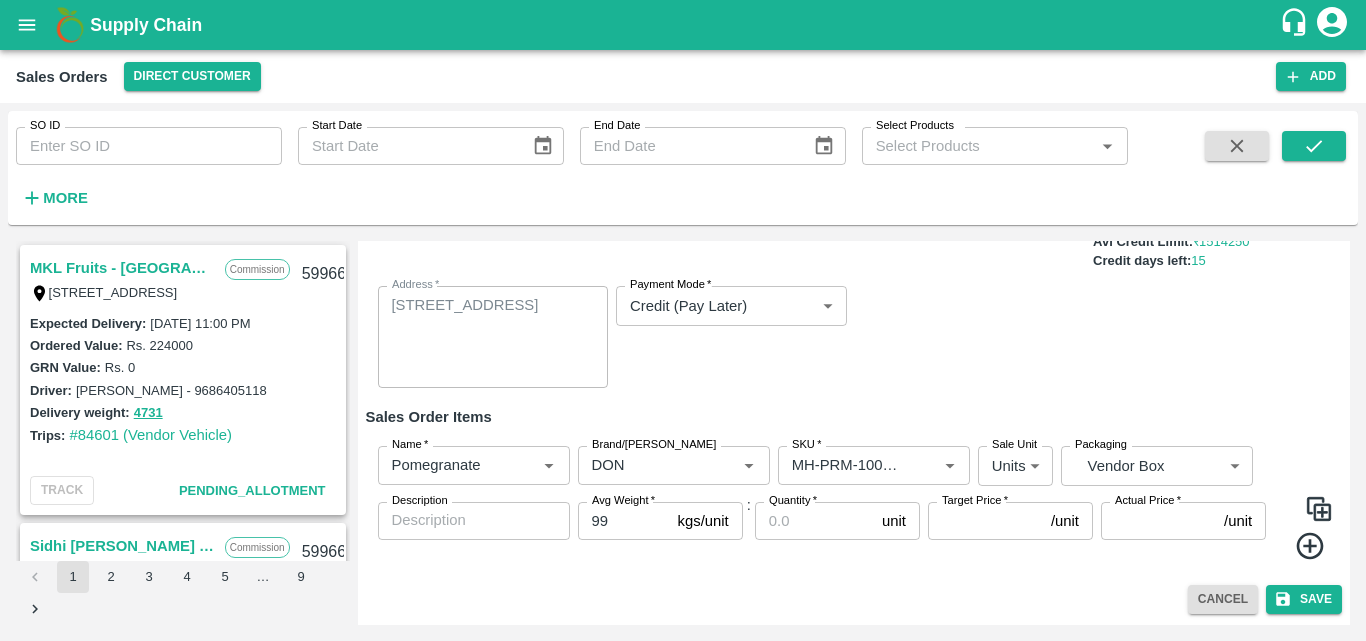 type on "99" 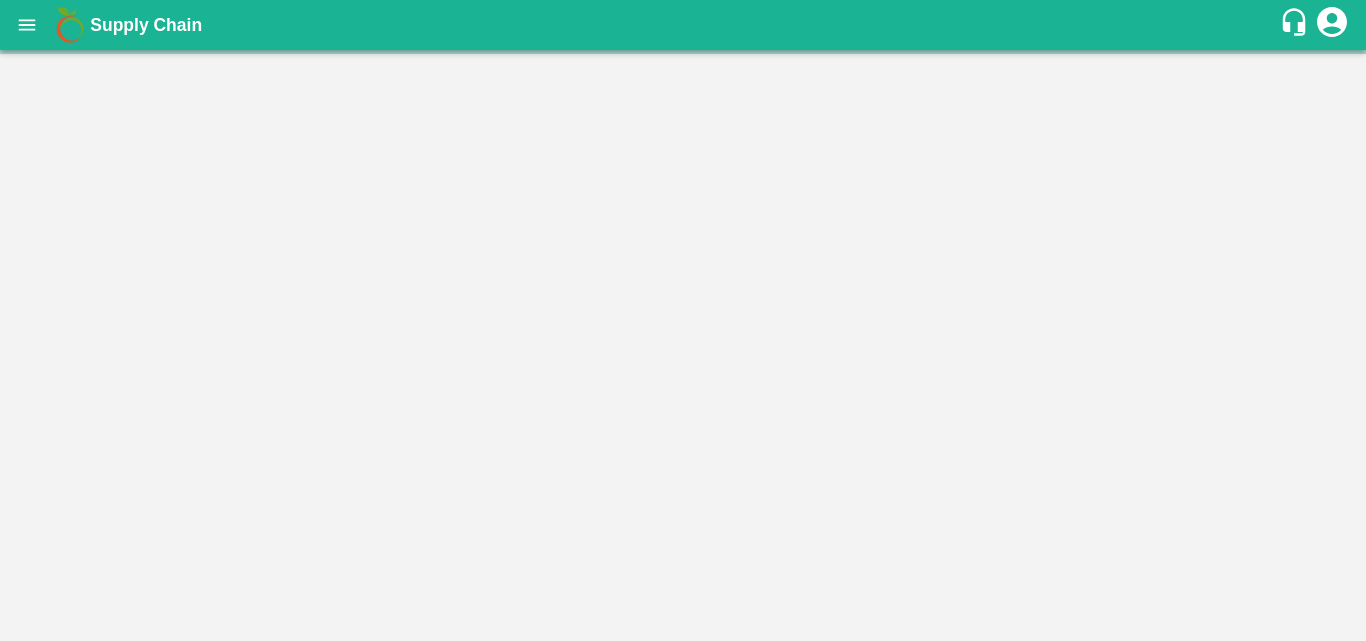scroll, scrollTop: 0, scrollLeft: 0, axis: both 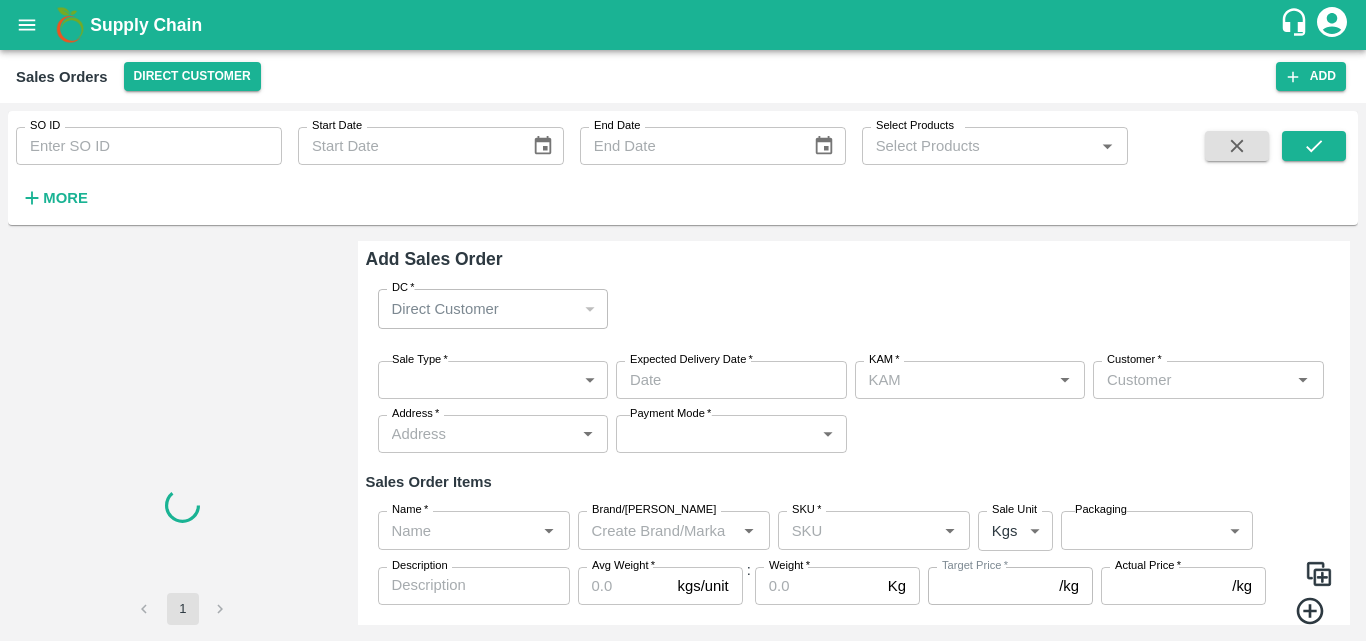 type on "[PERSON_NAME] M" 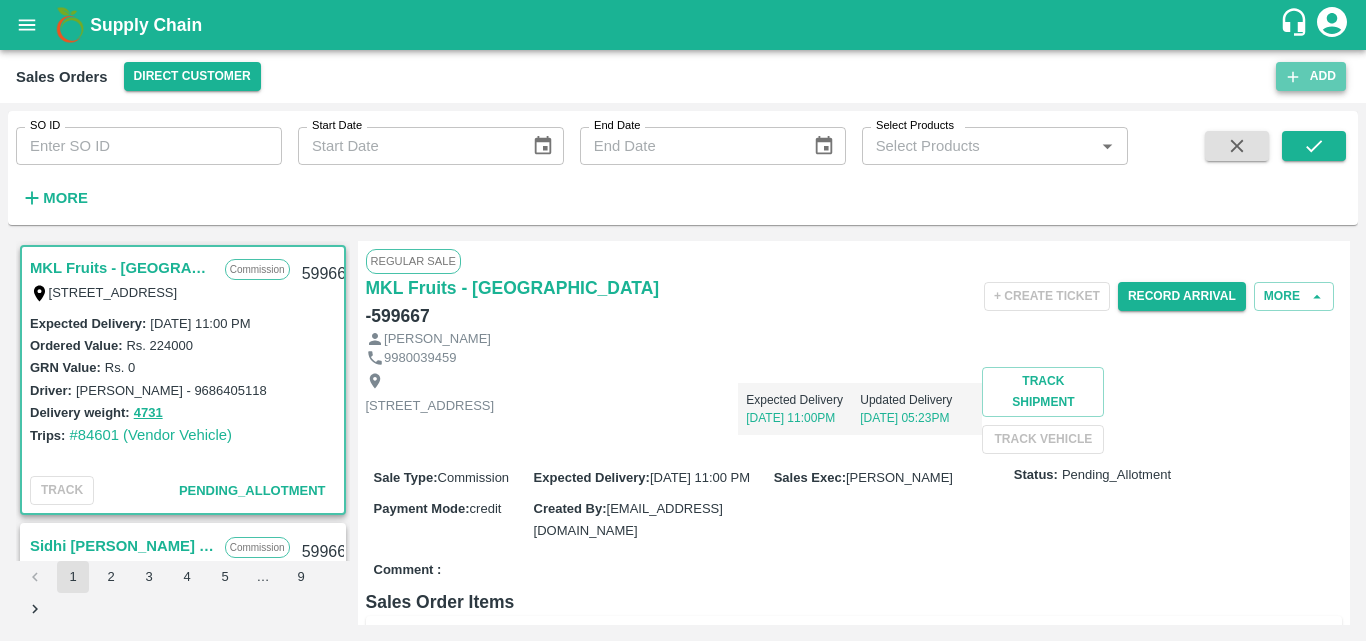 click on "Add" at bounding box center (1311, 76) 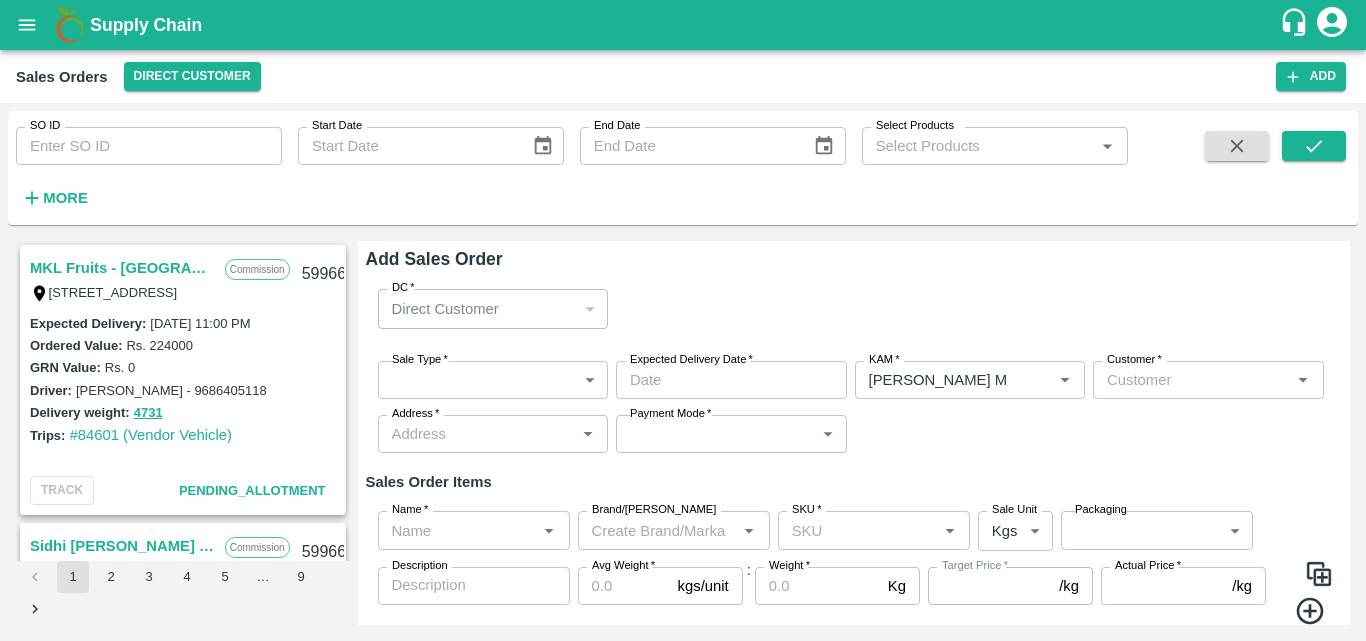type on "[PERSON_NAME] M" 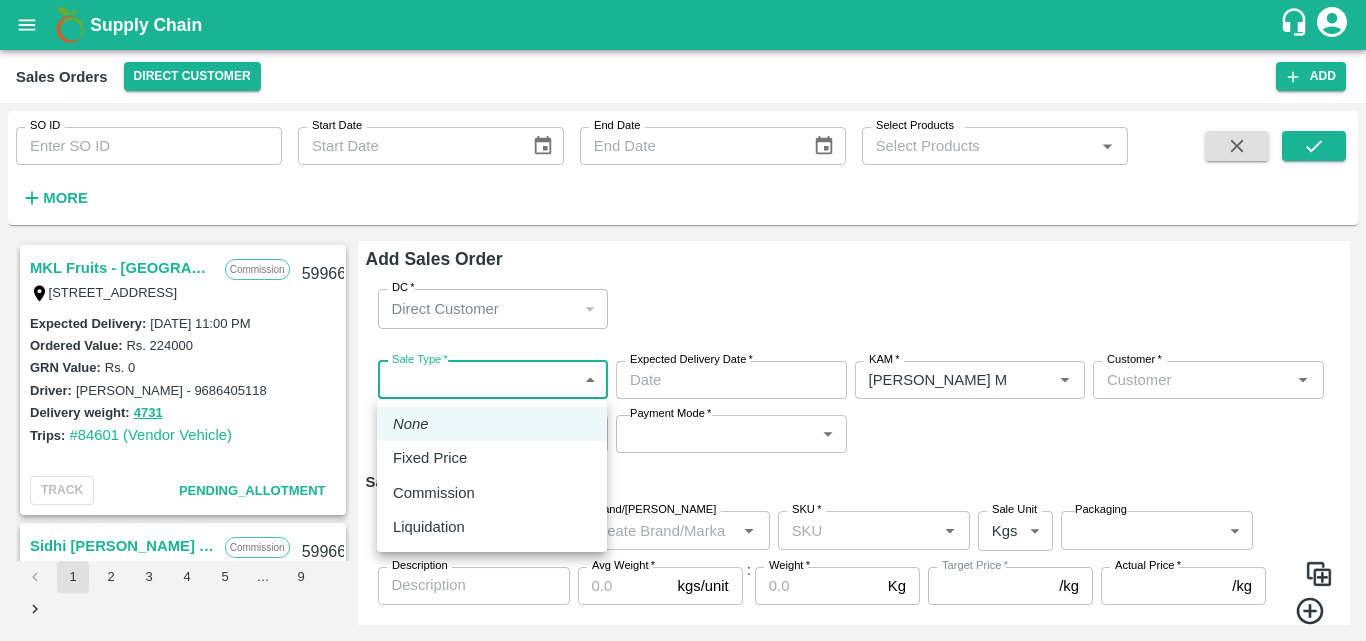 click on "Supply Chain Sales Orders Direct Customer Add SO ID SO ID Start Date Start Date End Date End Date Select Products Select Products   * More MKL Fruits - Bangalore Commission F -[STREET_ADDRESS] 599667 Expected Delivery : [DATE] 11:00 PM Ordered Value: Rs.   224000 GRN Value: Rs.   0 Driver: [PERSON_NAME] - 9686405118 Delivery weight: 4731 Trips: #84601 (Vendor Vehicle) TRACK Pending_Allotment Sidhi [PERSON_NAME] Fruits Commission C-650,  BASEMENT [GEOGRAPHIC_DATA], [GEOGRAPHIC_DATA] , [GEOGRAPHIC_DATA] 599665 Expected Delivery : [DATE] 10:00 AM Ordered Value: Rs.   125800 GRN Value: Rs.   0 Driver:  -  Delivery weight: 0 Trips: TRACK Pending_Allotment Sidhi [PERSON_NAME] Fruits Commission C-650,  BASEMENT [GEOGRAPHIC_DATA], [GEOGRAPHIC_DATA] , [GEOGRAPHIC_DATA] Expected Delivery : [DATE] 10:00 AM Ordered Value: Rs.   127250 GRN Value: Rs.   0 Driver:  -  Delivery weight: 0 Trips: TRACK [PERSON_NAME]  :" at bounding box center (683, 320) 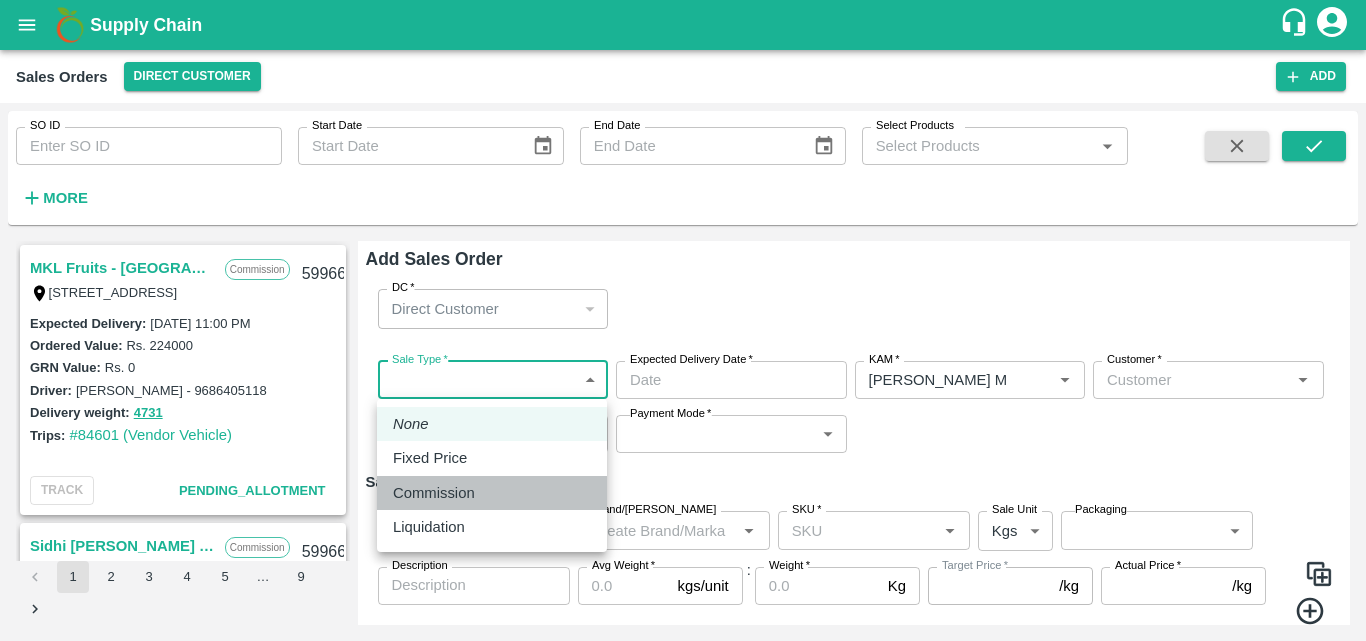 click on "Commission" at bounding box center (434, 493) 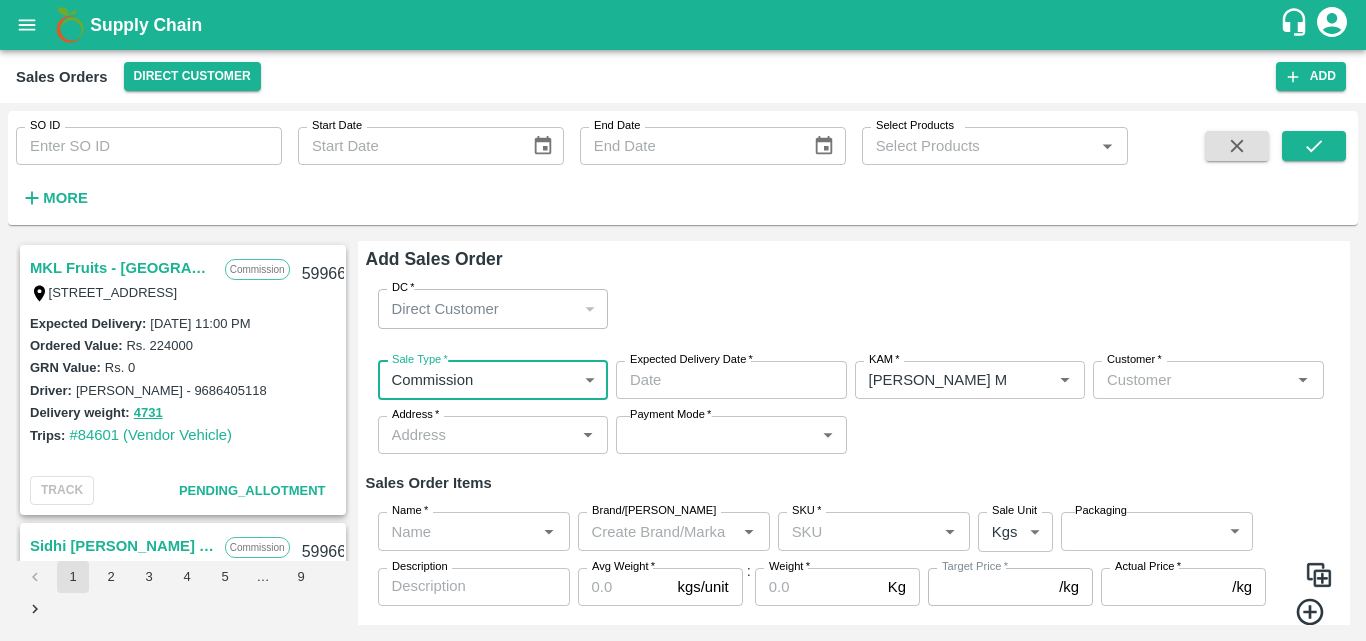 type on "DD/MM/YYYY hh:mm aa" 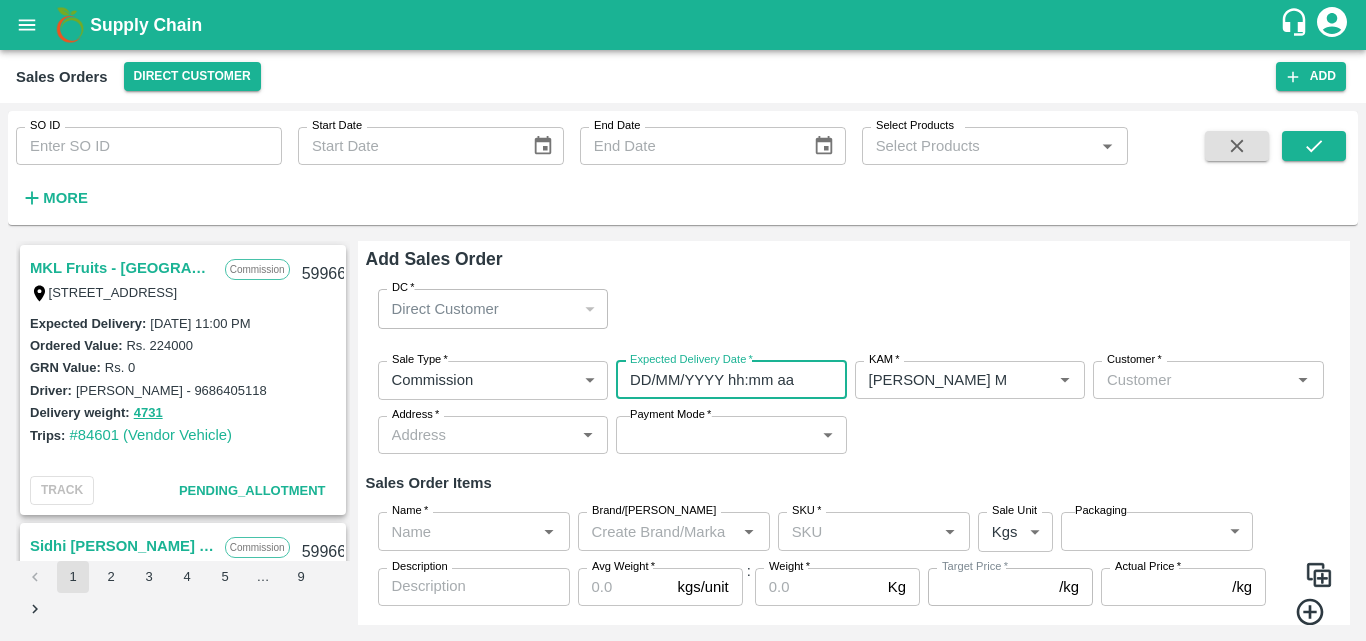 click on "DD/MM/YYYY hh:mm aa" at bounding box center [724, 380] 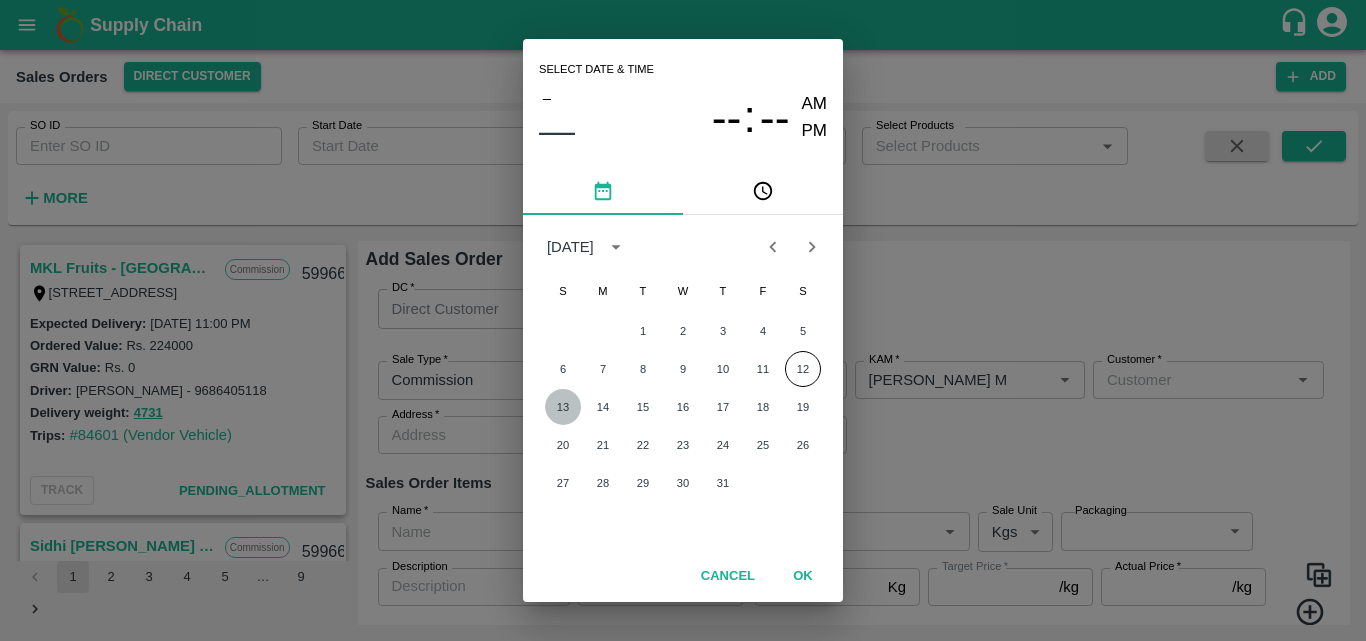 click on "13" at bounding box center [563, 407] 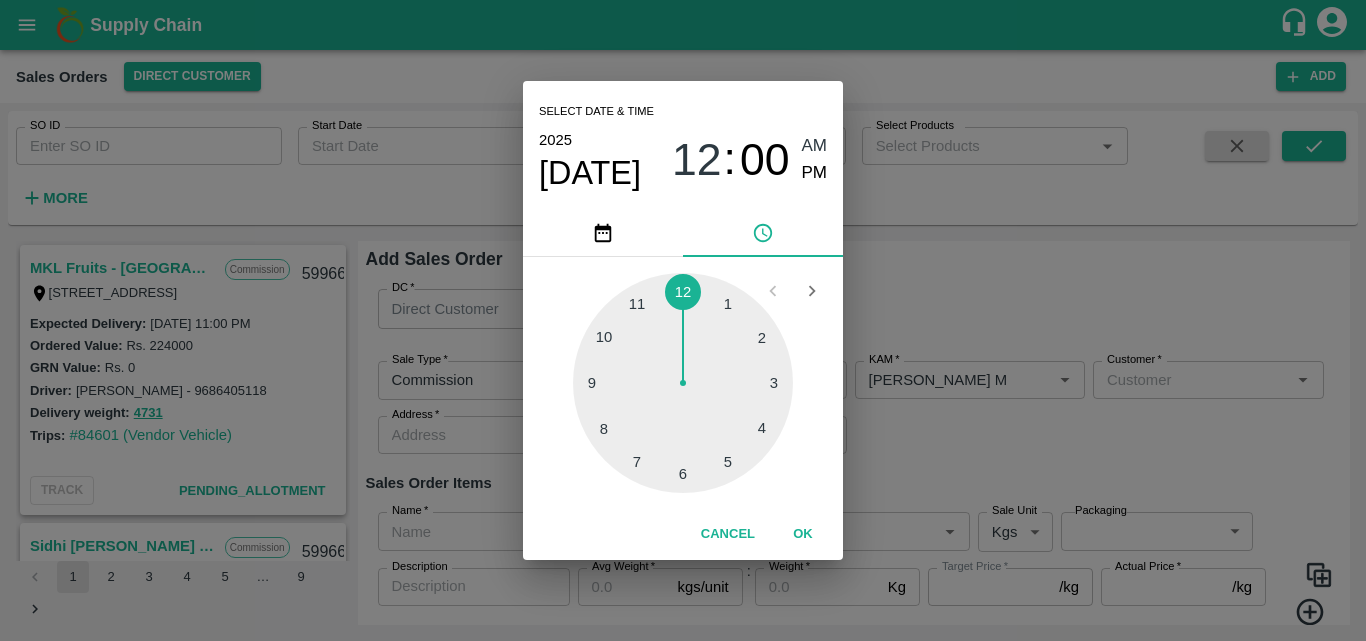 click on "Select date & time [DATE] 12 : 00 AM PM 1 2 3 4 5 6 7 8 9 10 11 12 Cancel OK" at bounding box center (683, 320) 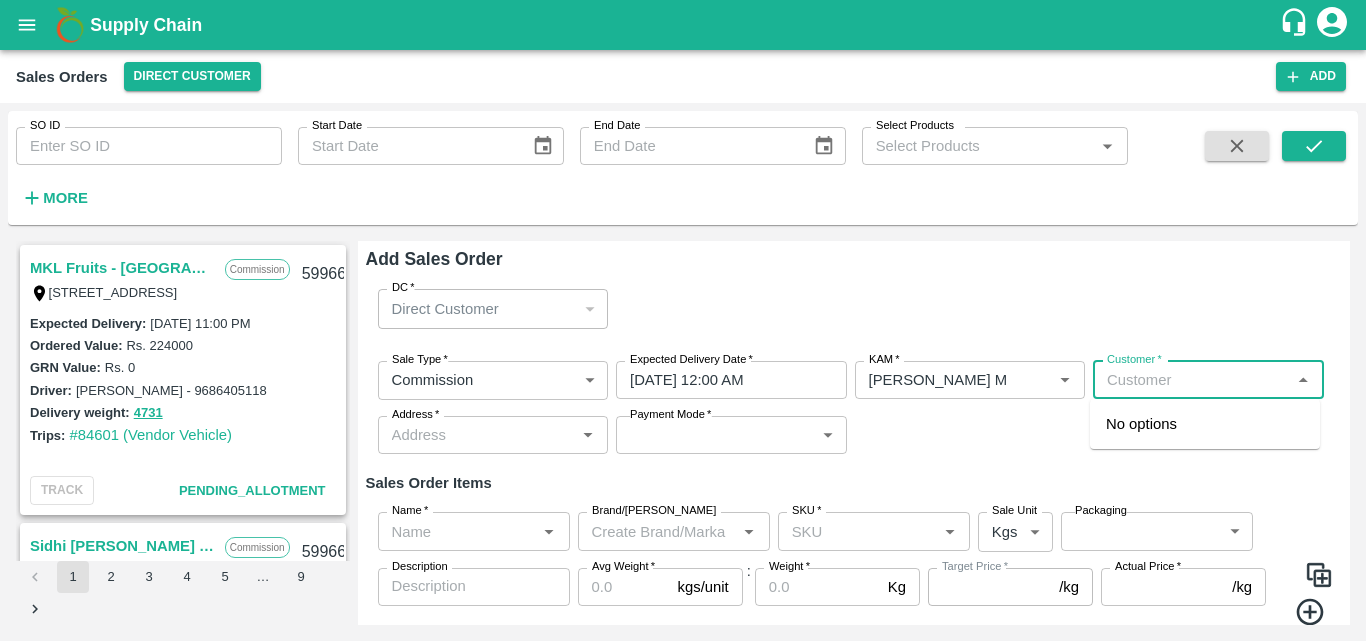 click on "Customer   *" at bounding box center [1192, 380] 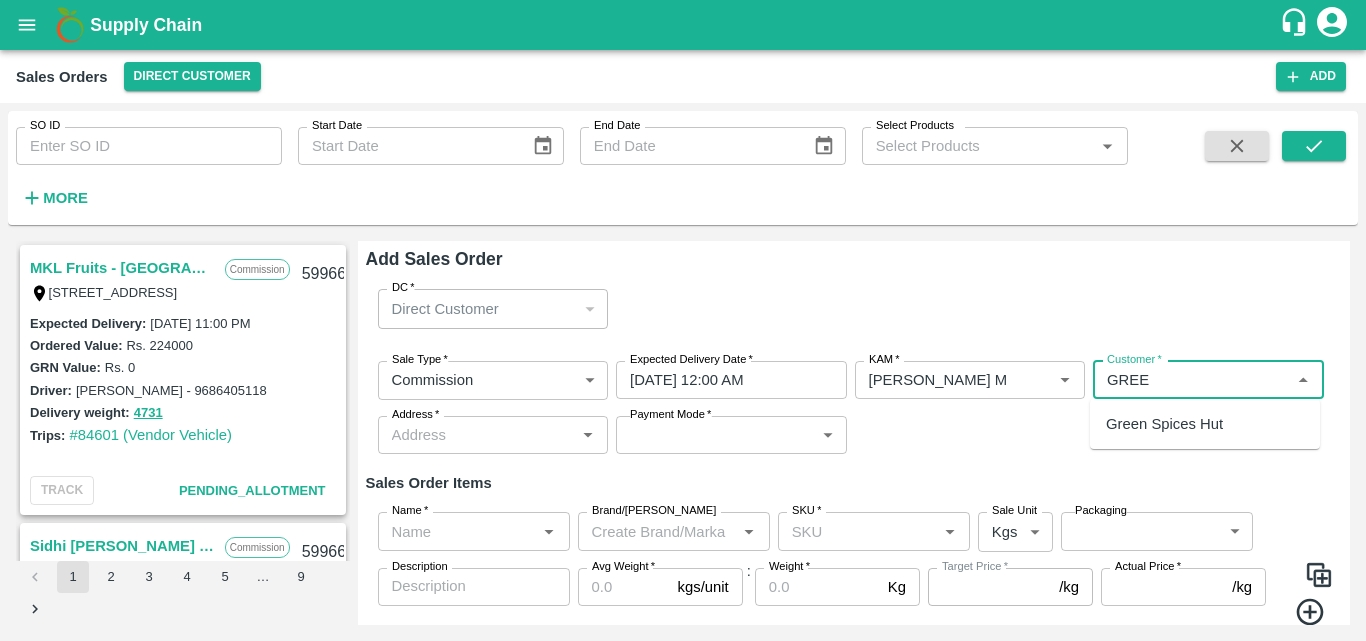 click on "Green Spices Hut" at bounding box center (1164, 424) 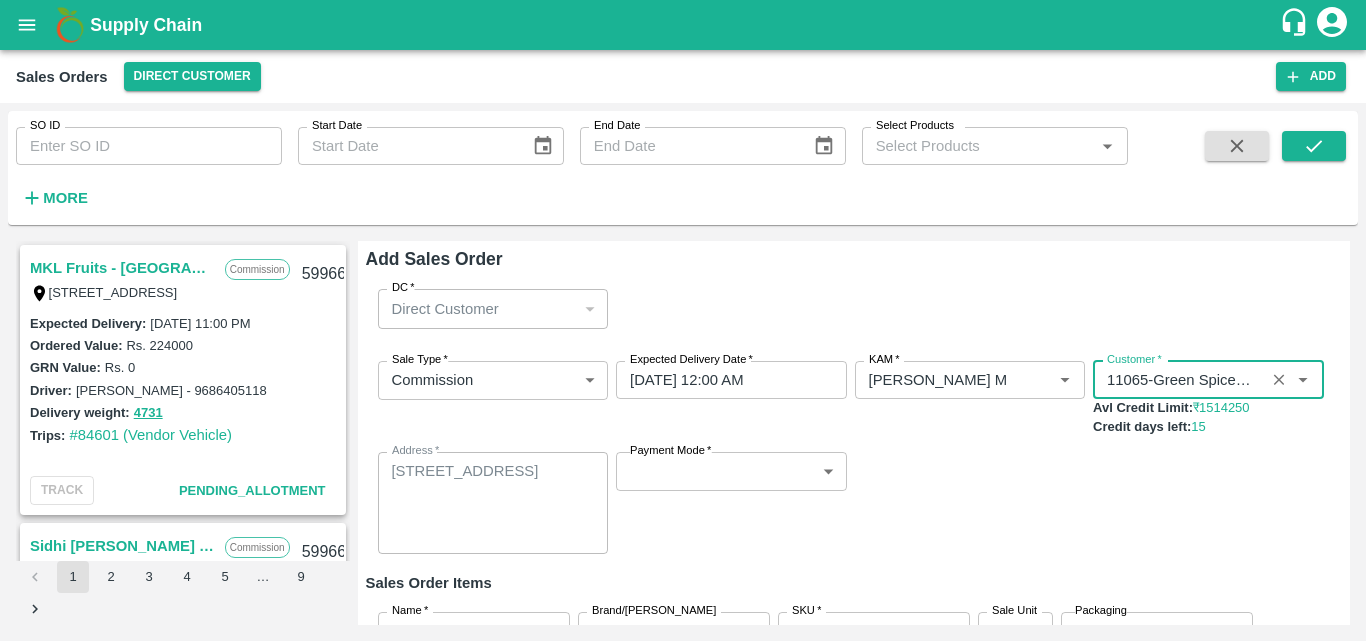 type on "11065-Green Spices Hut" 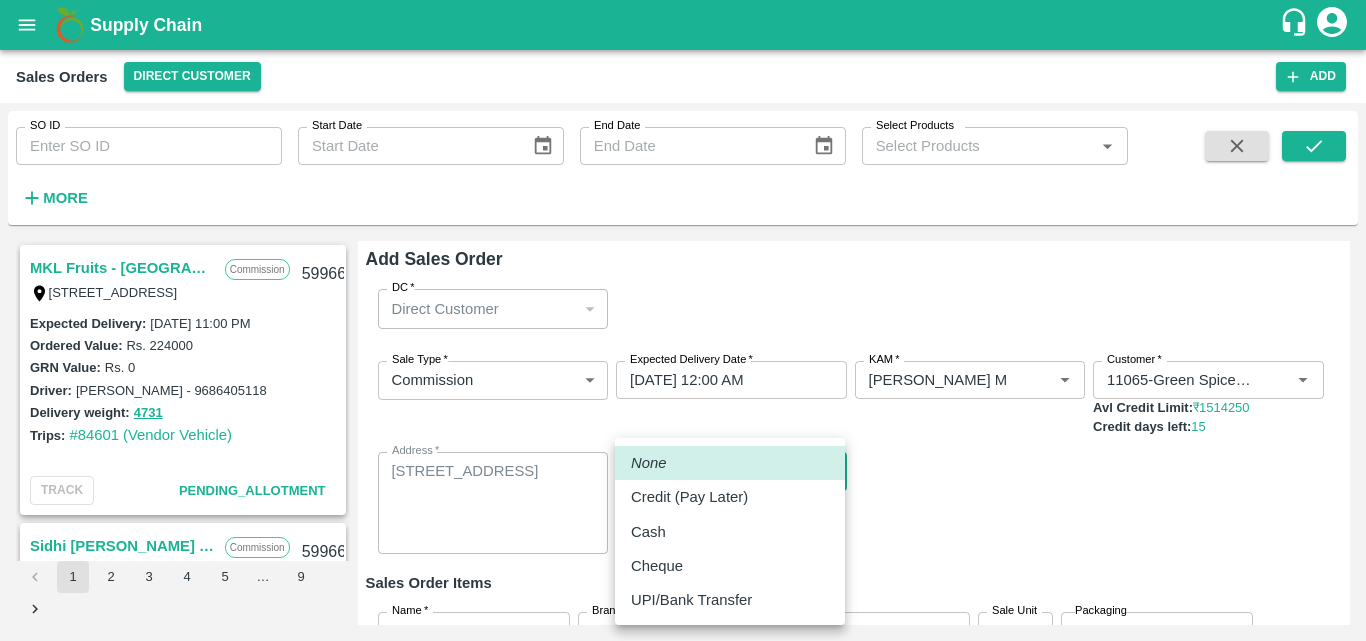 click on "Supply Chain Sales Orders Direct Customer Add SO ID SO ID Start Date Start Date End Date End Date Select Products Select Products   * More MKL Fruits - Bangalore Commission F -[STREET_ADDRESS] 599667 Expected Delivery : [DATE] 11:00 PM Ordered Value: Rs.   224000 GRN Value: Rs.   0 Driver: [PERSON_NAME] - 9686405118 Delivery weight: 4731 Trips: #84601 (Vendor Vehicle) TRACK Pending_Allotment Sidhi [PERSON_NAME] Fruits Commission C-650,  BASEMENT [GEOGRAPHIC_DATA], [GEOGRAPHIC_DATA] , [GEOGRAPHIC_DATA] 599665 Expected Delivery : [DATE] 10:00 AM Ordered Value: Rs.   125800 GRN Value: Rs.   0 Driver:  -  Delivery weight: 0 Trips: TRACK Pending_Allotment Sidhi [PERSON_NAME] Fruits Commission C-650,  BASEMENT [GEOGRAPHIC_DATA], [GEOGRAPHIC_DATA] , [GEOGRAPHIC_DATA] Expected Delivery : [DATE] 10:00 AM Ordered Value: Rs.   127250 GRN Value: Rs.   0 Driver:  -  Delivery weight: 0 Trips: TRACK [PERSON_NAME]  :" at bounding box center [683, 320] 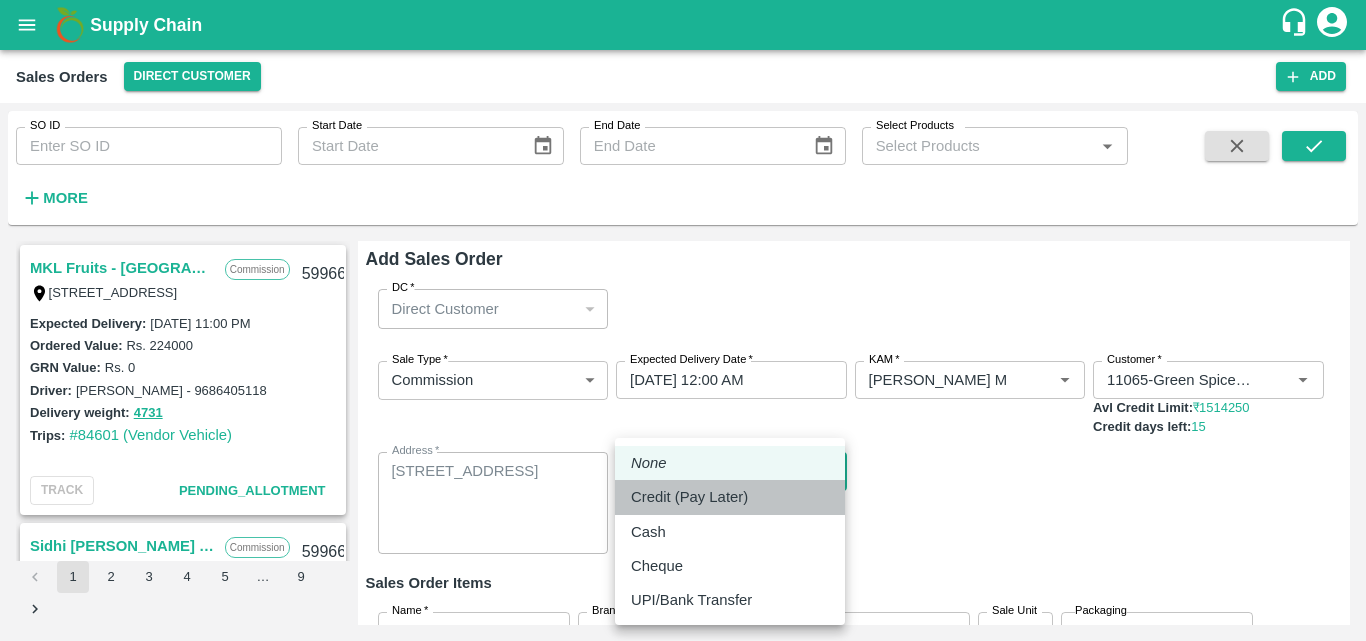 click on "Credit (Pay Later)" at bounding box center (689, 497) 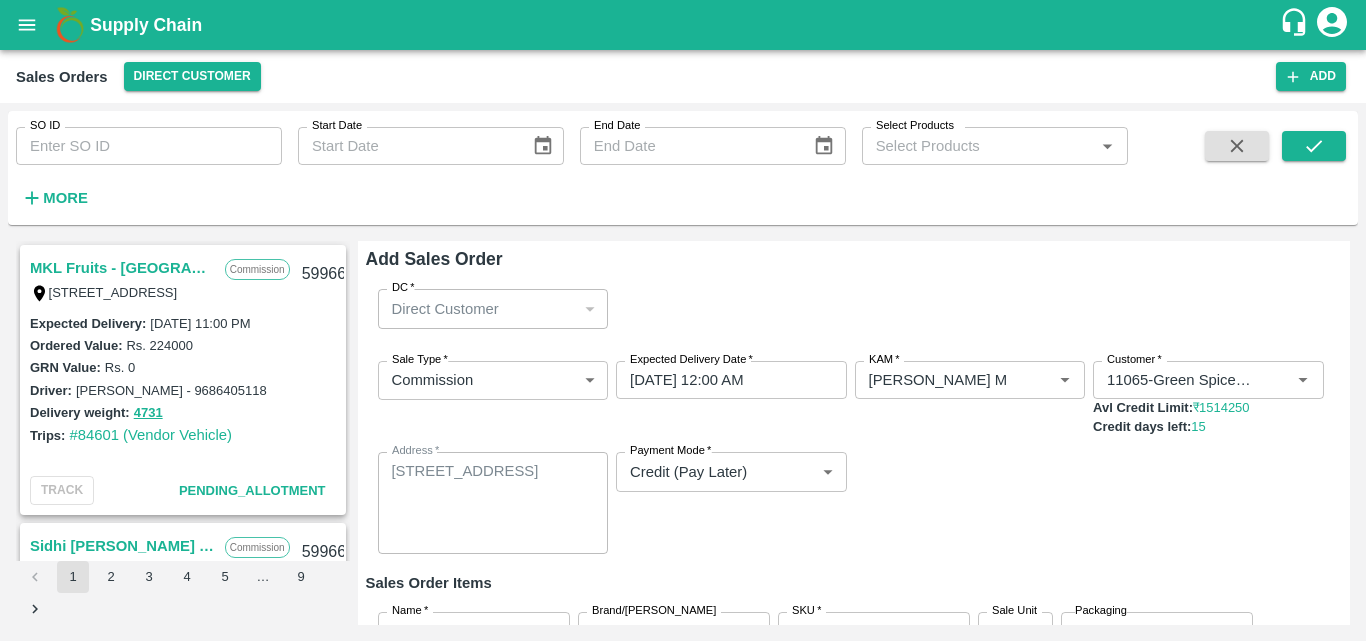 click on "Sale Type   * Commission 2 Sale Type Expected Delivery Date   * [DATE] 12:00 AM Expected Delivery Date KAM   * KAM   * Customer   * Customer   * Avl Credit Limit:  ₹ 1514250 Credit days left:  15 Address   * [STREET_ADDRESS] x Address Payment Mode   * Credit (Pay Later) credit Payment Mode" at bounding box center (854, 458) 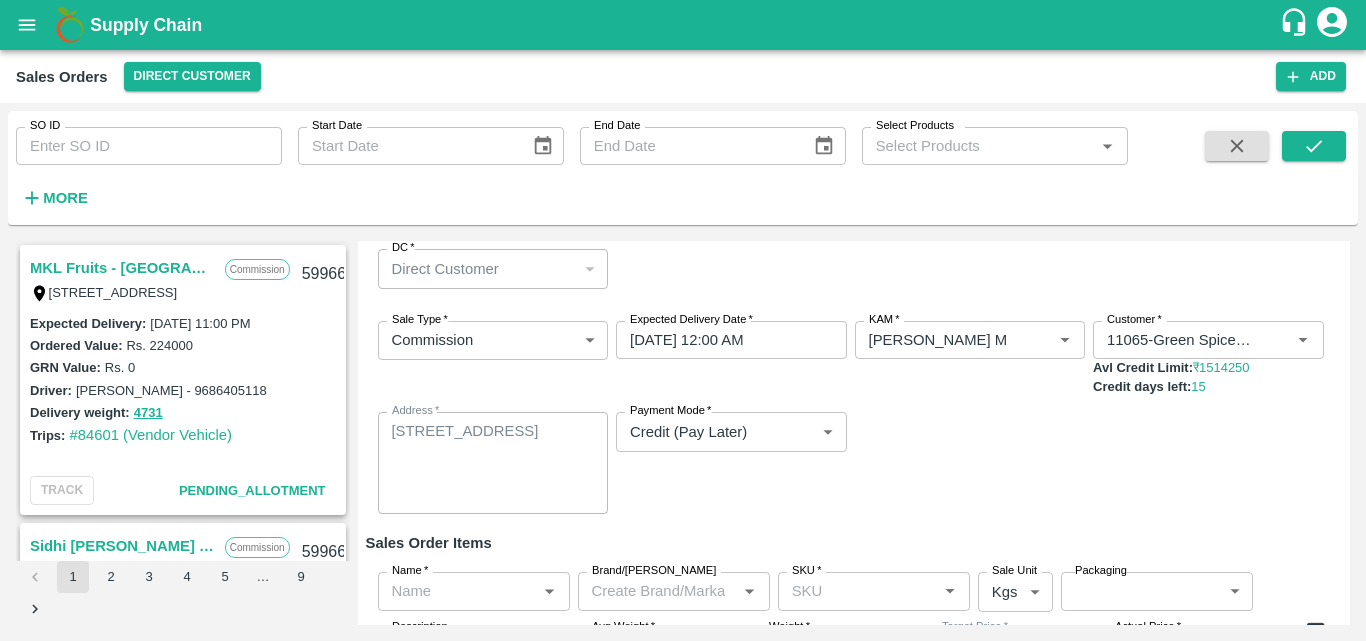 scroll, scrollTop: 166, scrollLeft: 0, axis: vertical 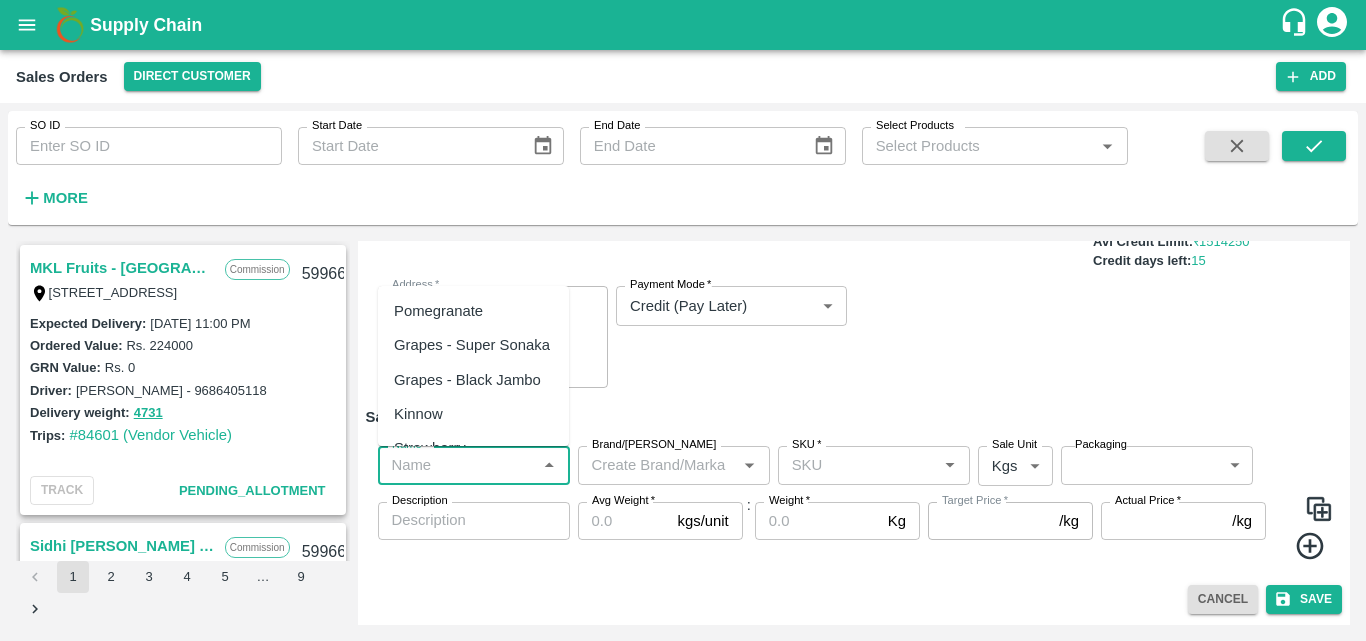 click on "Name   *" at bounding box center [457, 465] 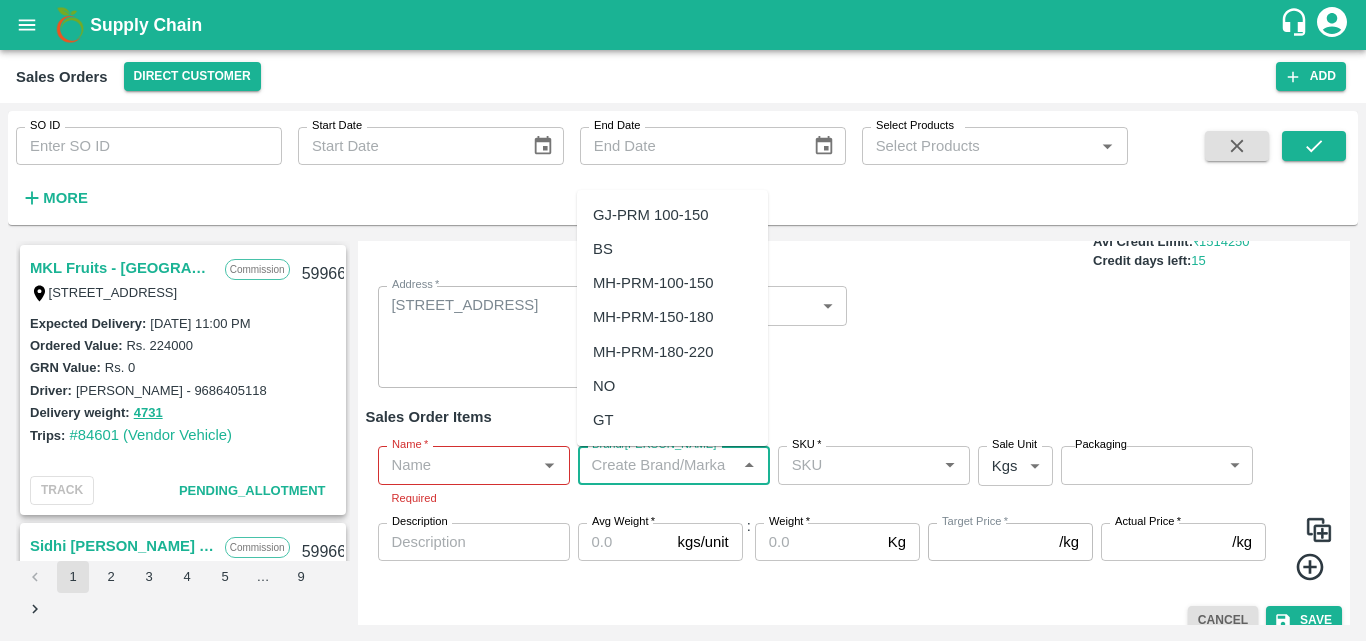 click on "Brand/[PERSON_NAME]" at bounding box center (657, 465) 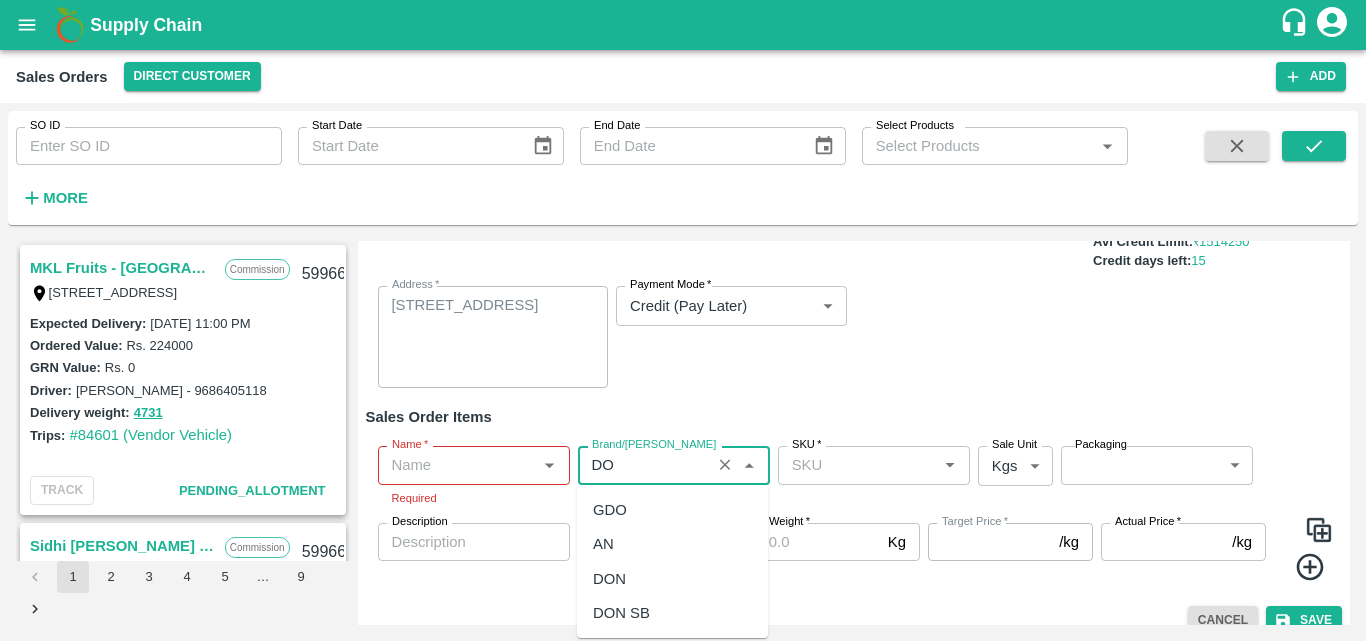 click on "DON" at bounding box center (609, 579) 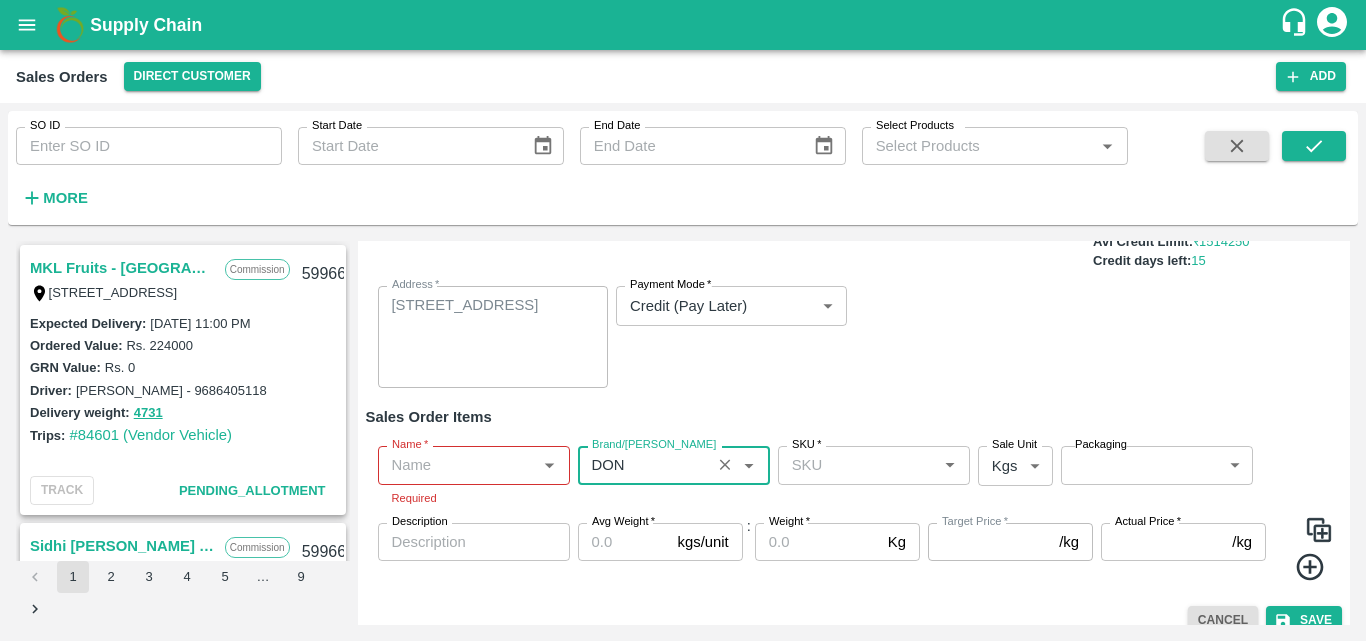 type on "DON" 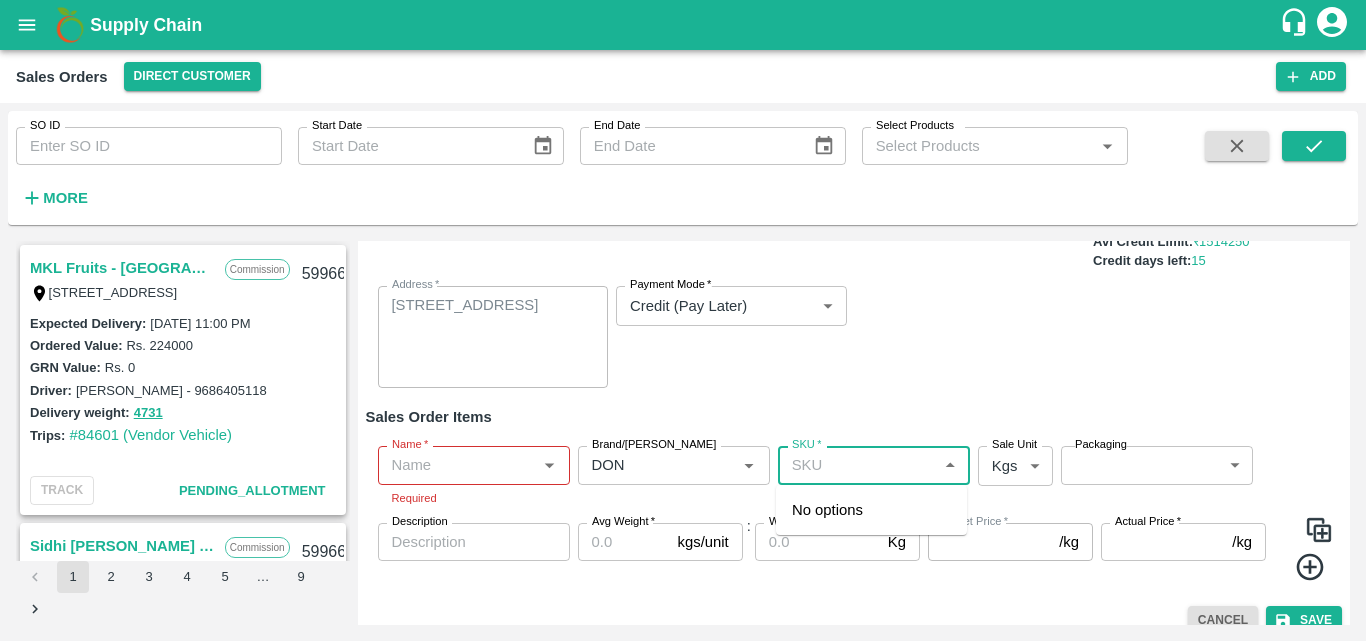click on "SKU   *" at bounding box center (857, 465) 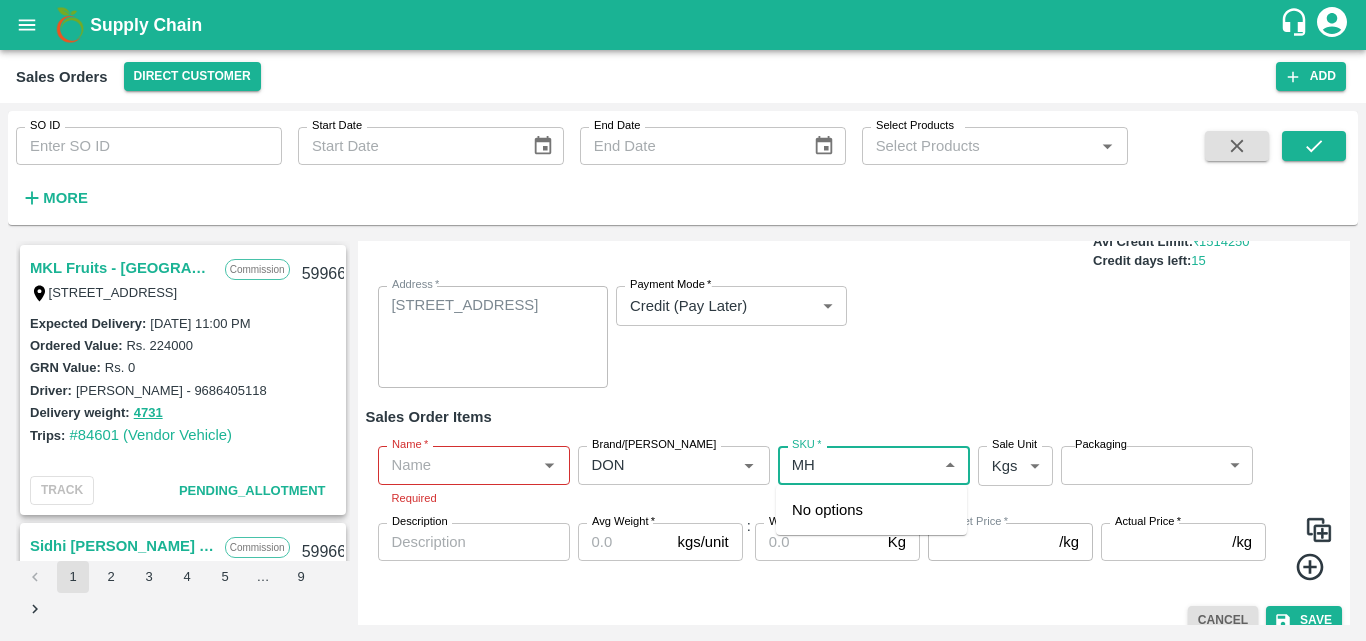 type on "M" 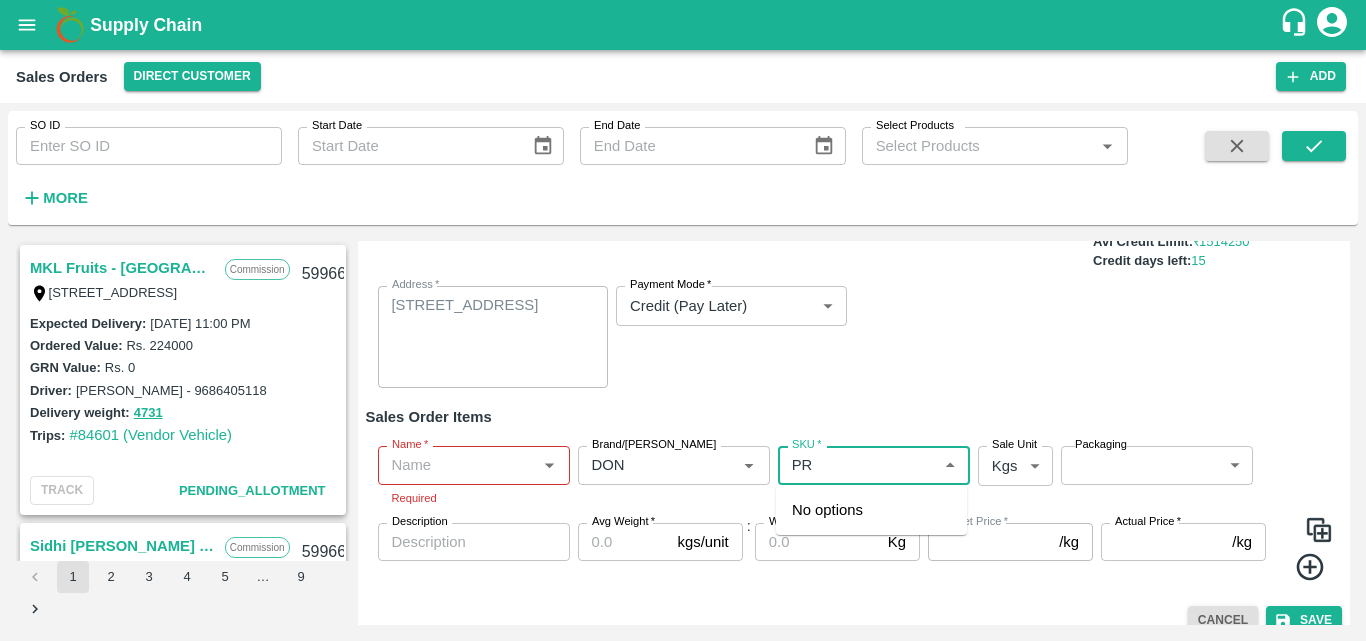 type on "P" 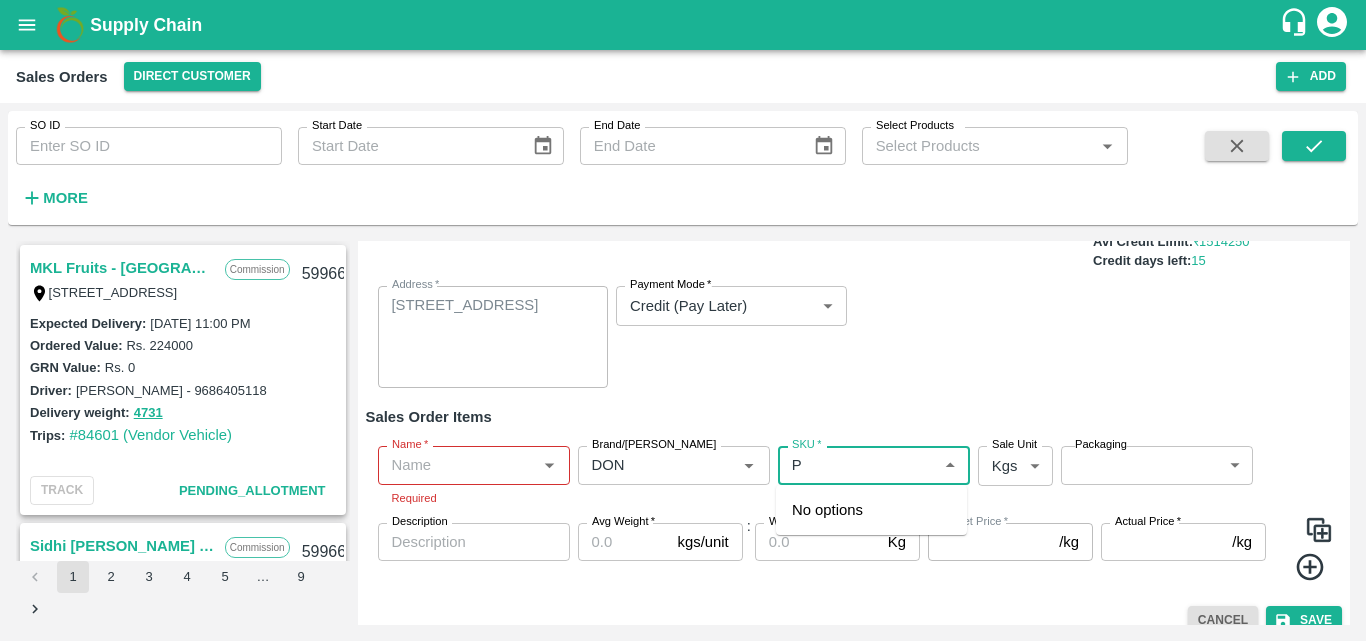 type 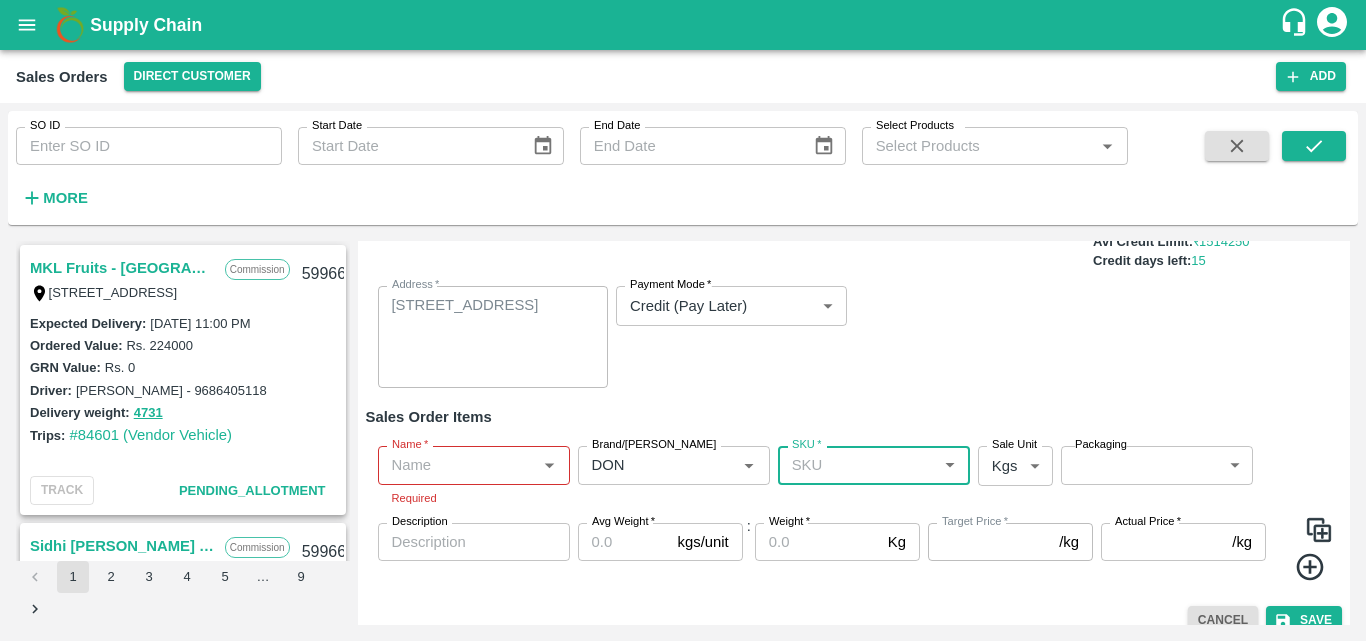 click on "SKU   *" at bounding box center [857, 465] 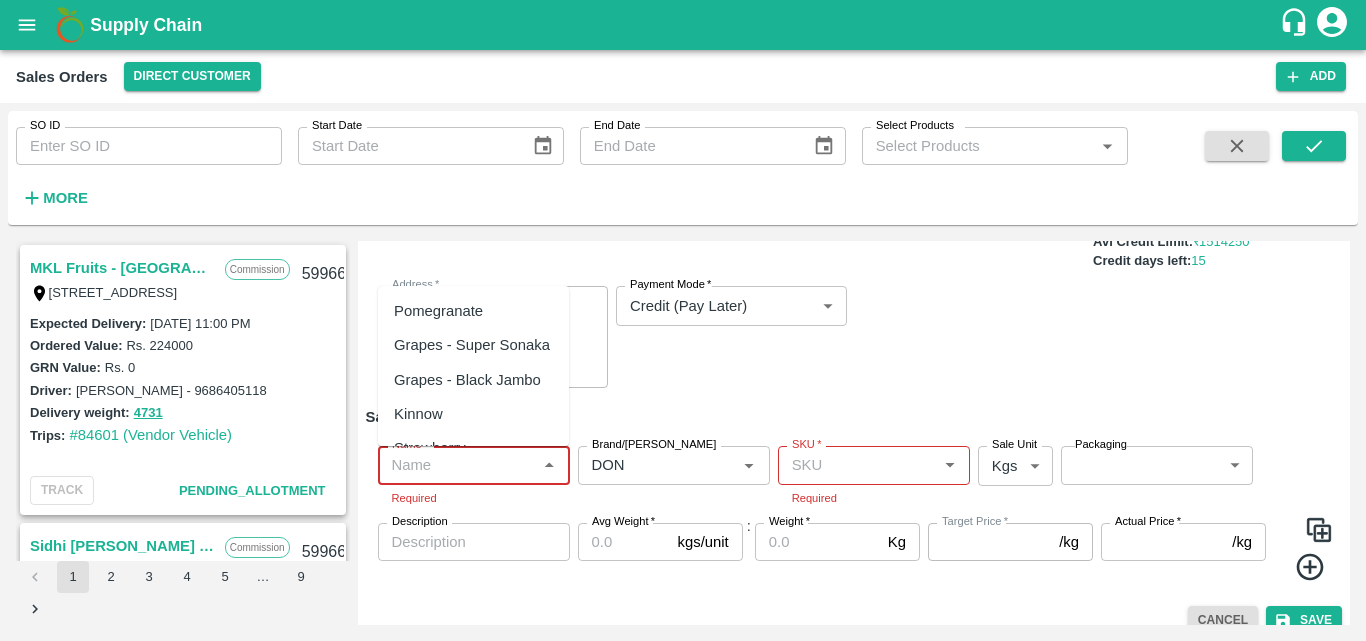 click on "Pomegranate" at bounding box center (473, 311) 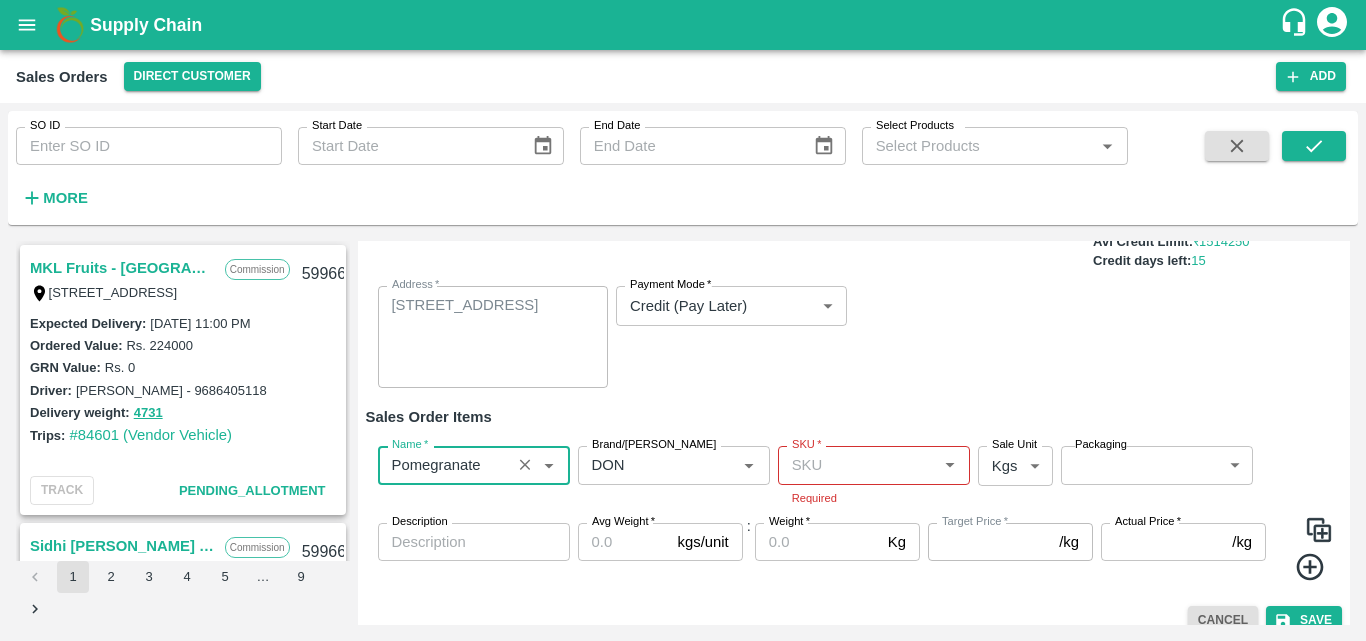 click on "SKU   *" at bounding box center (857, 465) 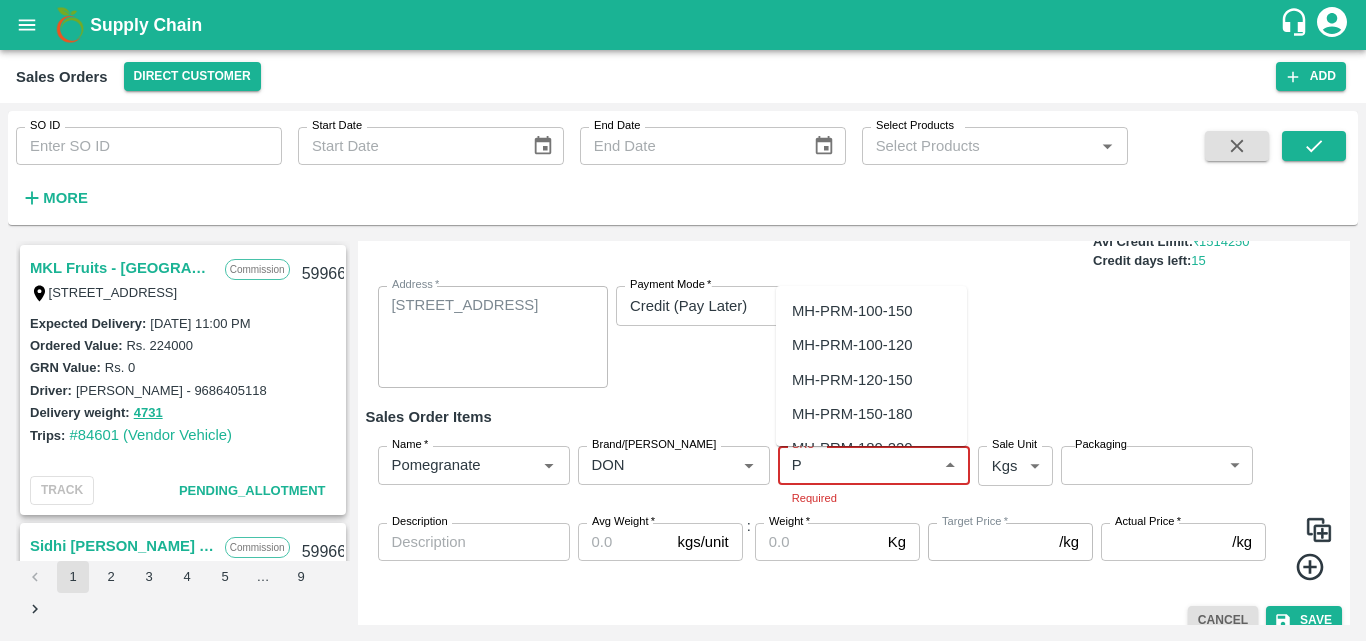click on "MH-PRM-100-150" at bounding box center [852, 311] 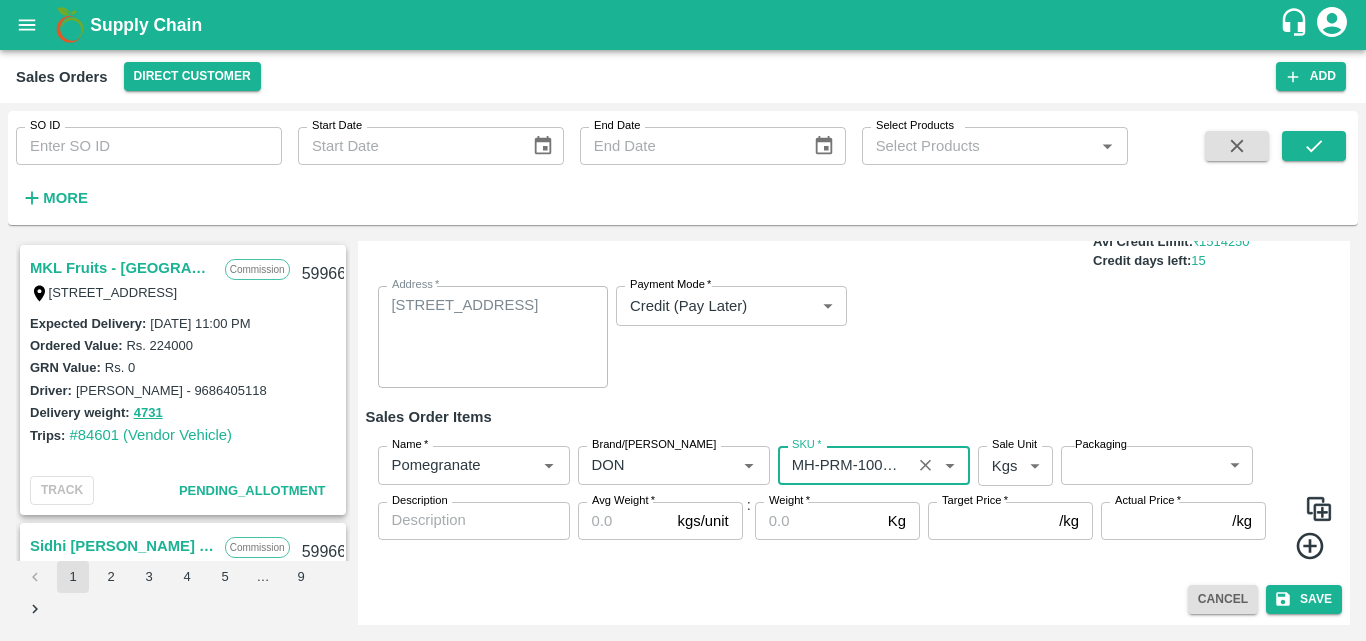 type on "MH-PRM-100-150" 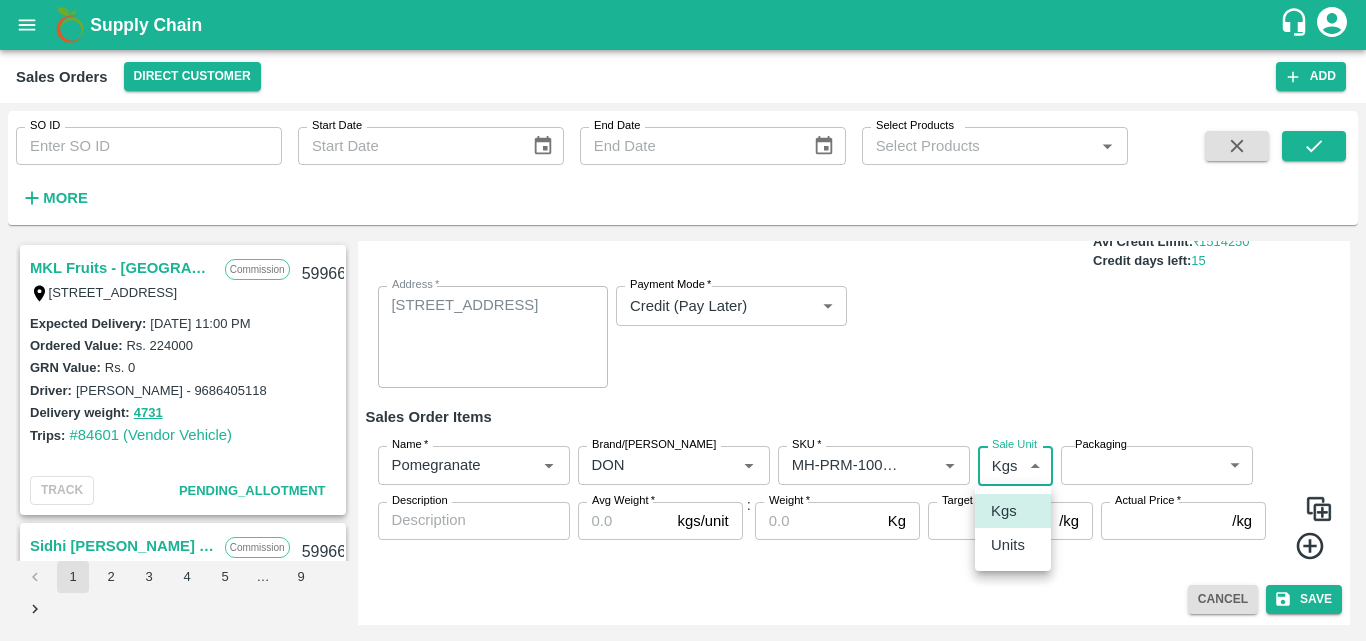 click on "Supply Chain Sales Orders Direct Customer Add SO ID SO ID Start Date Start Date End Date End Date Select Products Select Products   * More MKL Fruits - Bangalore Commission F -[STREET_ADDRESS] 599667 Expected Delivery : [DATE] 11:00 PM Ordered Value: Rs.   224000 GRN Value: Rs.   0 Driver: [PERSON_NAME] - 9686405118 Delivery weight: 4731 Trips: #84601 (Vendor Vehicle) TRACK Pending_Allotment Sidhi [PERSON_NAME] Fruits Commission C-650,  BASEMENT [GEOGRAPHIC_DATA], [GEOGRAPHIC_DATA] , [GEOGRAPHIC_DATA] 599665 Expected Delivery : [DATE] 10:00 AM Ordered Value: Rs.   125800 GRN Value: Rs.   0 Driver:  -  Delivery weight: 0 Trips: TRACK Pending_Allotment Sidhi [PERSON_NAME] Fruits Commission C-650,  BASEMENT [GEOGRAPHIC_DATA], [GEOGRAPHIC_DATA] , [GEOGRAPHIC_DATA] Expected Delivery : [DATE] 10:00 AM Ordered Value: Rs.   127250 GRN Value: Rs.   0 Driver:  -  Delivery weight: 0 Trips: TRACK [PERSON_NAME]  :" at bounding box center (683, 320) 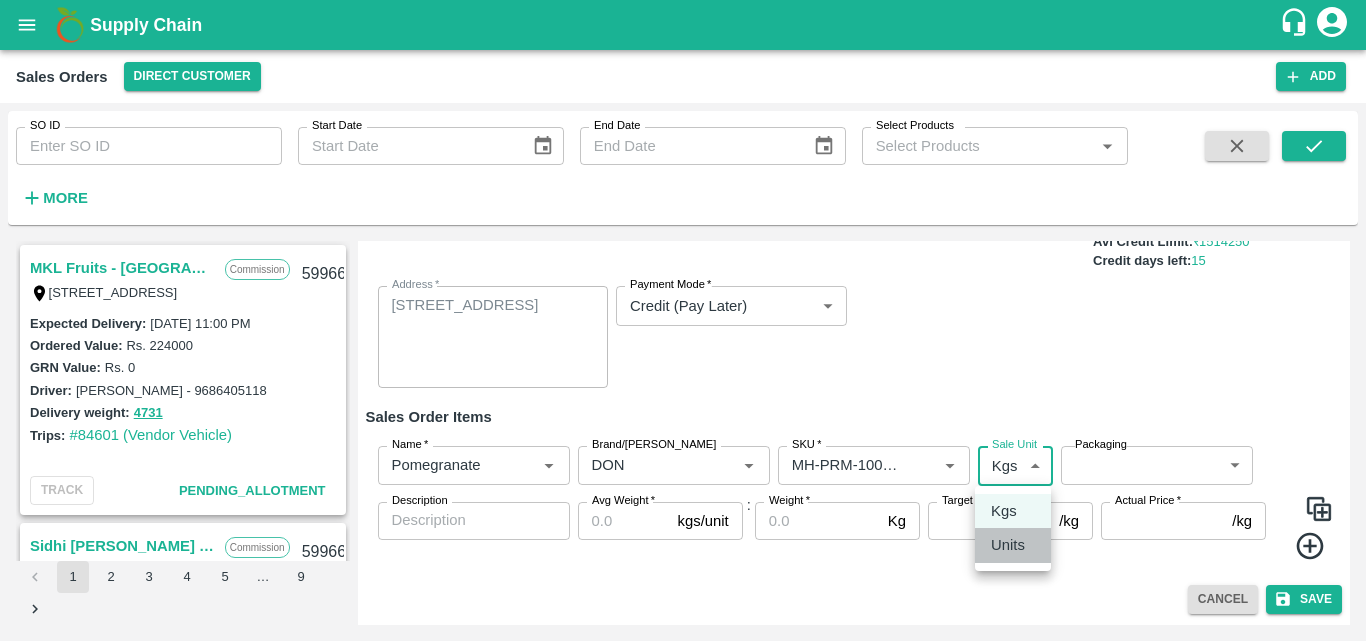 click on "Units" at bounding box center [1008, 545] 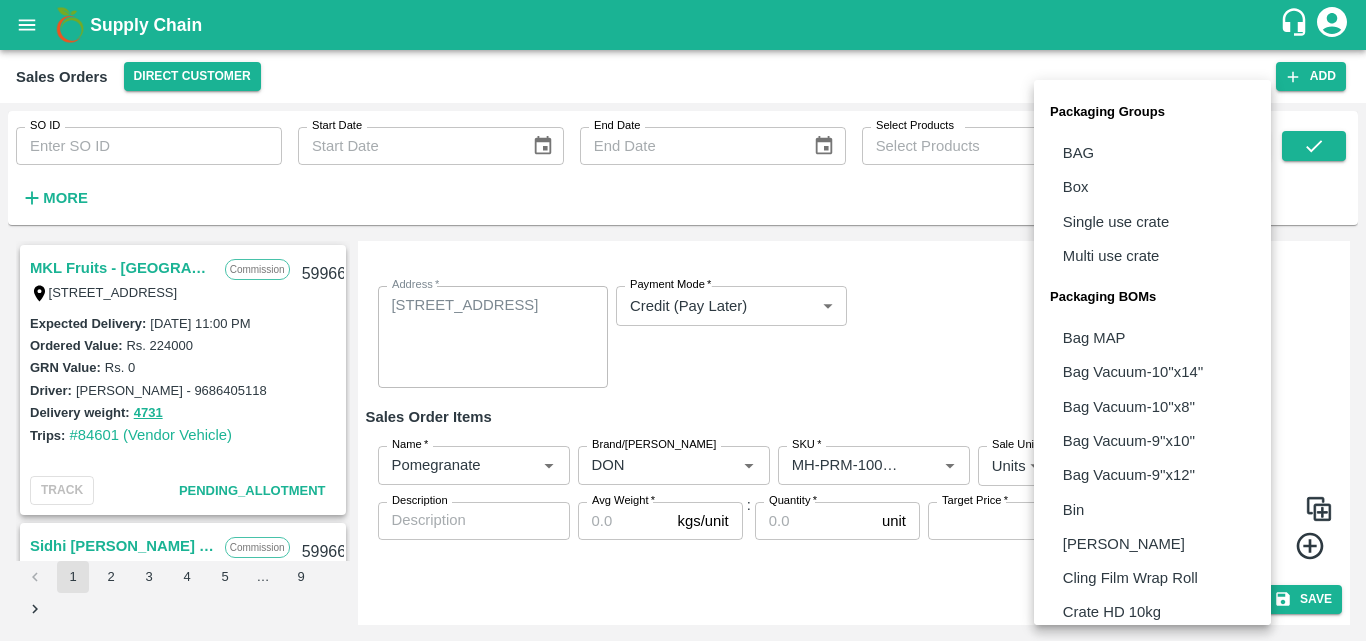 click on "Supply Chain Sales Orders Direct Customer Add SO ID SO ID Start Date Start Date End Date End Date Select Products Select Products   * More MKL Fruits - Bangalore Commission F -[STREET_ADDRESS] 599667 Expected Delivery : [DATE] 11:00 PM Ordered Value: Rs.   224000 GRN Value: Rs.   0 Driver: [PERSON_NAME] - 9686405118 Delivery weight: 4731 Trips: #84601 (Vendor Vehicle) TRACK Pending_Allotment Sidhi [PERSON_NAME] Fruits Commission C-650,  BASEMENT [GEOGRAPHIC_DATA], [GEOGRAPHIC_DATA] , [GEOGRAPHIC_DATA] 599665 Expected Delivery : [DATE] 10:00 AM Ordered Value: Rs.   125800 GRN Value: Rs.   0 Driver:  -  Delivery weight: 0 Trips: TRACK Pending_Allotment Sidhi [PERSON_NAME] Fruits Commission C-650,  BASEMENT [GEOGRAPHIC_DATA], [GEOGRAPHIC_DATA] , [GEOGRAPHIC_DATA] Expected Delivery : [DATE] 10:00 AM Ordered Value: Rs.   127250 GRN Value: Rs.   0 Driver:  -  Delivery weight: 0 Trips: TRACK [PERSON_NAME]  :" at bounding box center [683, 320] 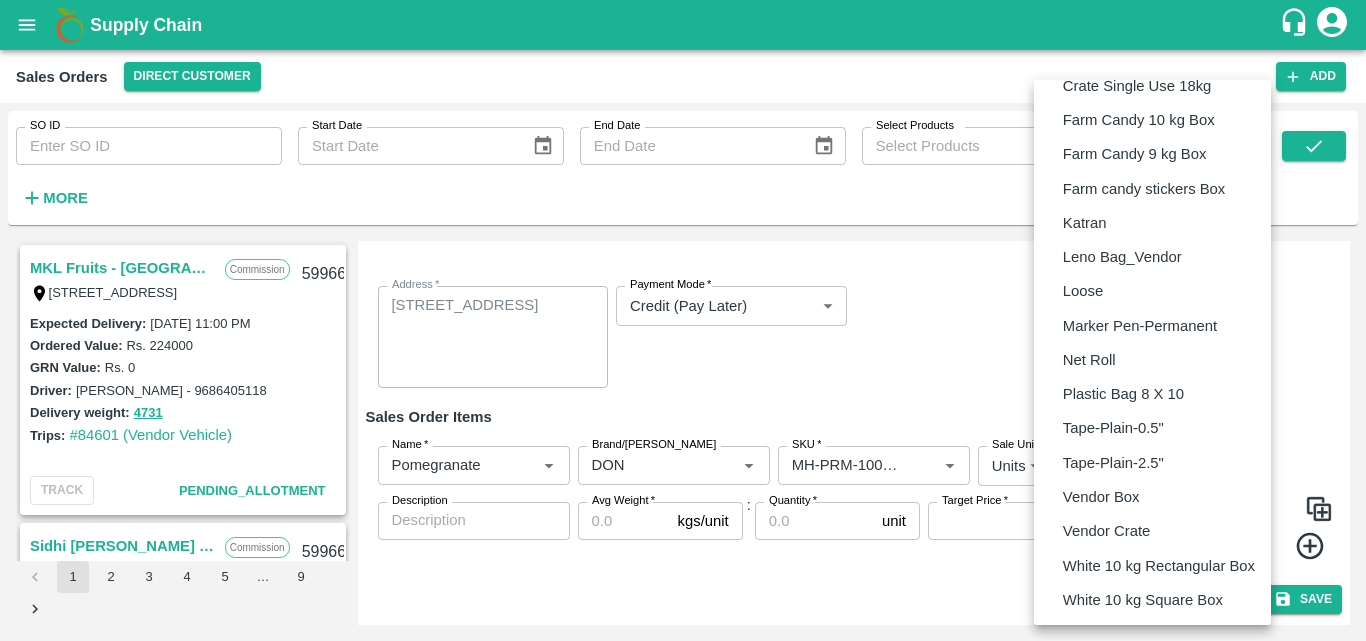 type 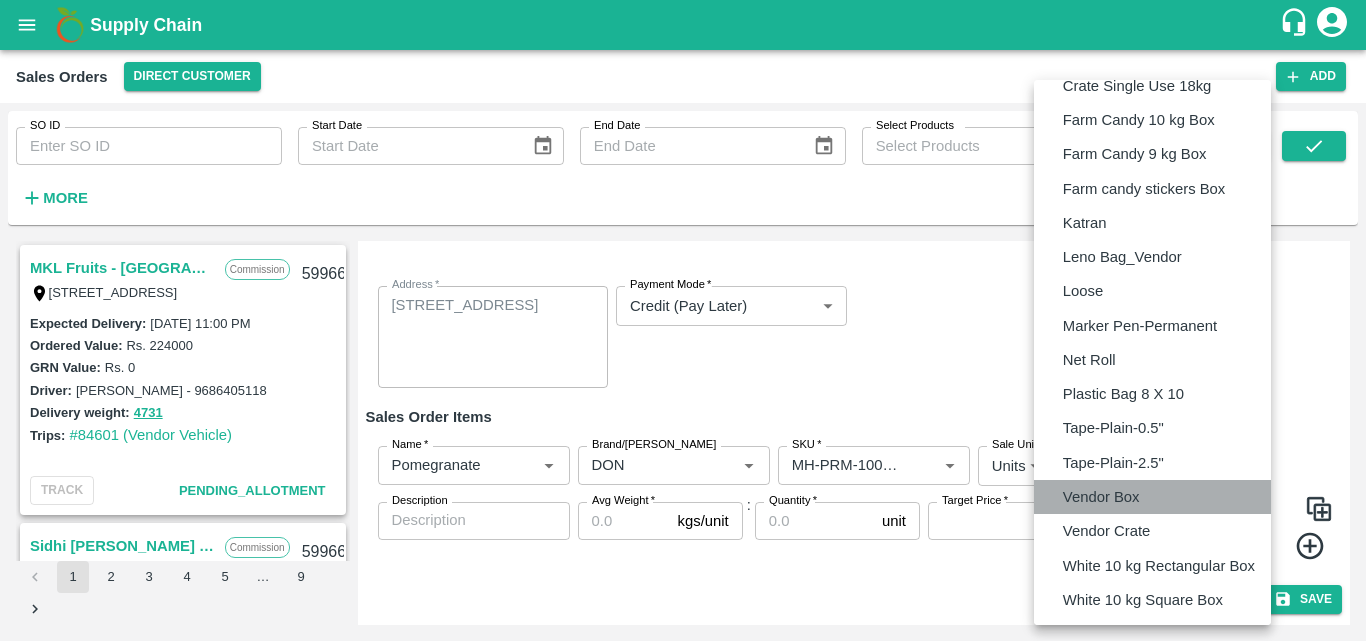 click on "Vendor Box" at bounding box center (1152, 497) 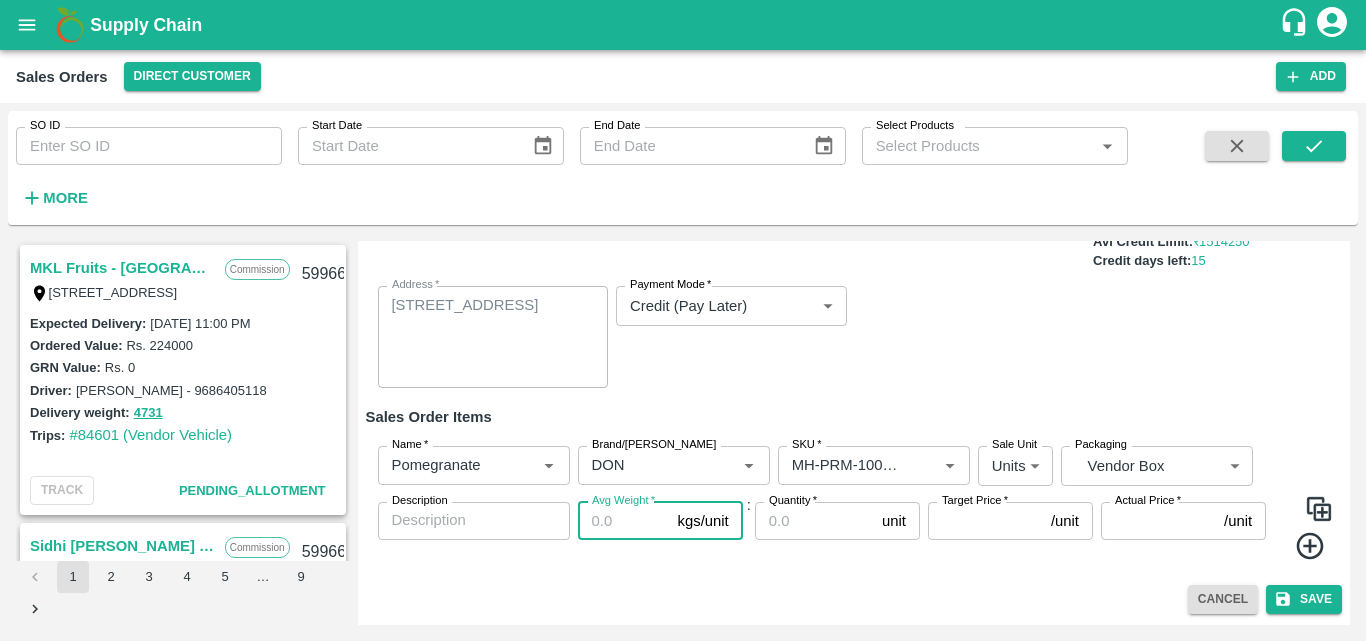 click on "Avg Weight   *" at bounding box center (624, 521) 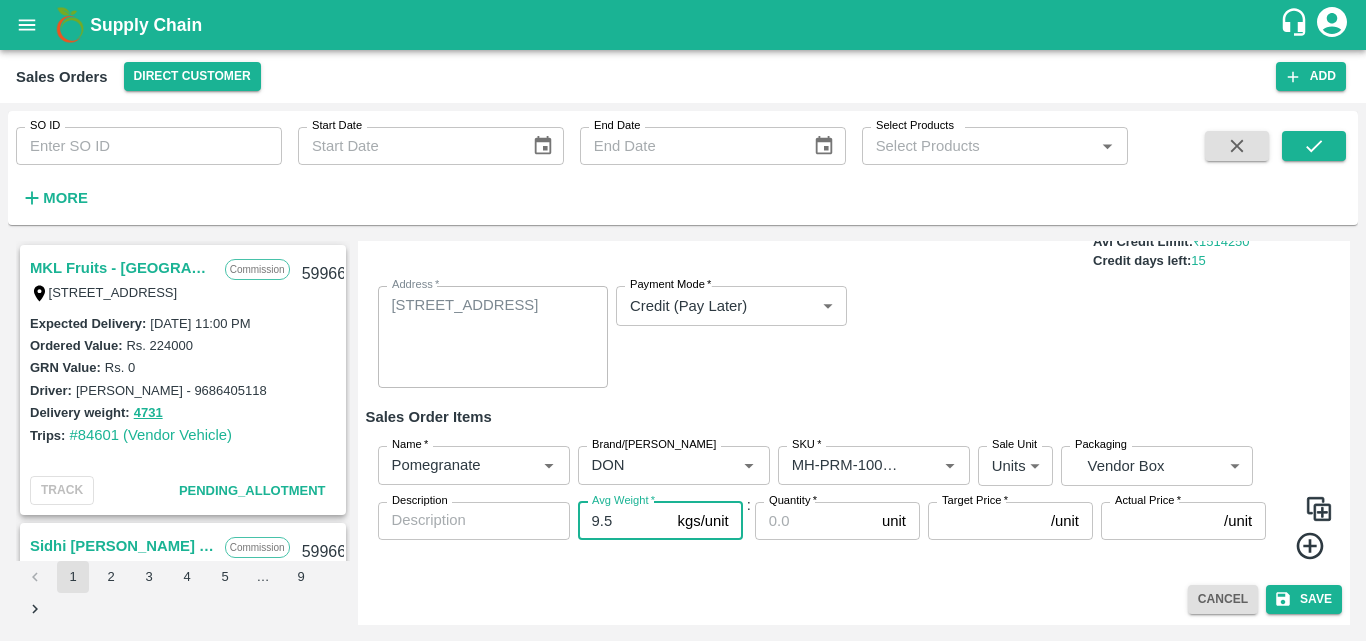 type on "9.5" 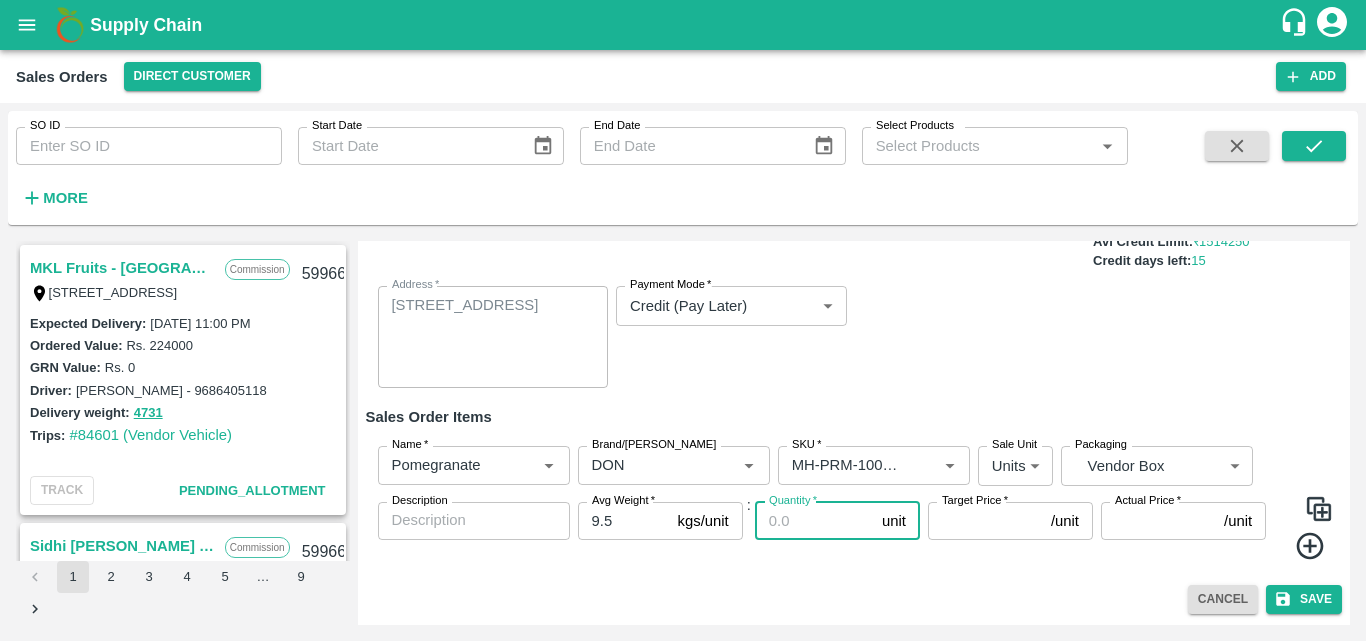 click on "Quantity   *" at bounding box center [814, 521] 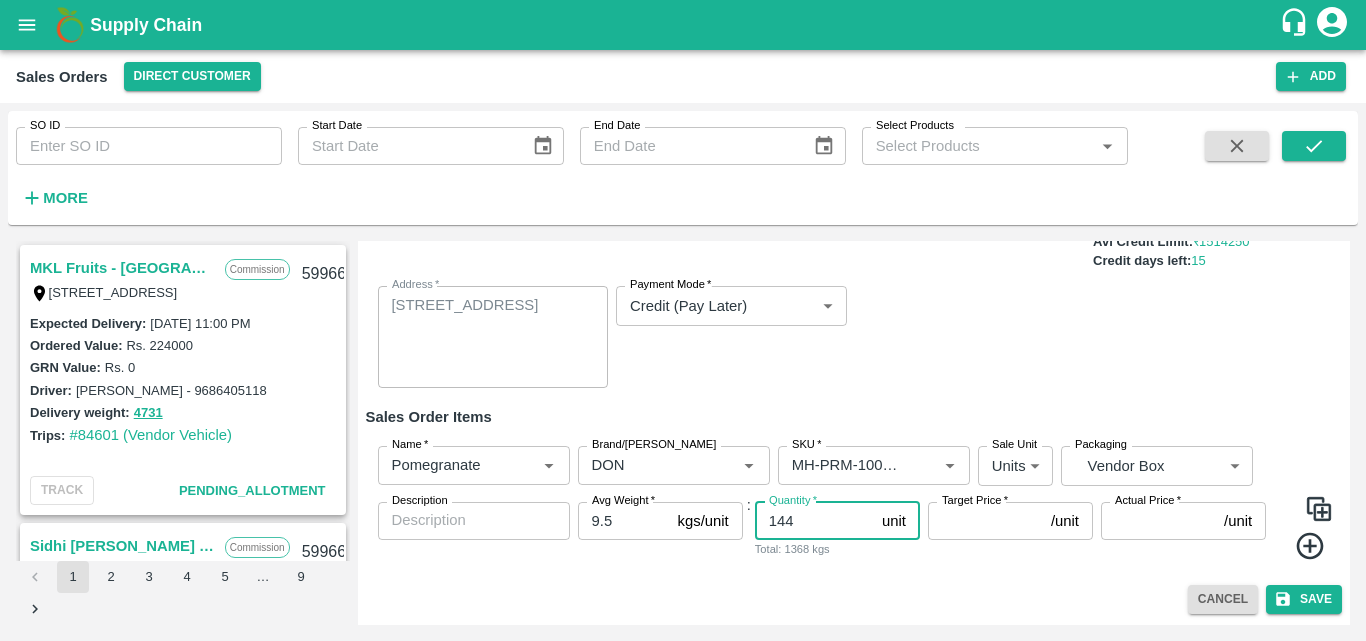 type on "144" 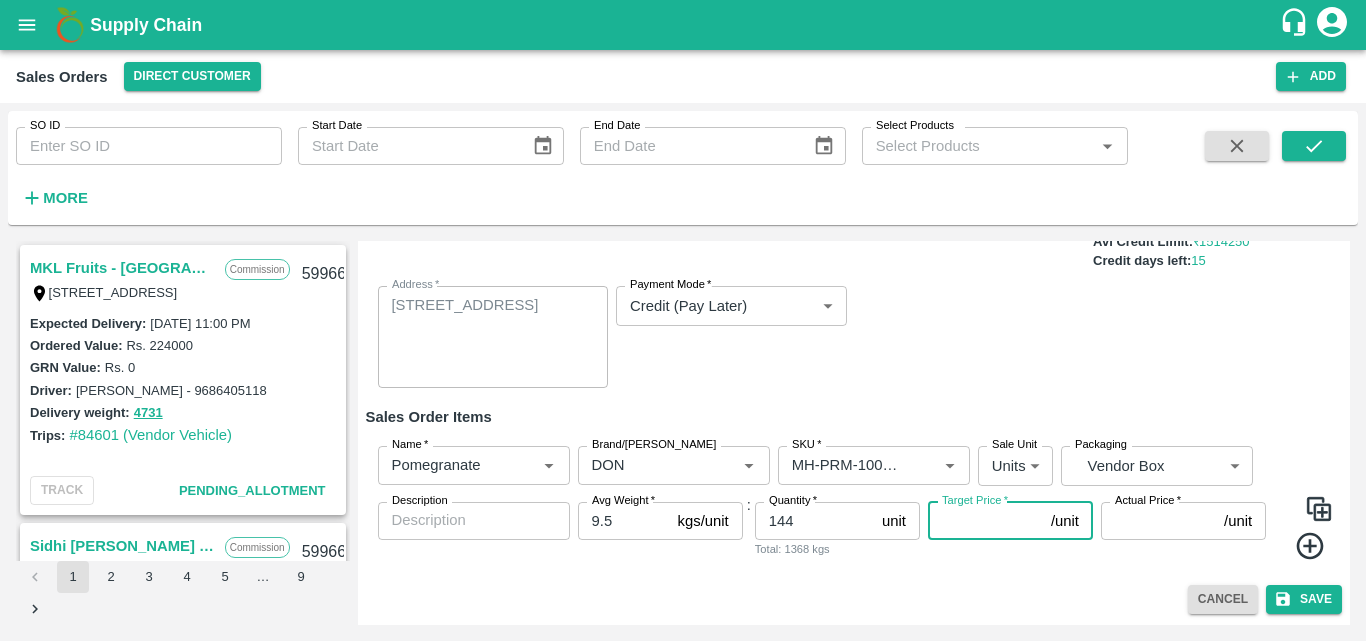click on "Target Price   *" at bounding box center [985, 521] 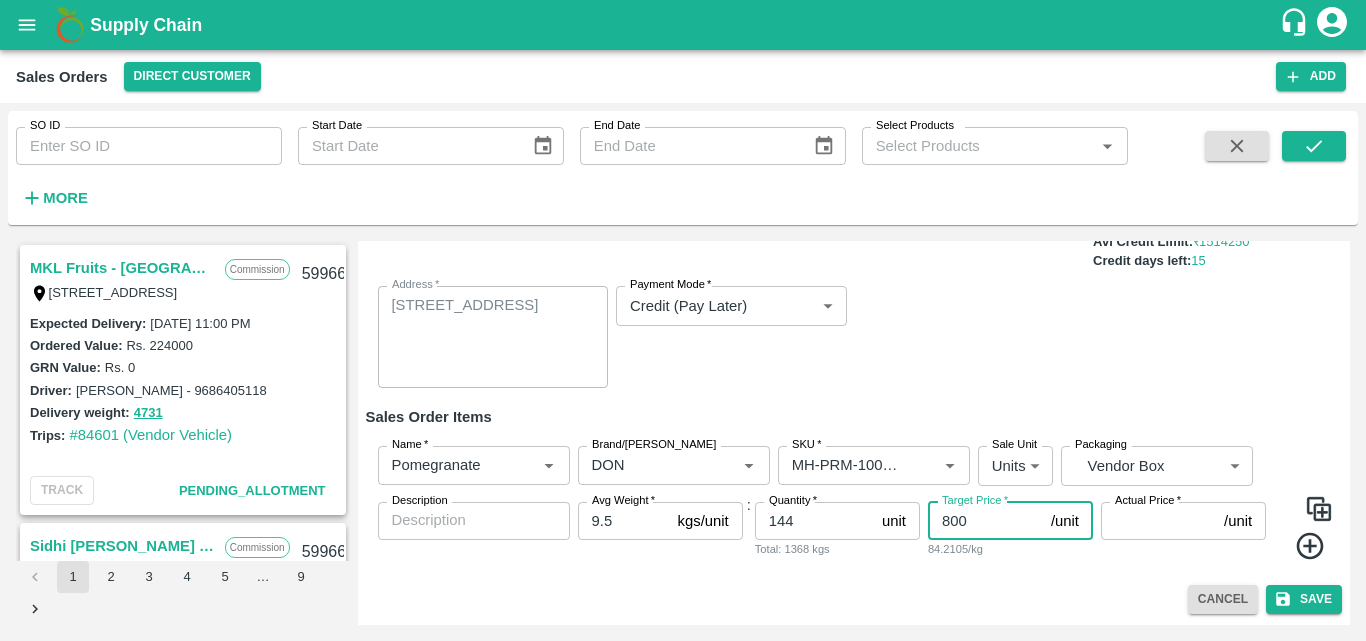 type on "800" 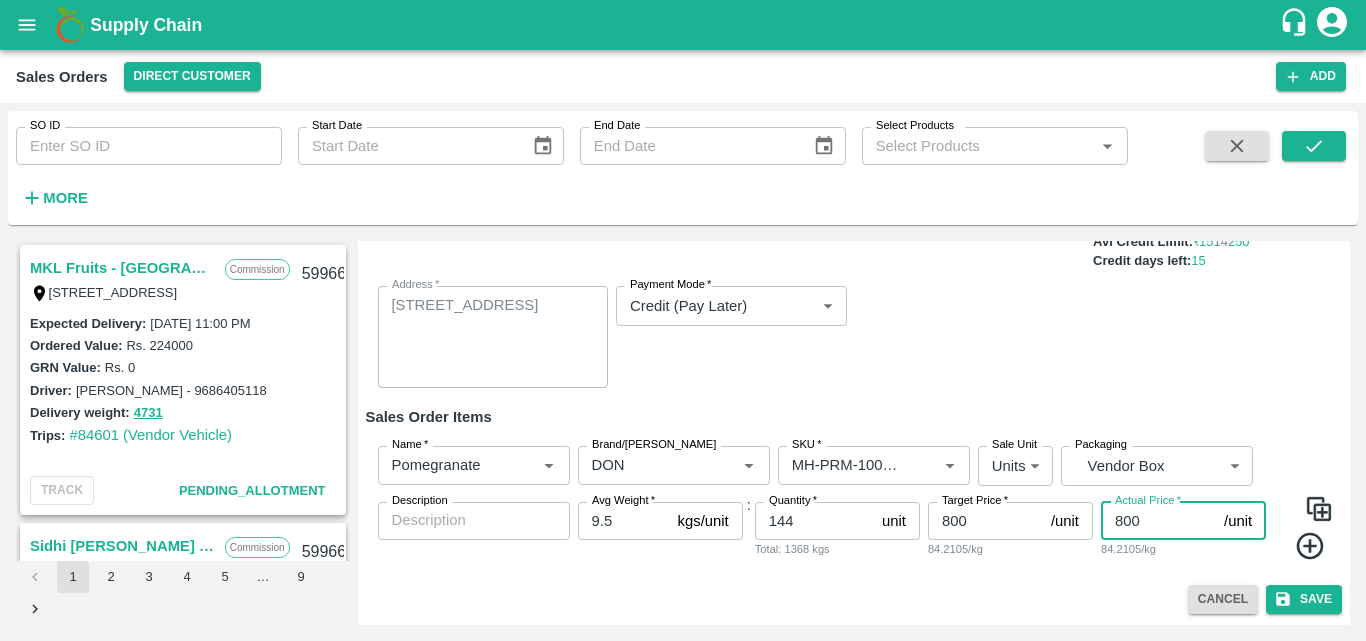 type on "800" 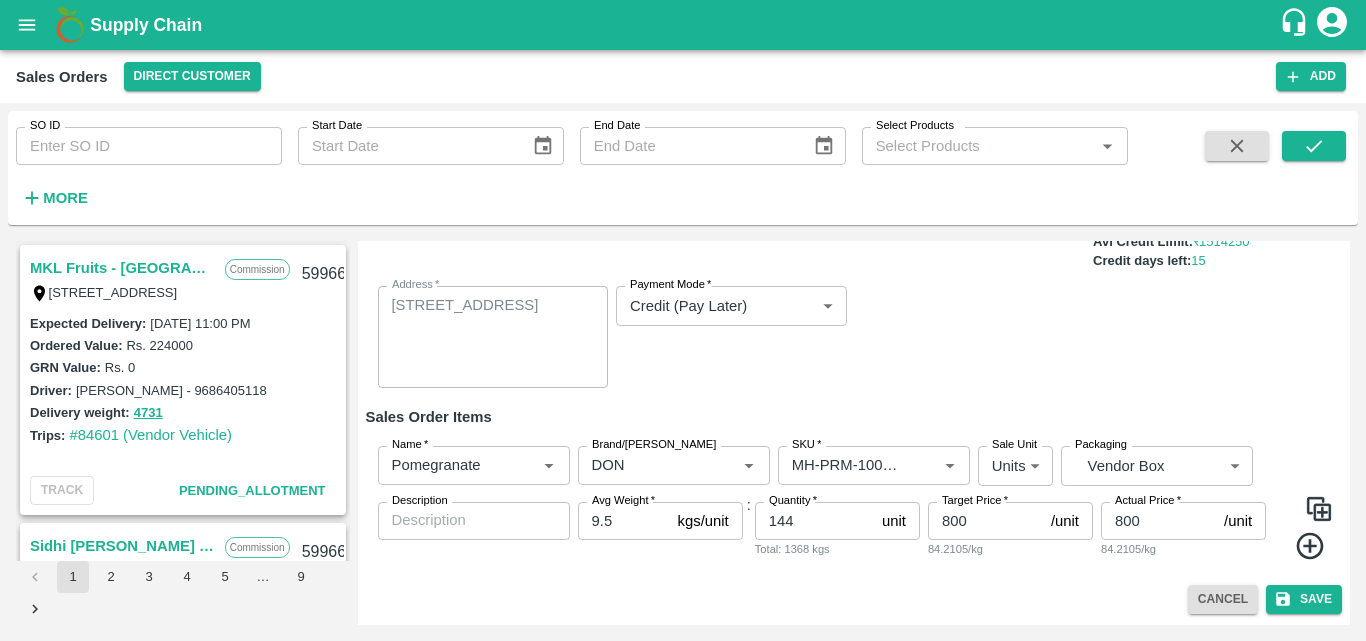 click 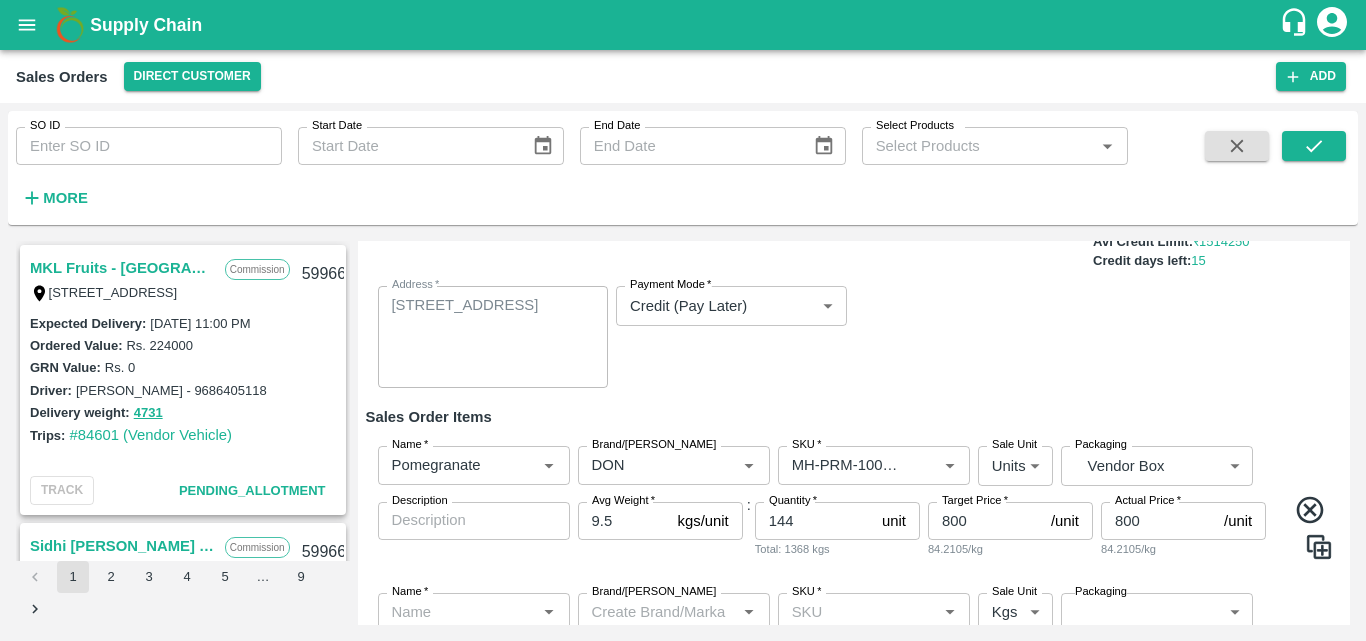 click on "Sale Type   * Commission 2 Sale Type Expected Delivery Date   * [DATE] 12:00 AM Expected Delivery Date KAM   * KAM   * Customer   * Customer   * Avl Credit Limit:  ₹ 1514250 Credit days left:  15 Address   * [STREET_ADDRESS] x Address Payment Mode   * Credit (Pay Later) credit Payment Mode" at bounding box center (854, 292) 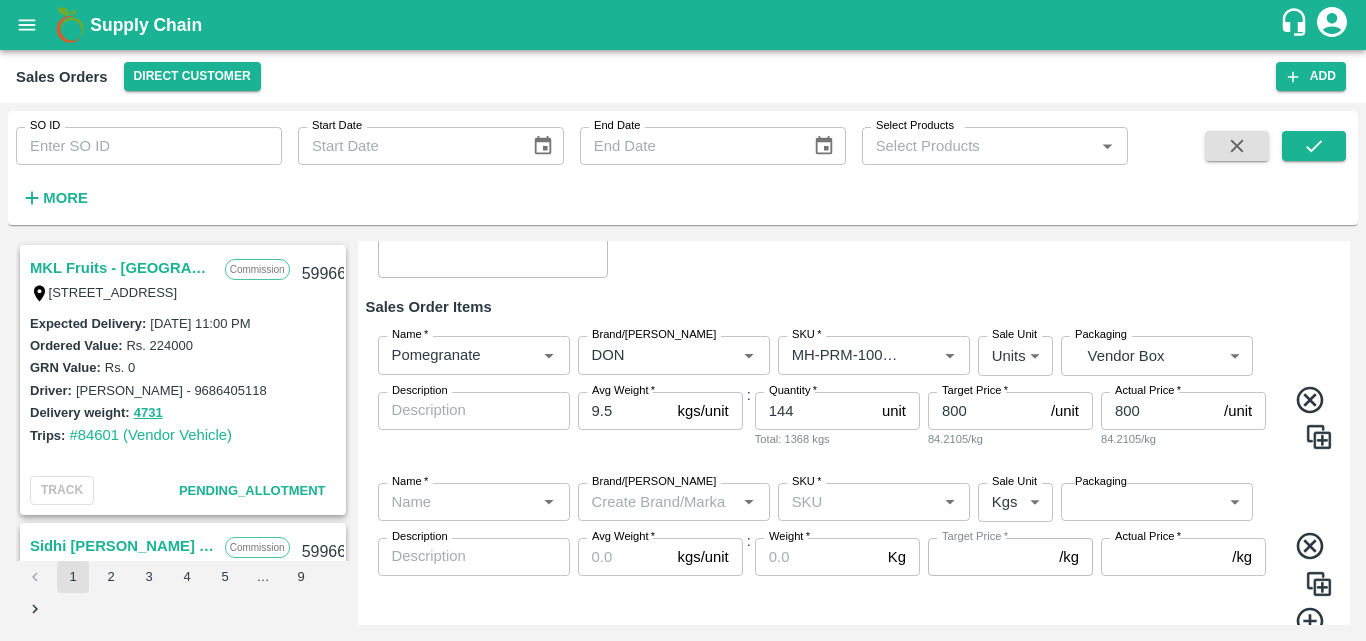 scroll, scrollTop: 351, scrollLeft: 0, axis: vertical 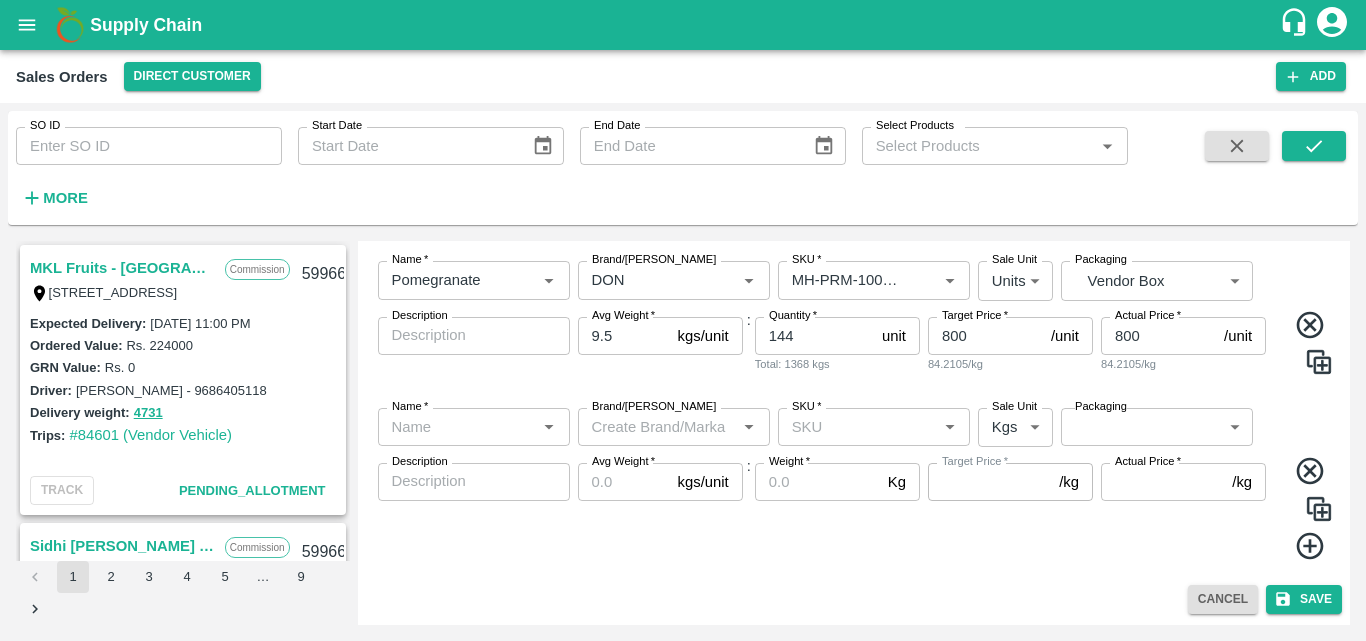 click on "Name   *" at bounding box center [474, 427] 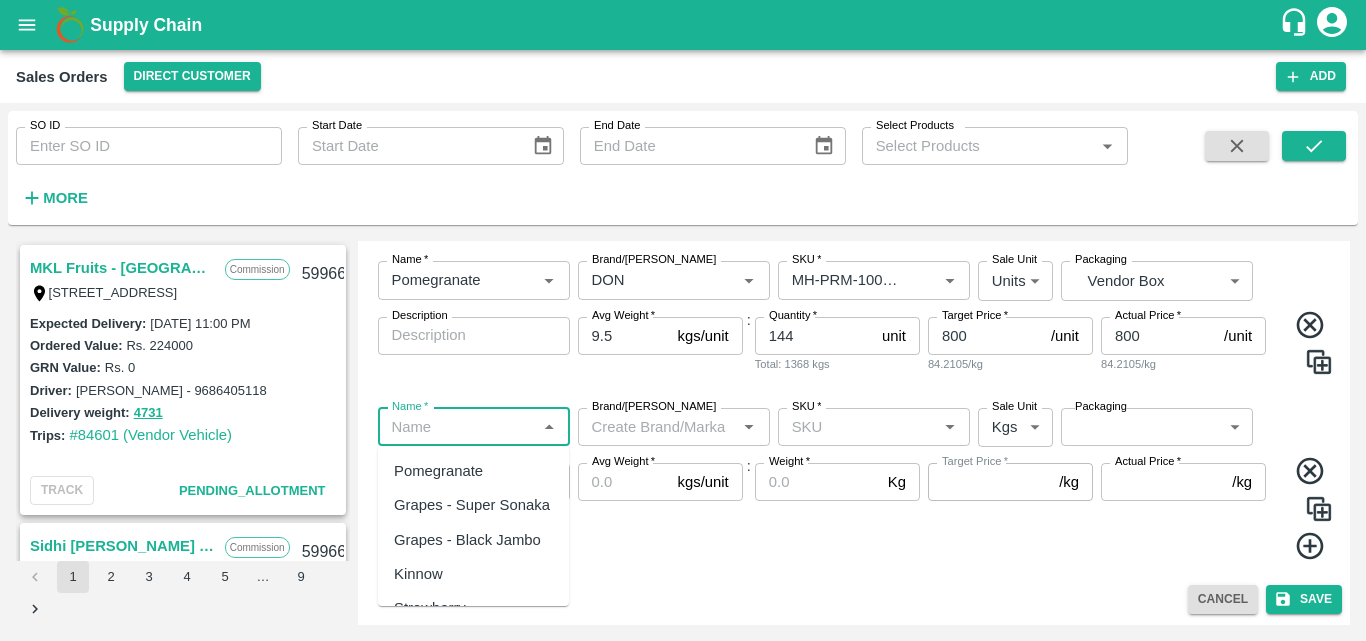 click on "Pomegranate" at bounding box center [438, 471] 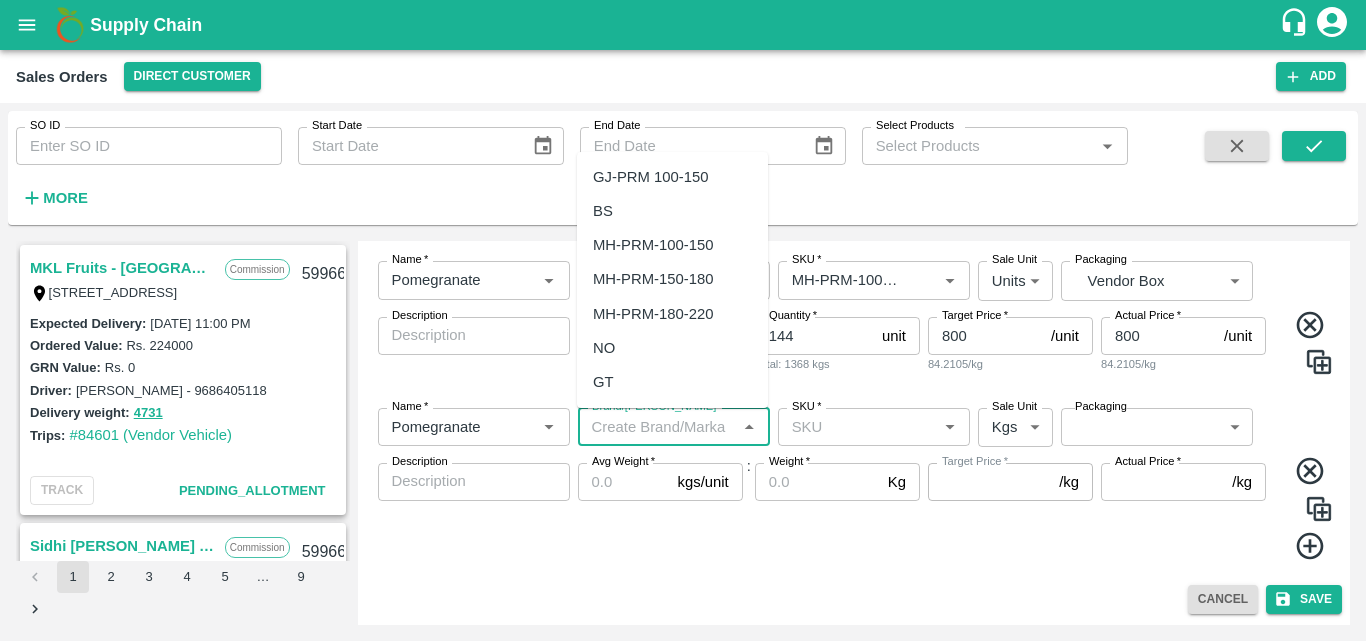 click on "Brand/[PERSON_NAME]" at bounding box center [657, 427] 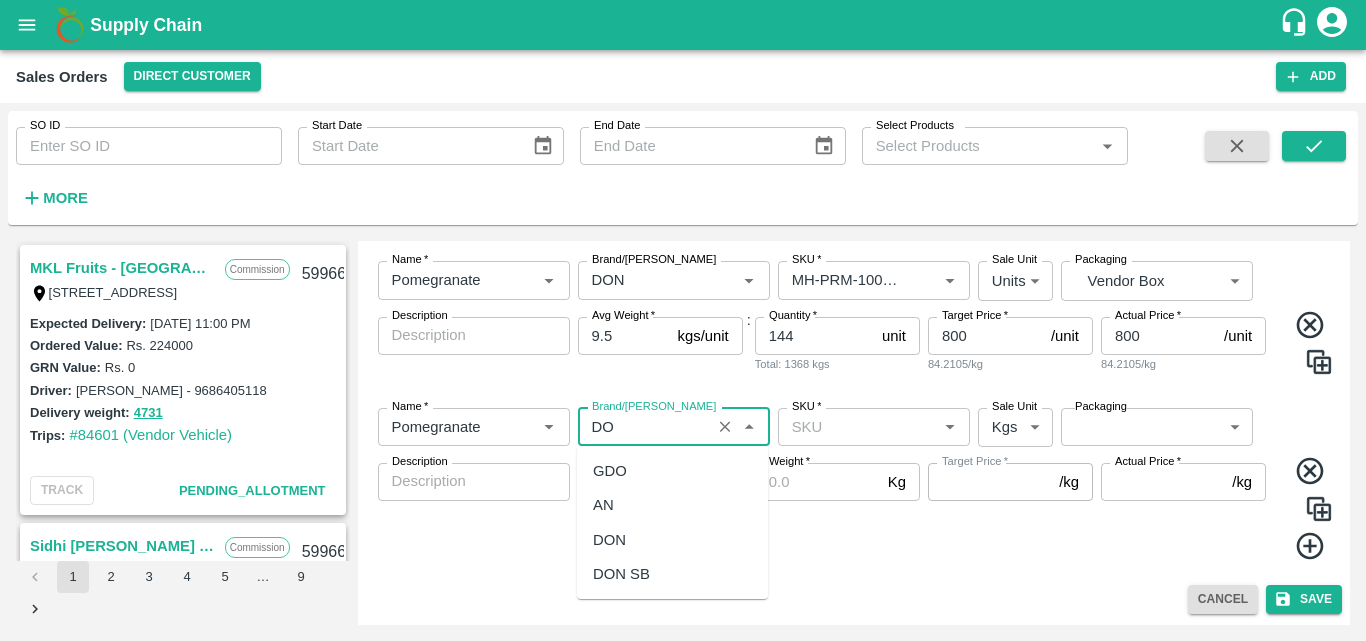 click on "DON" at bounding box center (609, 540) 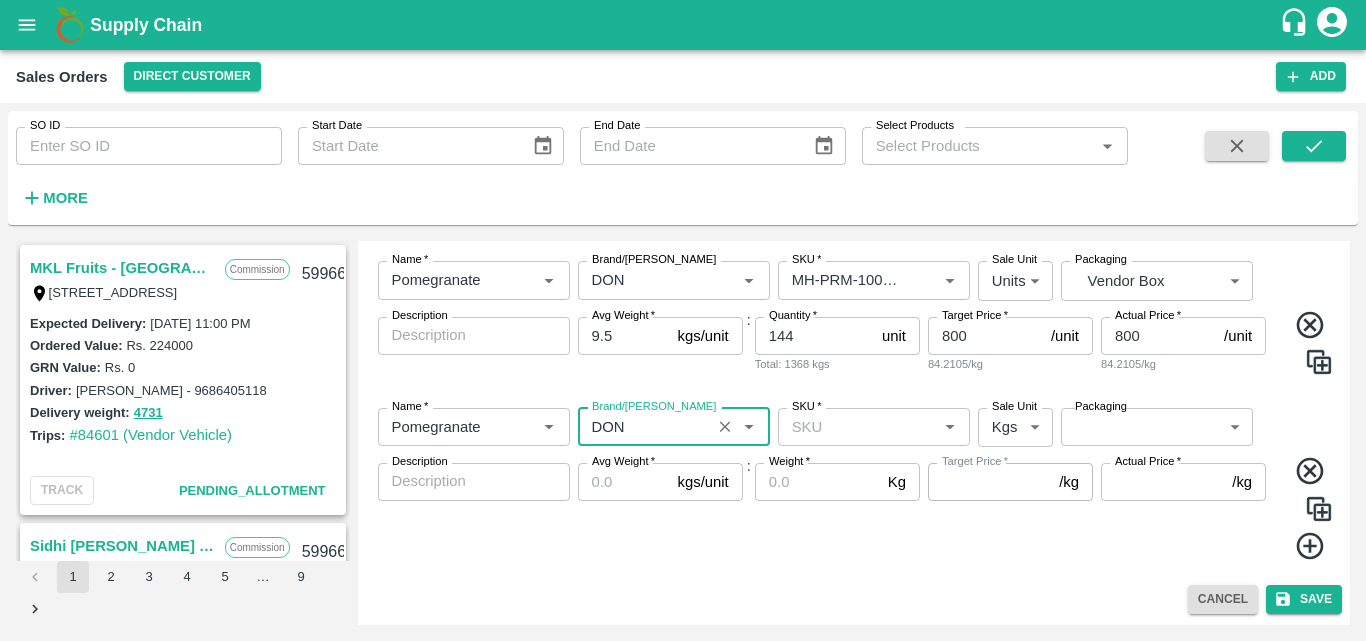 type on "DON" 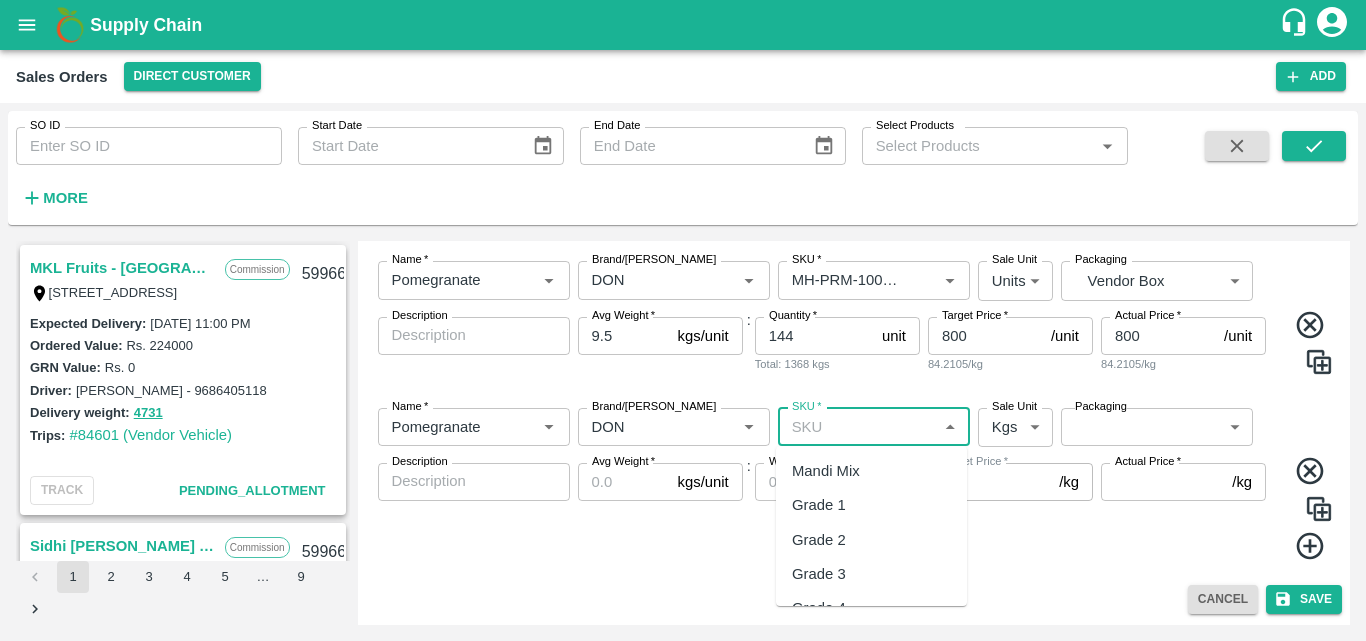 click on "SKU   *" at bounding box center [857, 427] 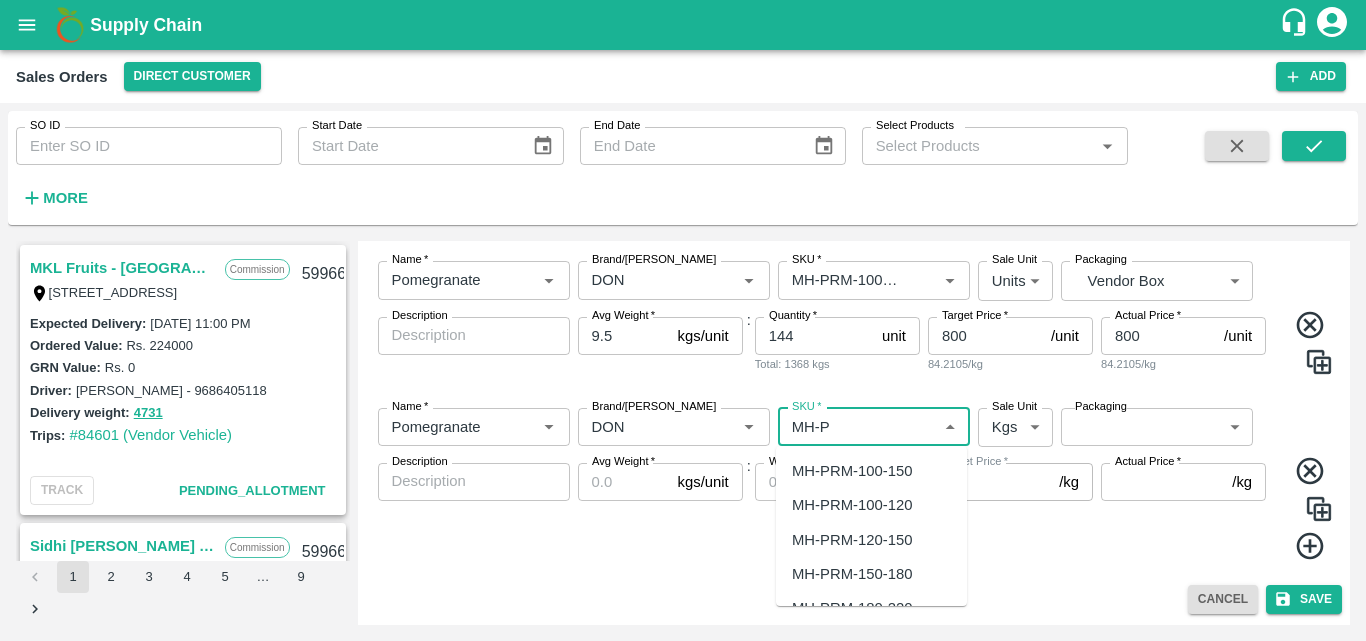 click on "MH-PRM-150-180" at bounding box center (852, 574) 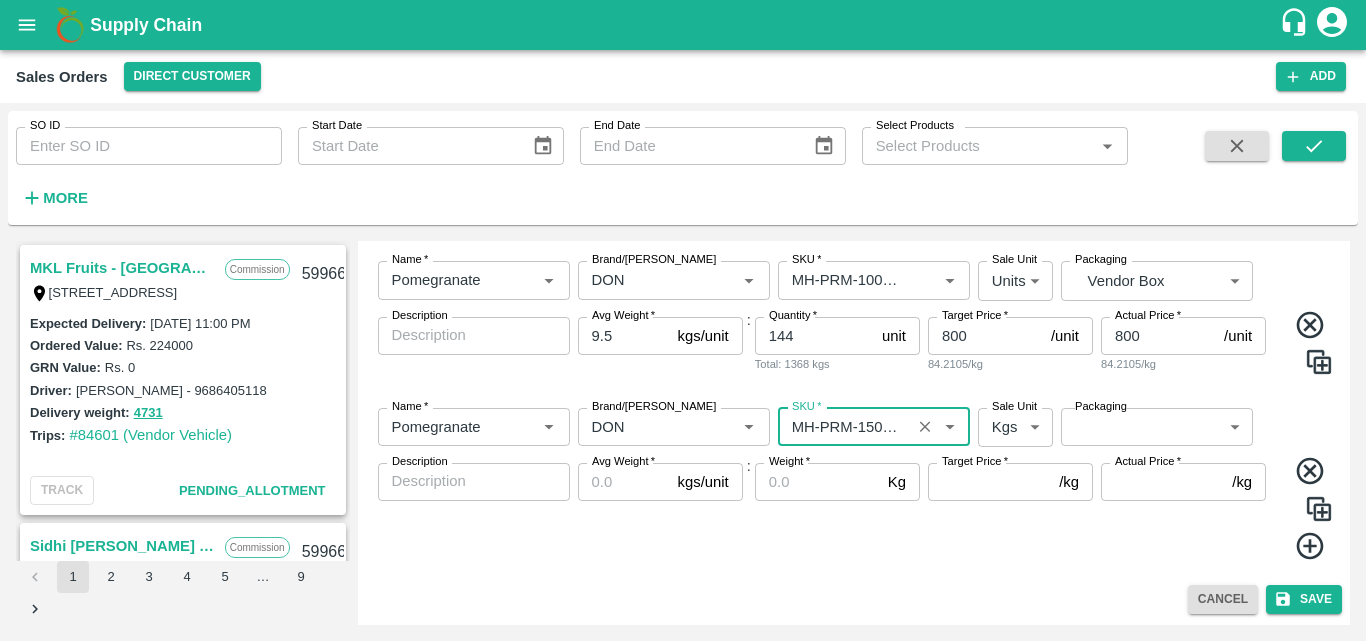 type on "MH-PRM-150-180" 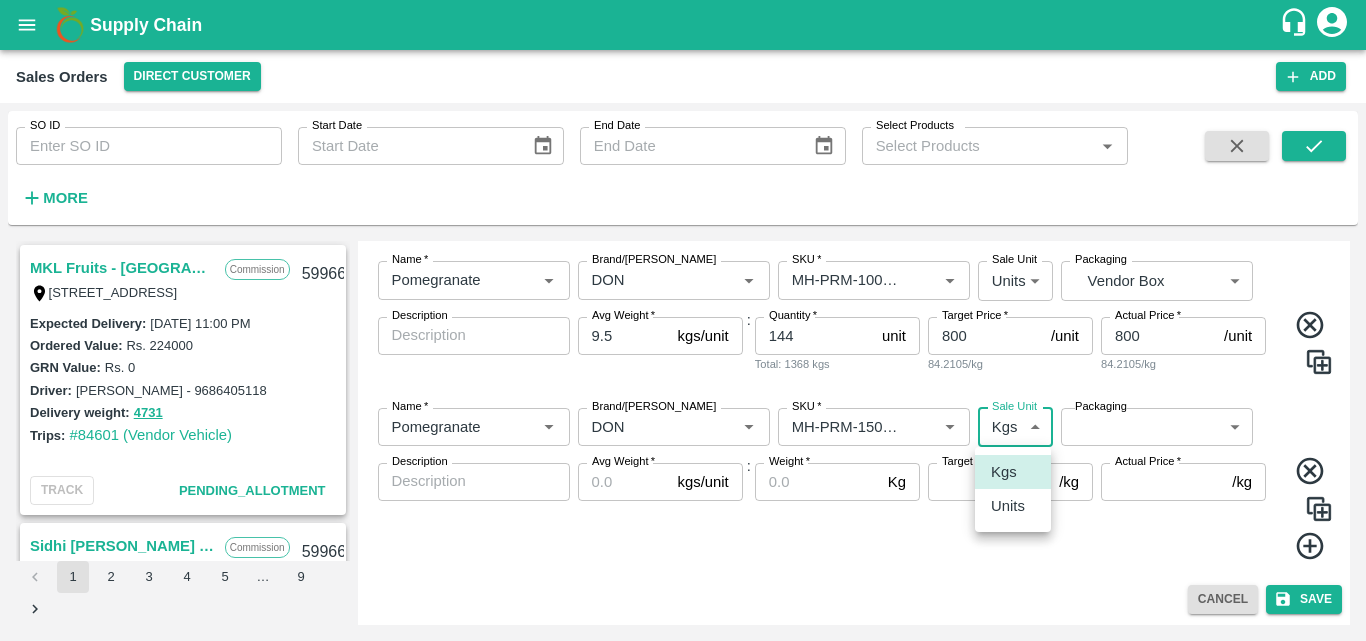 click on "Supply Chain Sales Orders Direct Customer Add SO ID SO ID Start Date Start Date End Date End Date Select Products Select Products   * More MKL Fruits - Bangalore Commission F -[STREET_ADDRESS] 599667 Expected Delivery : [DATE] 11:00 PM Ordered Value: Rs.   224000 GRN Value: Rs.   0 Driver: [PERSON_NAME] - 9686405118 Delivery weight: 4731 Trips: #84601 (Vendor Vehicle) TRACK Pending_Allotment Sidhi [PERSON_NAME] Fruits Commission C-650,  BASEMENT [GEOGRAPHIC_DATA], [GEOGRAPHIC_DATA] , [GEOGRAPHIC_DATA] 599665 Expected Delivery : [DATE] 10:00 AM Ordered Value: Rs.   125800 GRN Value: Rs.   0 Driver:  -  Delivery weight: 0 Trips: TRACK Pending_Allotment Sidhi [PERSON_NAME] Fruits Commission C-650,  BASEMENT [GEOGRAPHIC_DATA], [GEOGRAPHIC_DATA] , [GEOGRAPHIC_DATA] Expected Delivery : [DATE] 10:00 AM Ordered Value: Rs.   127250 GRN Value: Rs.   0 Driver:  -  Delivery weight: 0 Trips: TRACK [PERSON_NAME]  :" at bounding box center (683, 320) 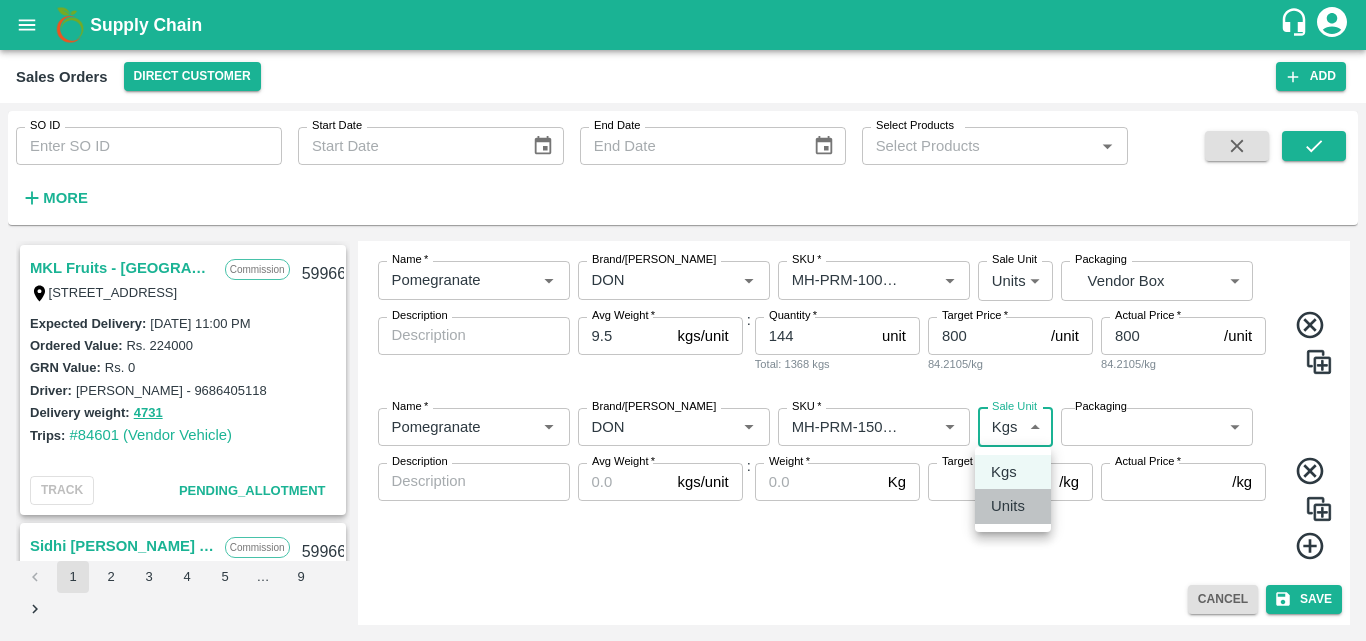 click on "Units" at bounding box center (1013, 506) 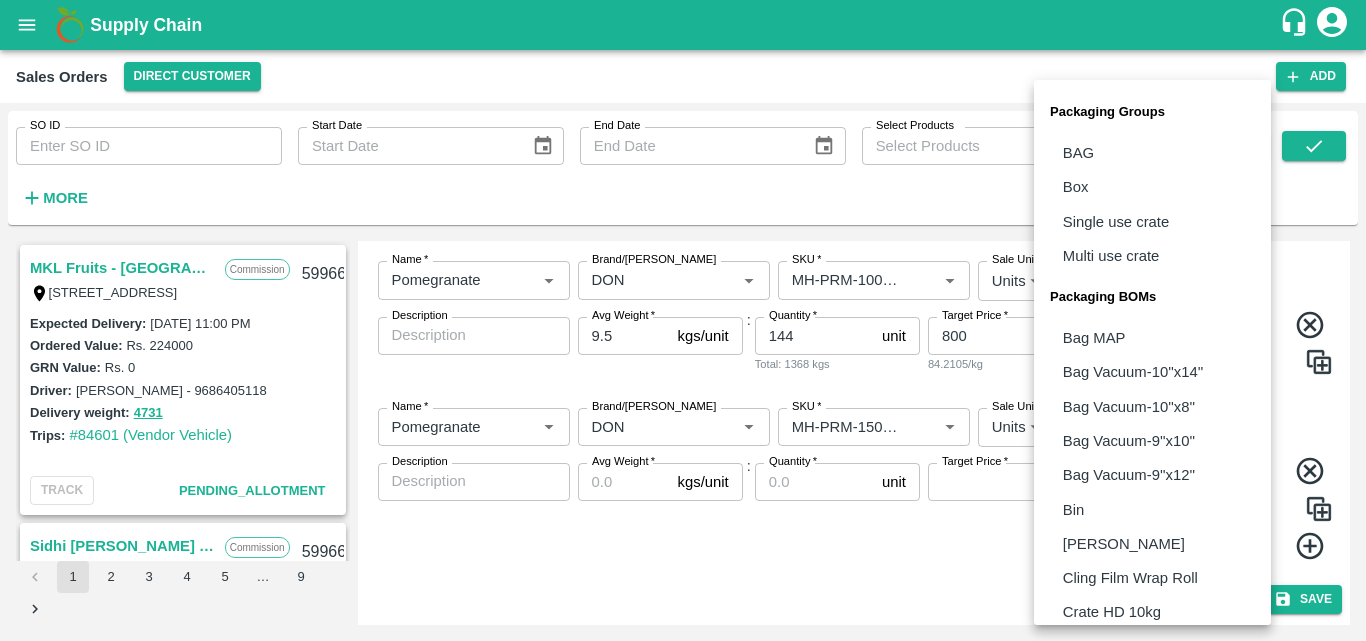 click on "Supply Chain Sales Orders Direct Customer Add SO ID SO ID Start Date Start Date End Date End Date Select Products Select Products   * More MKL Fruits - Bangalore Commission F -[STREET_ADDRESS] 599667 Expected Delivery : [DATE] 11:00 PM Ordered Value: Rs.   224000 GRN Value: Rs.   0 Driver: [PERSON_NAME] - 9686405118 Delivery weight: 4731 Trips: #84601 (Vendor Vehicle) TRACK Pending_Allotment Sidhi [PERSON_NAME] Fruits Commission C-650,  BASEMENT [GEOGRAPHIC_DATA], [GEOGRAPHIC_DATA] , [GEOGRAPHIC_DATA] 599665 Expected Delivery : [DATE] 10:00 AM Ordered Value: Rs.   125800 GRN Value: Rs.   0 Driver:  -  Delivery weight: 0 Trips: TRACK Pending_Allotment Sidhi [PERSON_NAME] Fruits Commission C-650,  BASEMENT [GEOGRAPHIC_DATA], [GEOGRAPHIC_DATA] , [GEOGRAPHIC_DATA] Expected Delivery : [DATE] 10:00 AM Ordered Value: Rs.   127250 GRN Value: Rs.   0 Driver:  -  Delivery weight: 0 Trips: TRACK [PERSON_NAME]  :" at bounding box center [683, 320] 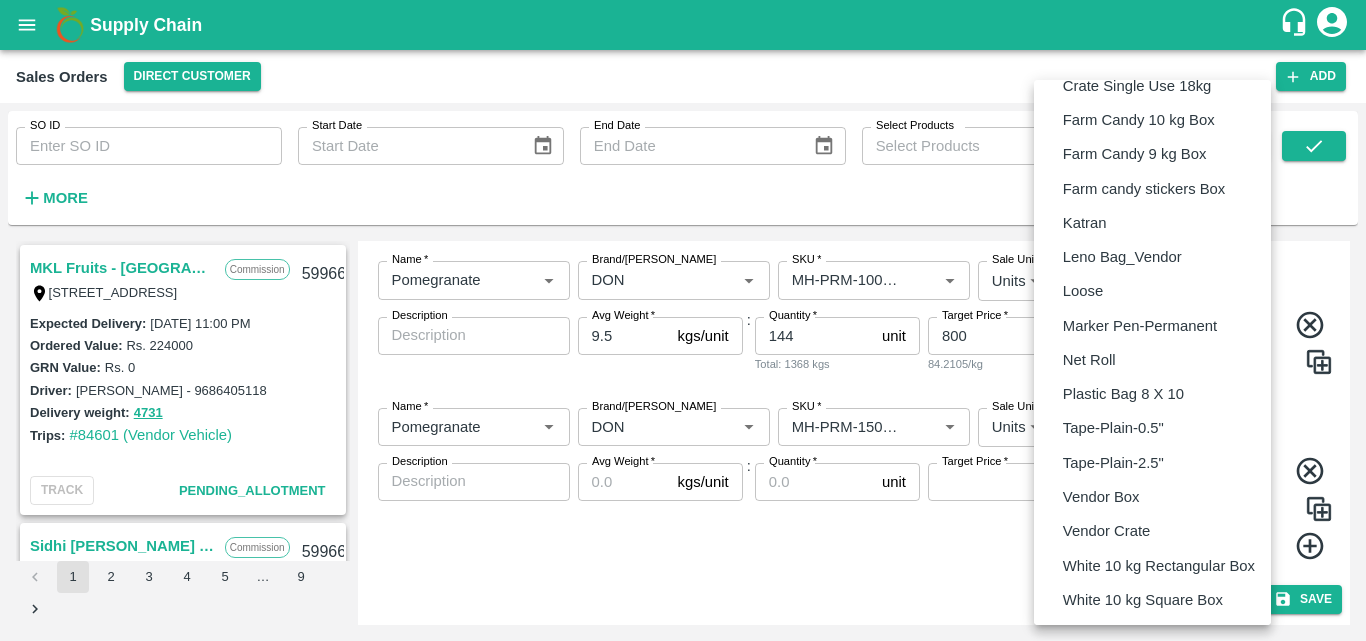 type 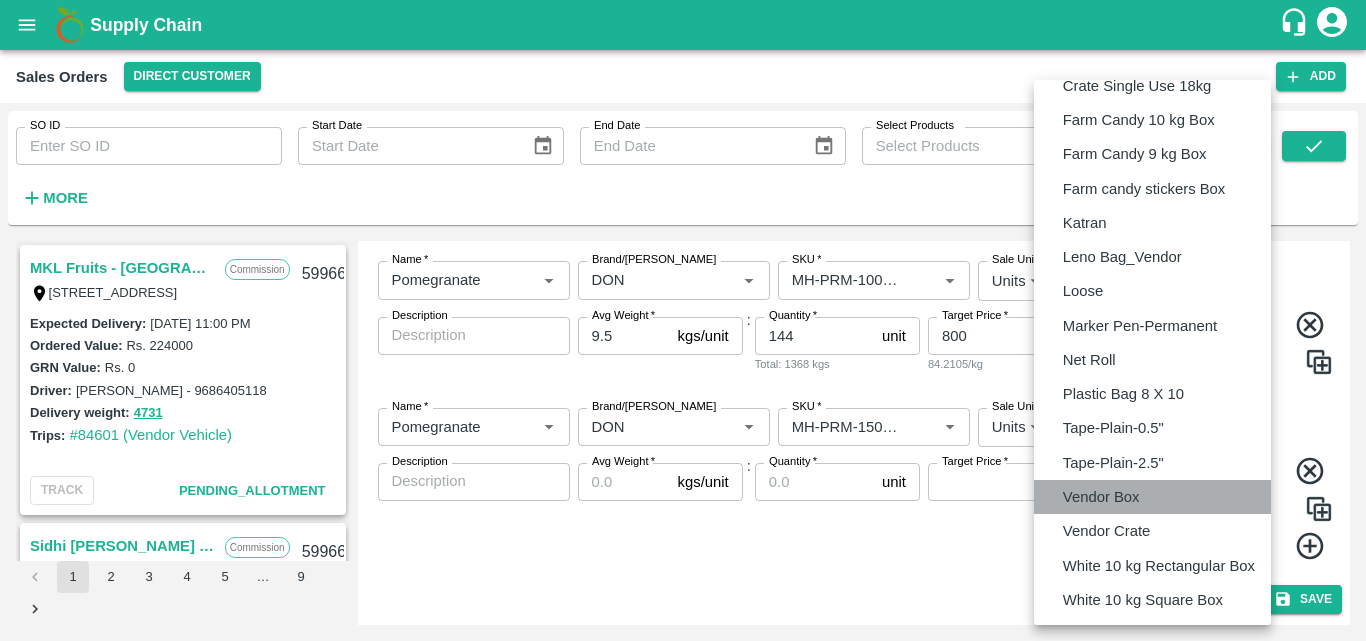 click on "Vendor Box" at bounding box center [1101, 497] 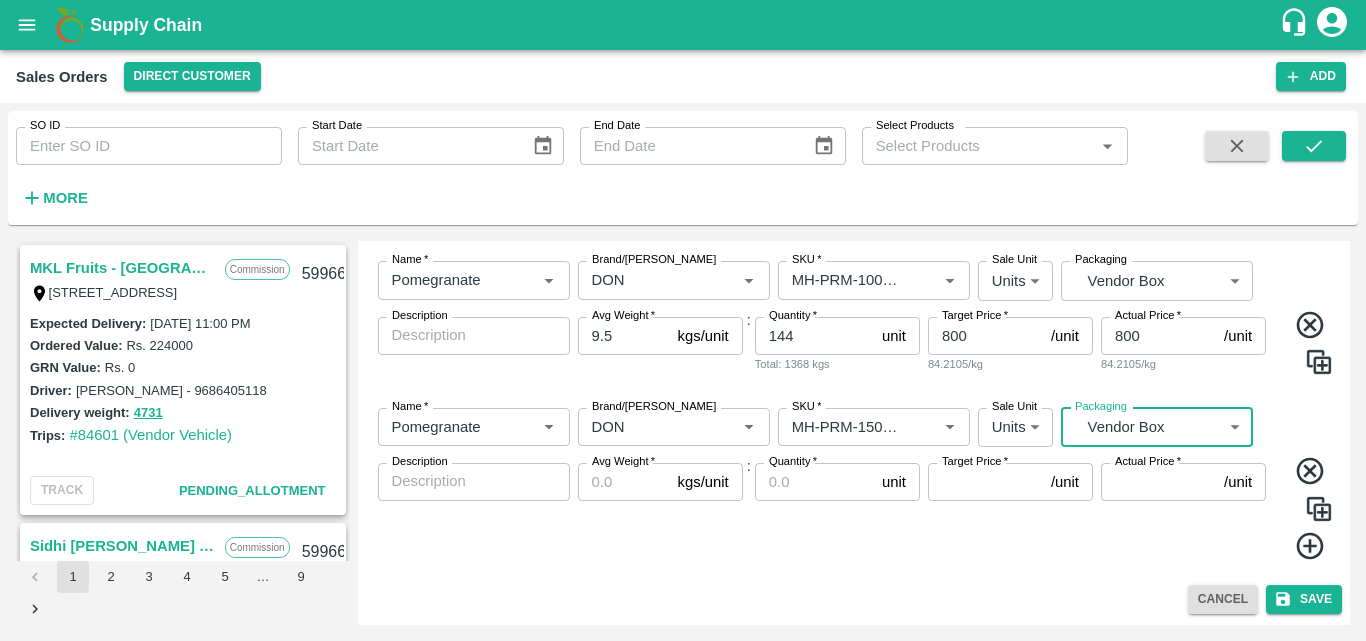 click on "Avg Weight   *" at bounding box center [623, 462] 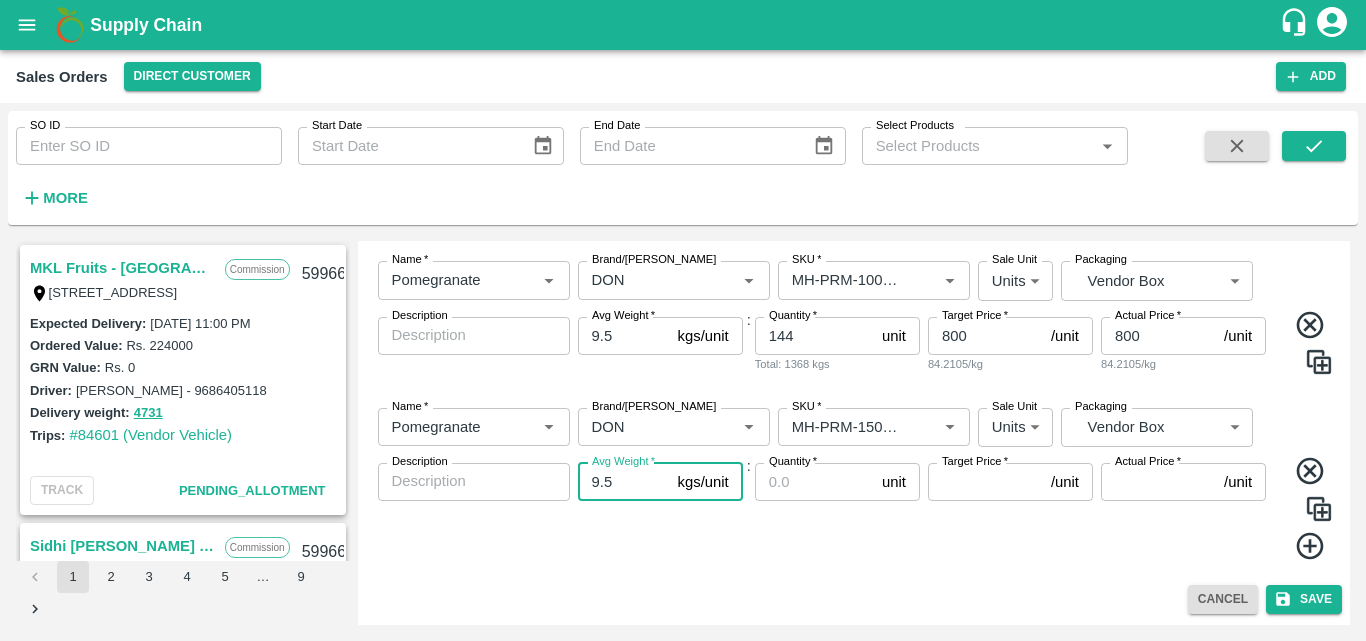type on "9.5" 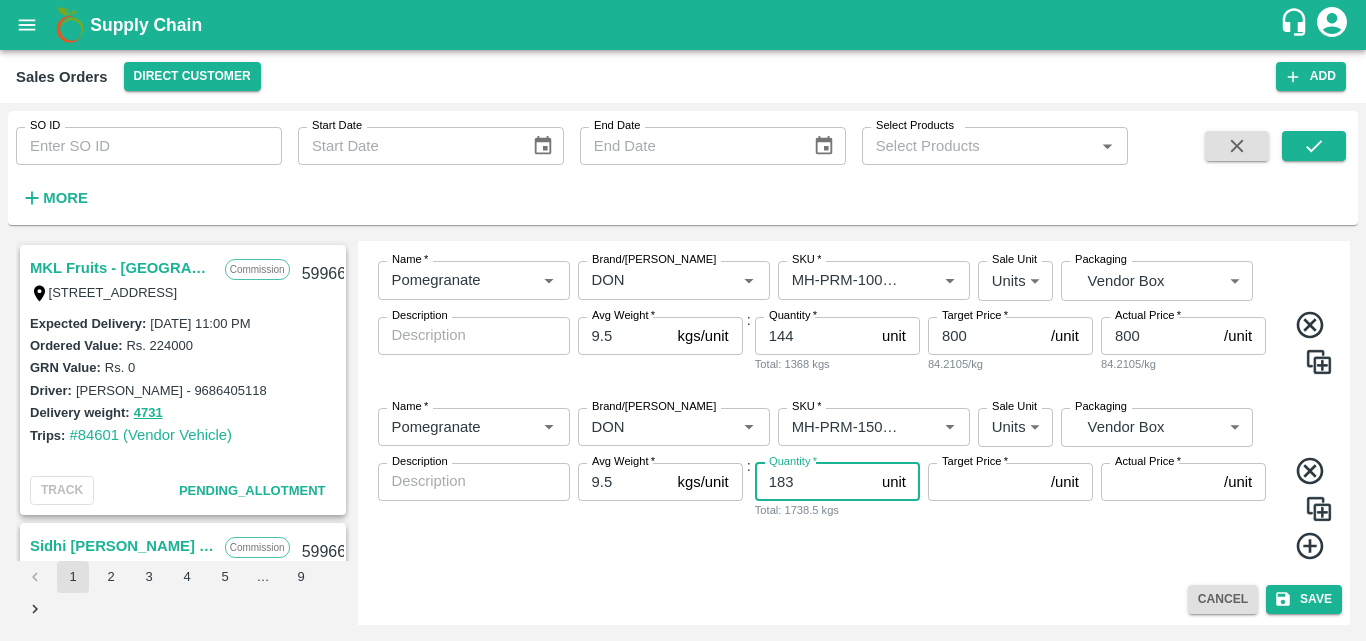 type on "183" 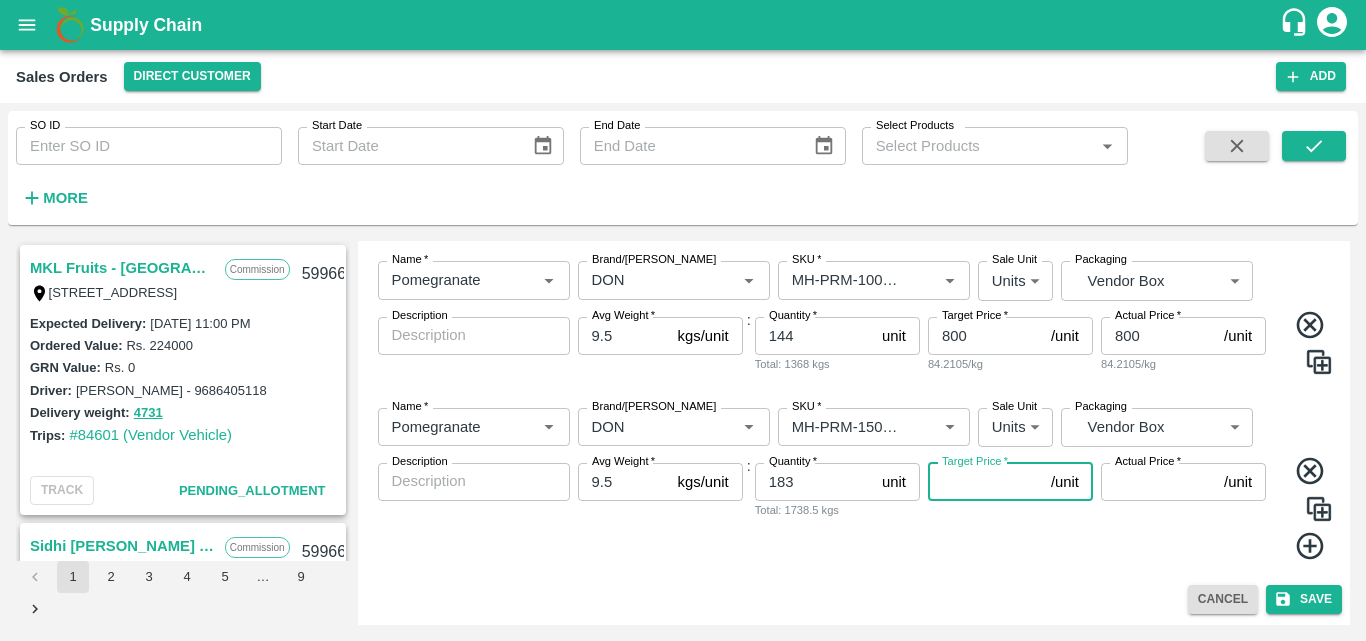 click on "Target Price   *" at bounding box center (985, 482) 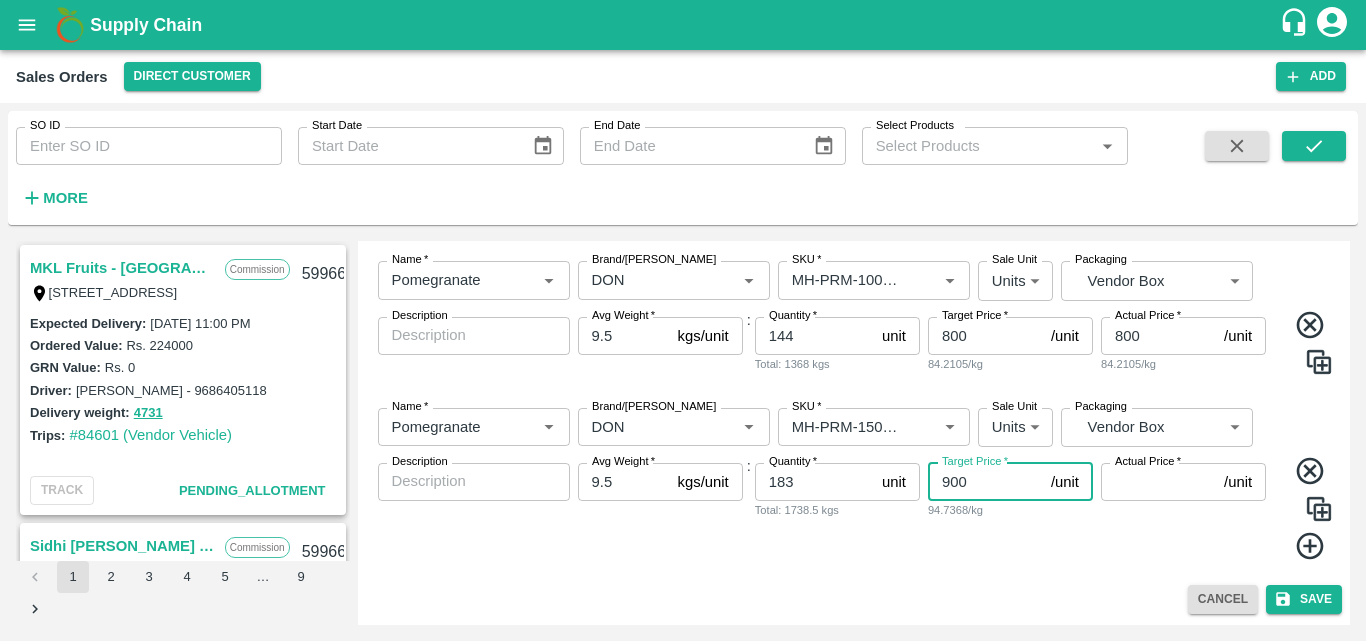 type on "900" 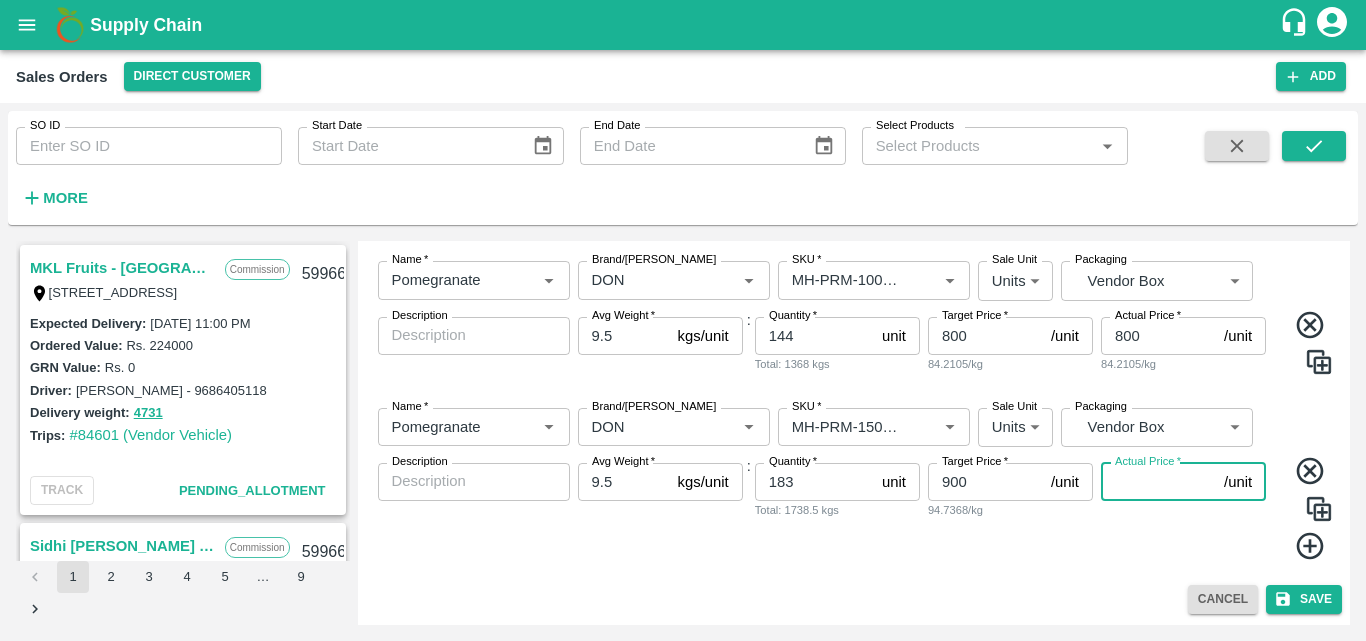 click on "Actual Price   *" at bounding box center [1158, 482] 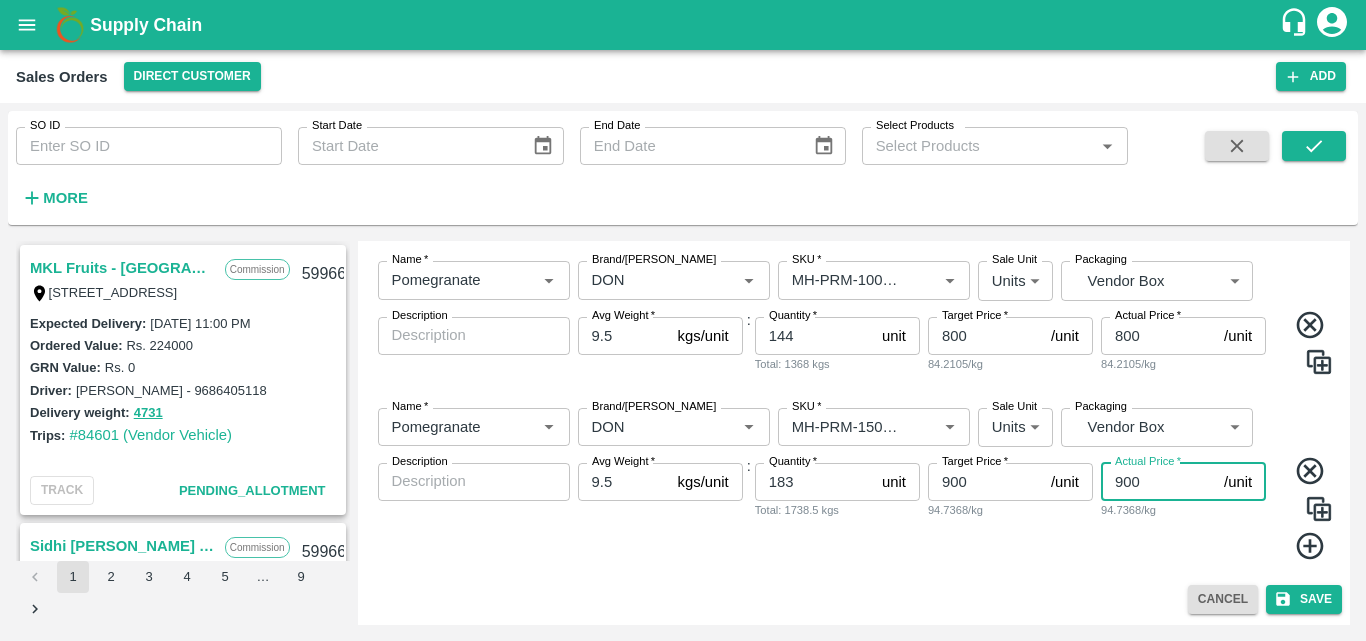 type on "900" 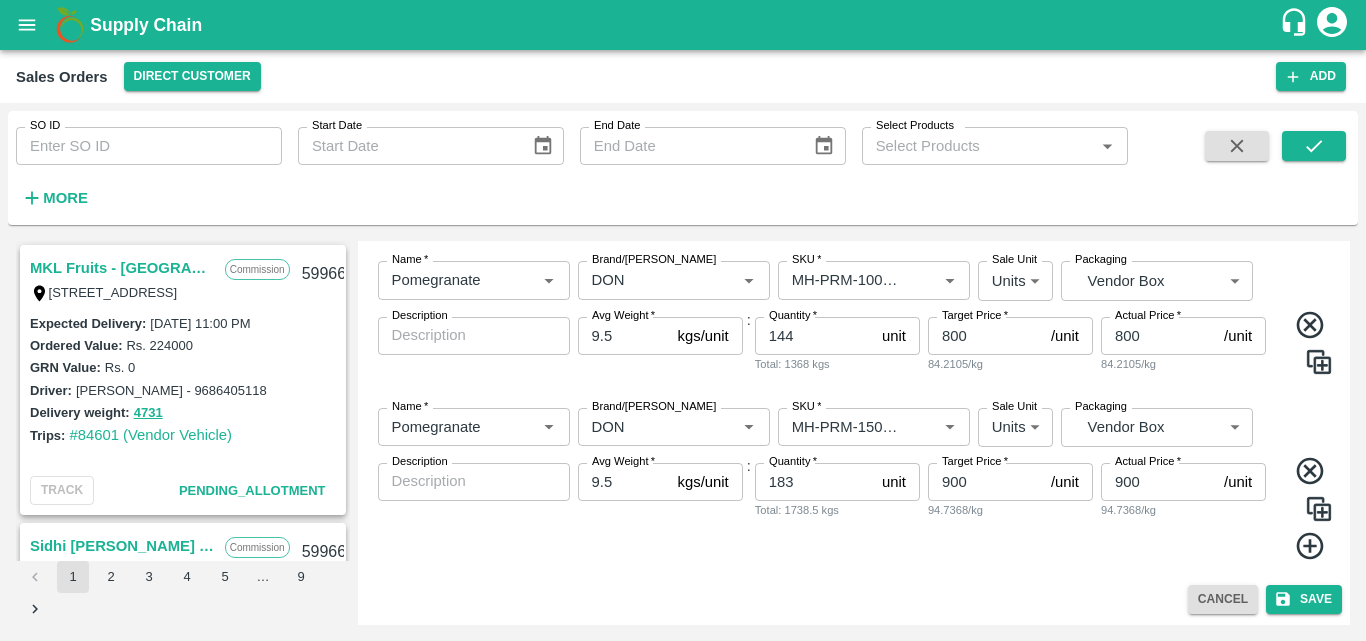 click 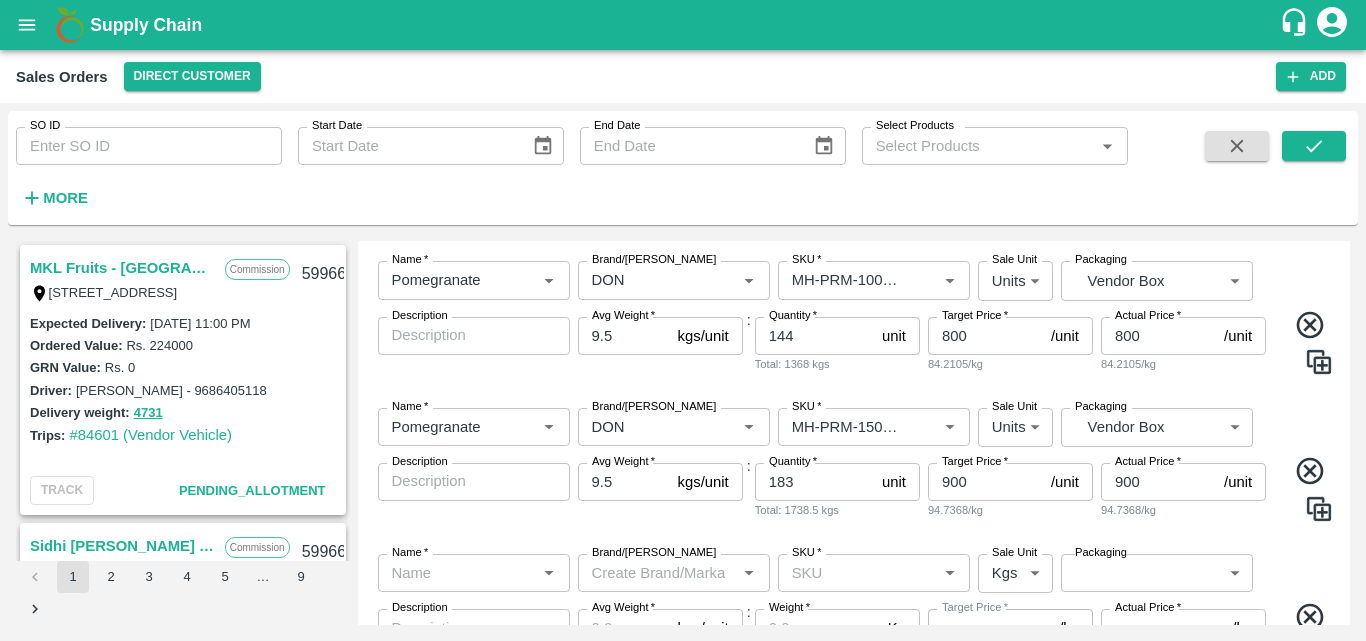 click on "Name   * Name   * Brand/[PERSON_NAME]/[PERSON_NAME]   * SKU   * Sale Unit Units 2 Sale Unit Packaging Vendor Box BOM/276 Packaging Description x Description Avg Weight   * 9.5 kgs/unit Avg Weight   :  Quantity   * 183 unit Quantity Total: 1738.5 kgs Target Price   * 900 /unit Target Price 94.7368/kg Actual Price   * 900 /unit Actual Price 94.7368/kg" at bounding box center [854, 465] 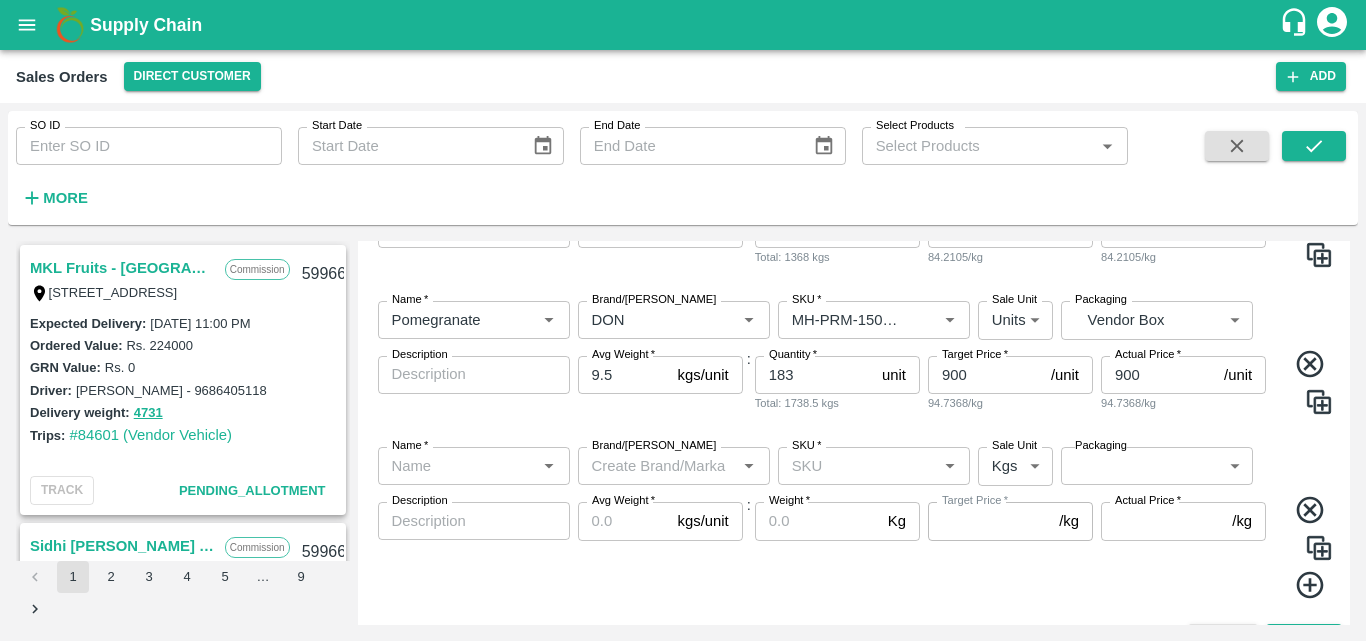 scroll, scrollTop: 498, scrollLeft: 0, axis: vertical 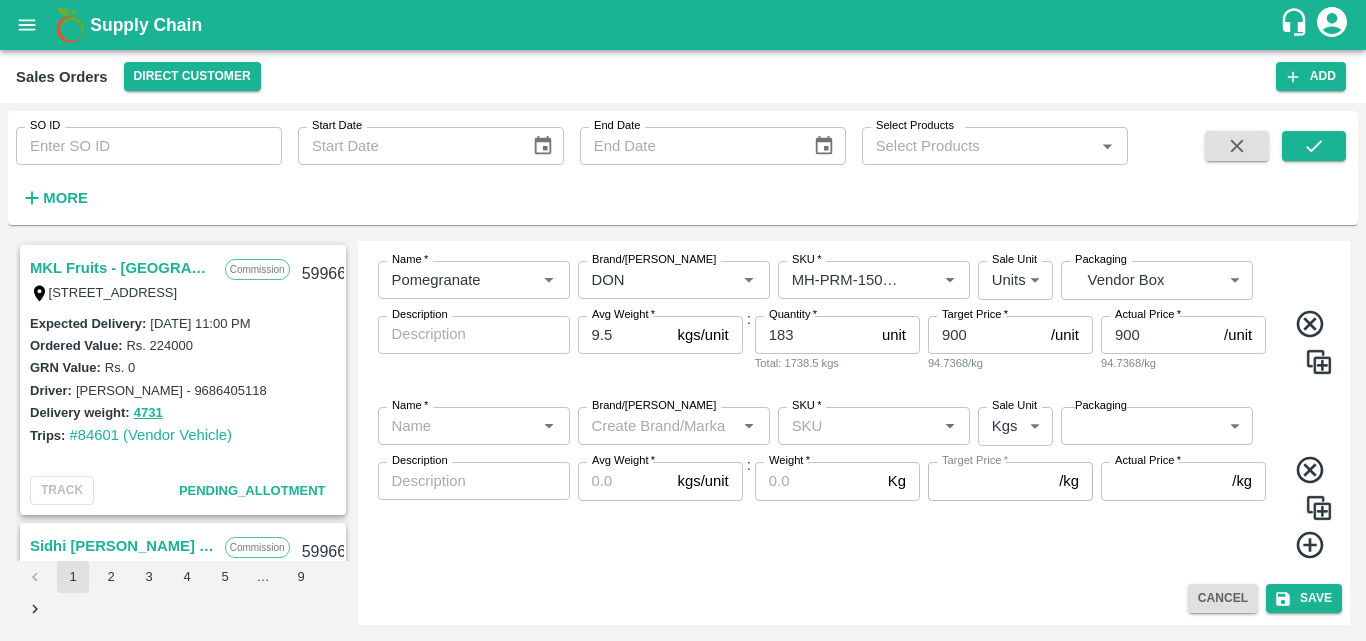 click on "Name   *" at bounding box center (457, 426) 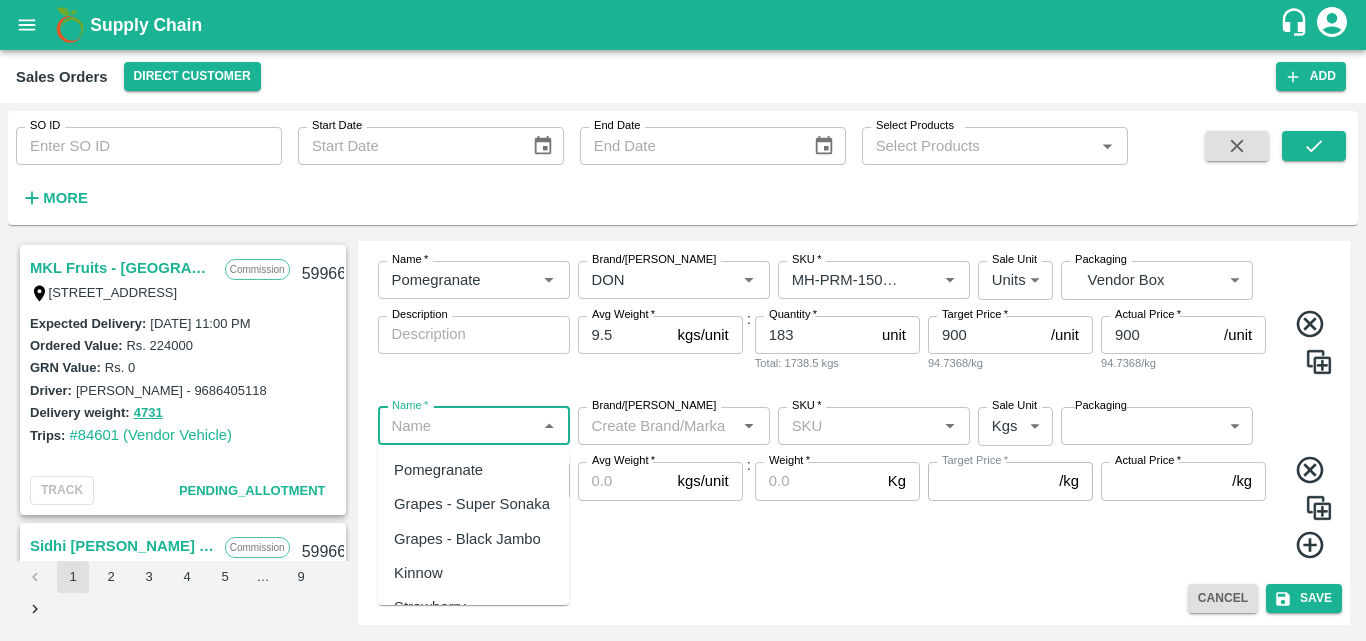 click on "Pomegranate" at bounding box center [438, 470] 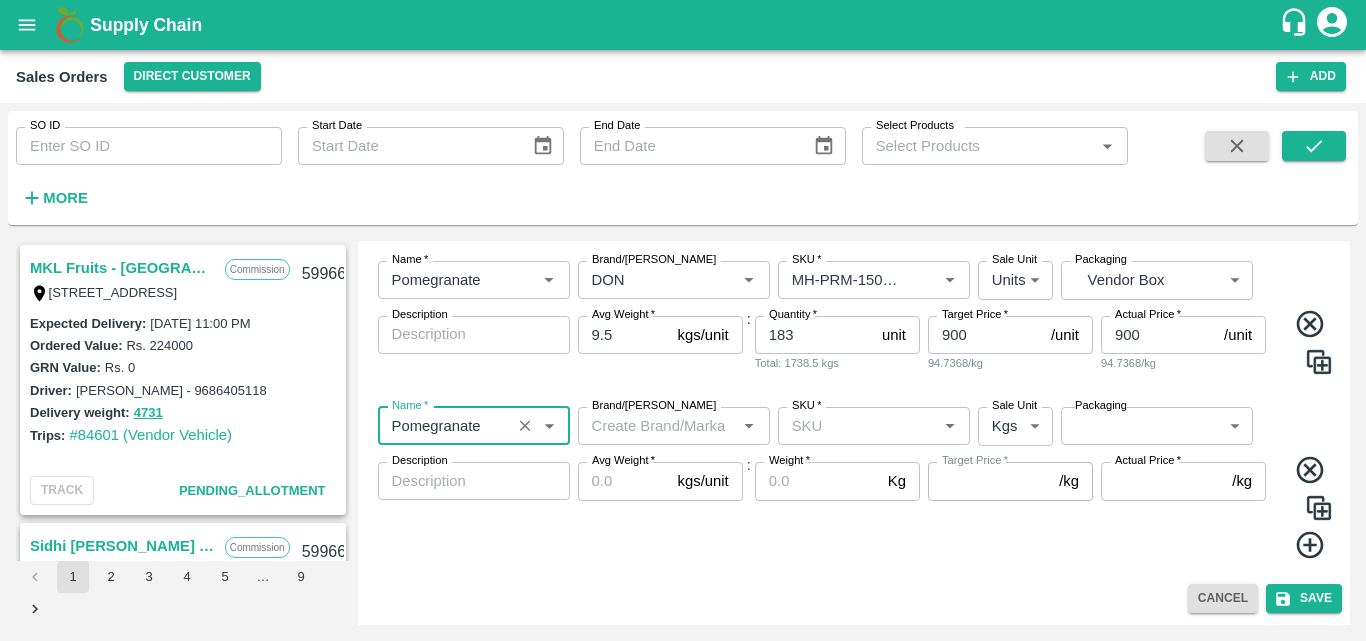 click on "Brand/[PERSON_NAME]" at bounding box center (657, 426) 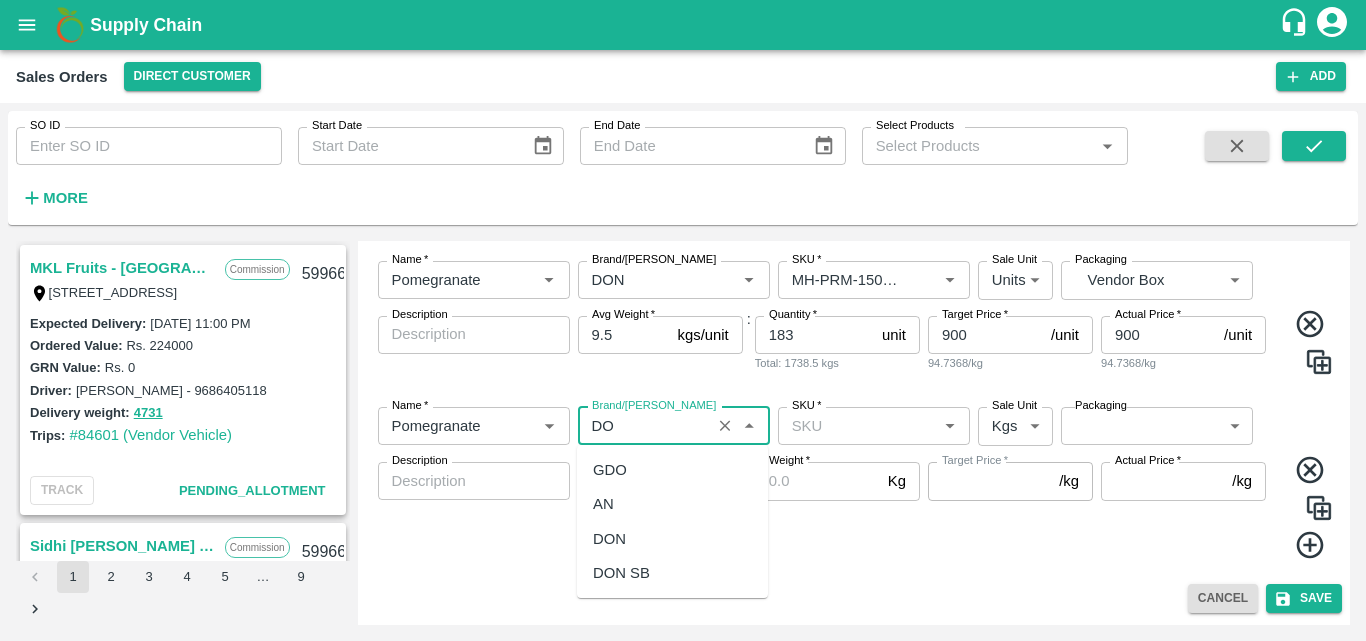 click on "DON" at bounding box center [609, 539] 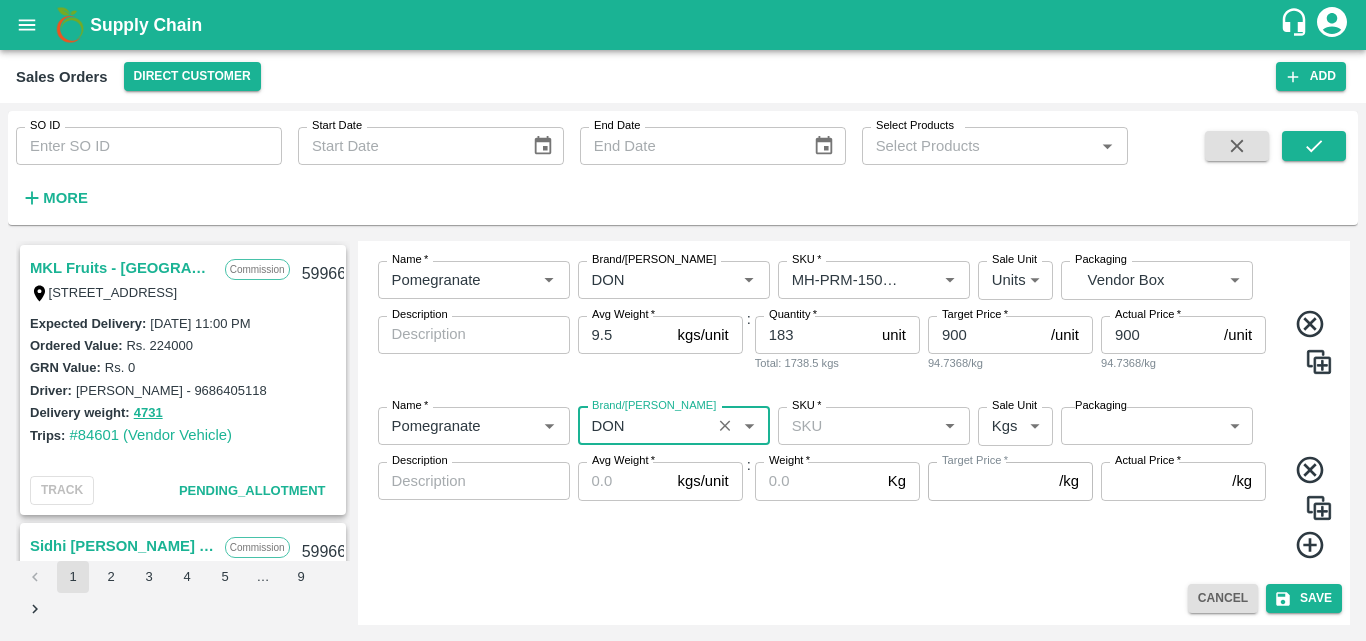 type on "DON" 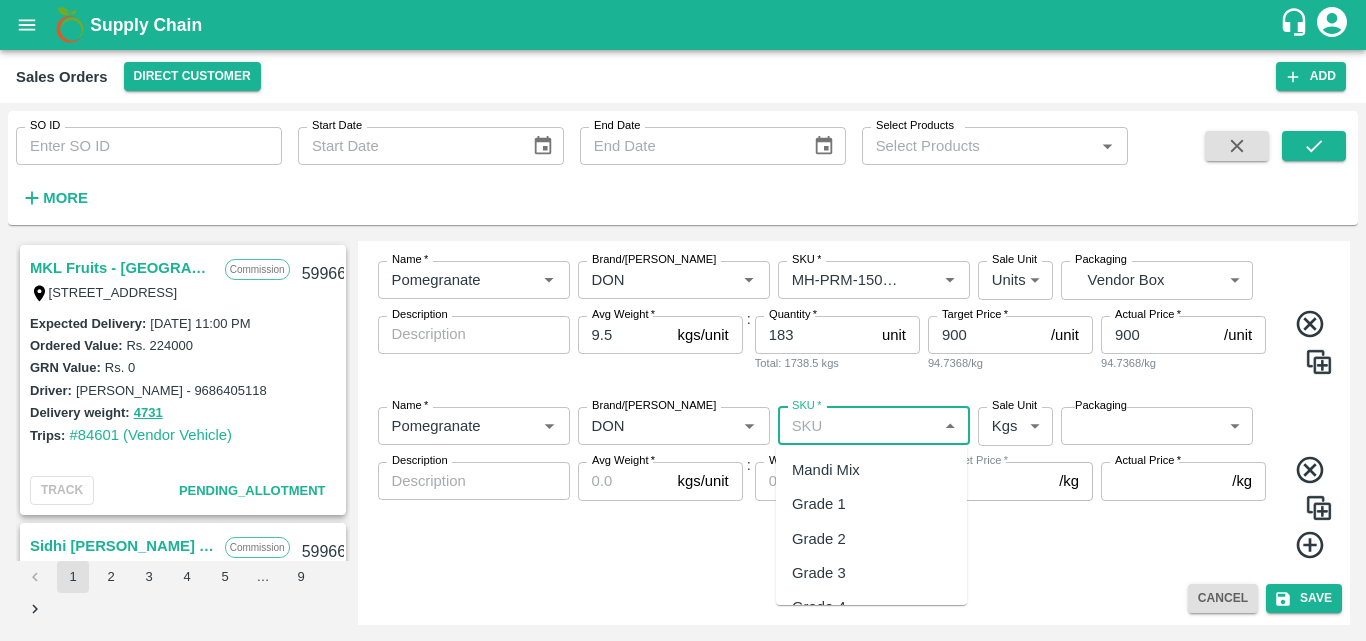 click on "SKU   *" at bounding box center (857, 426) 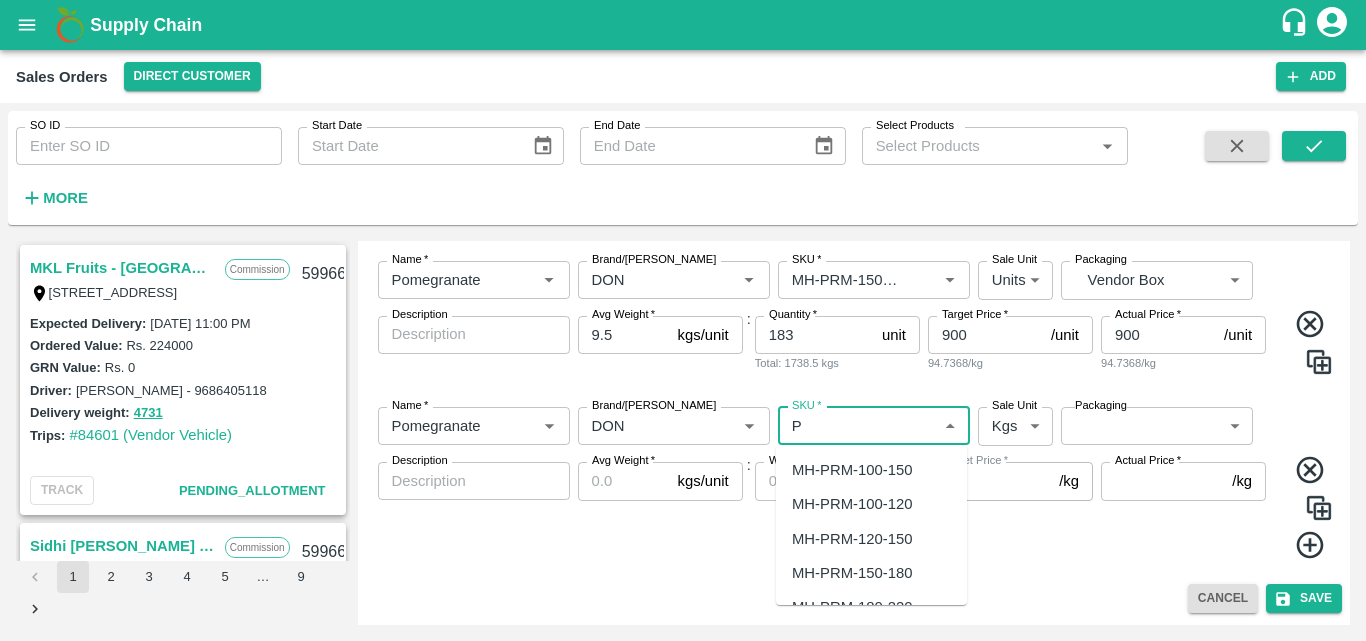 click on "MH-PRM-180-220" at bounding box center (871, 607) 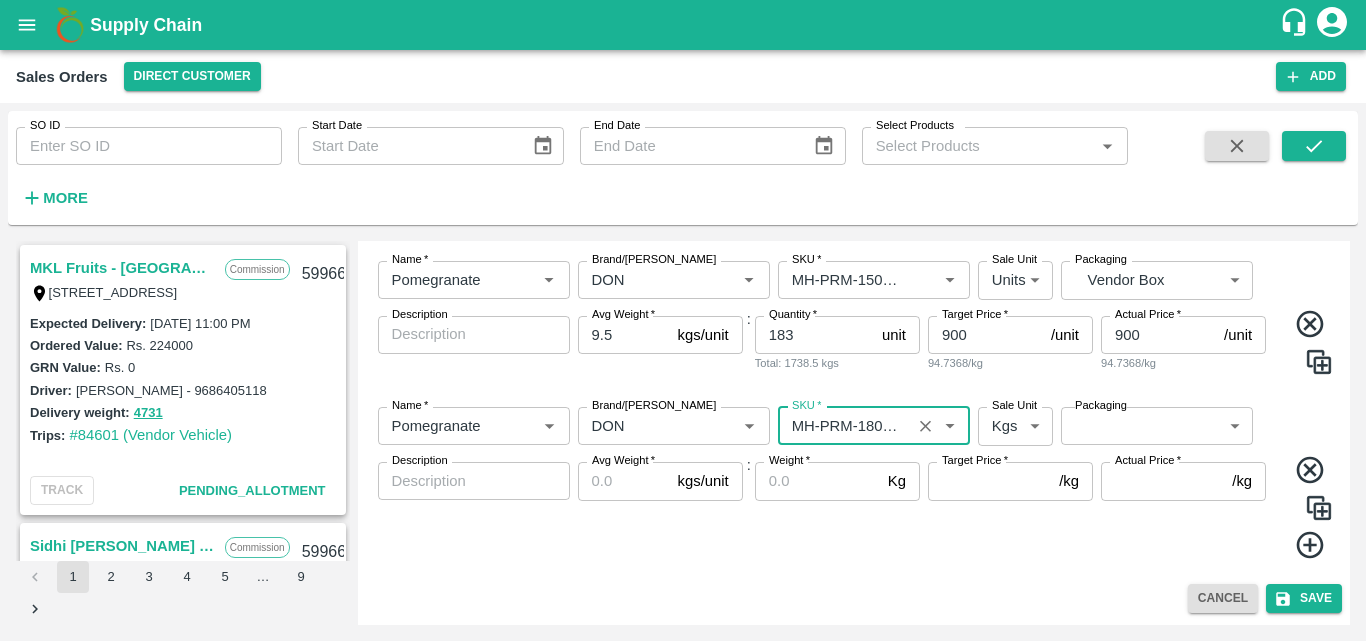 type on "MH-PRM-180-220" 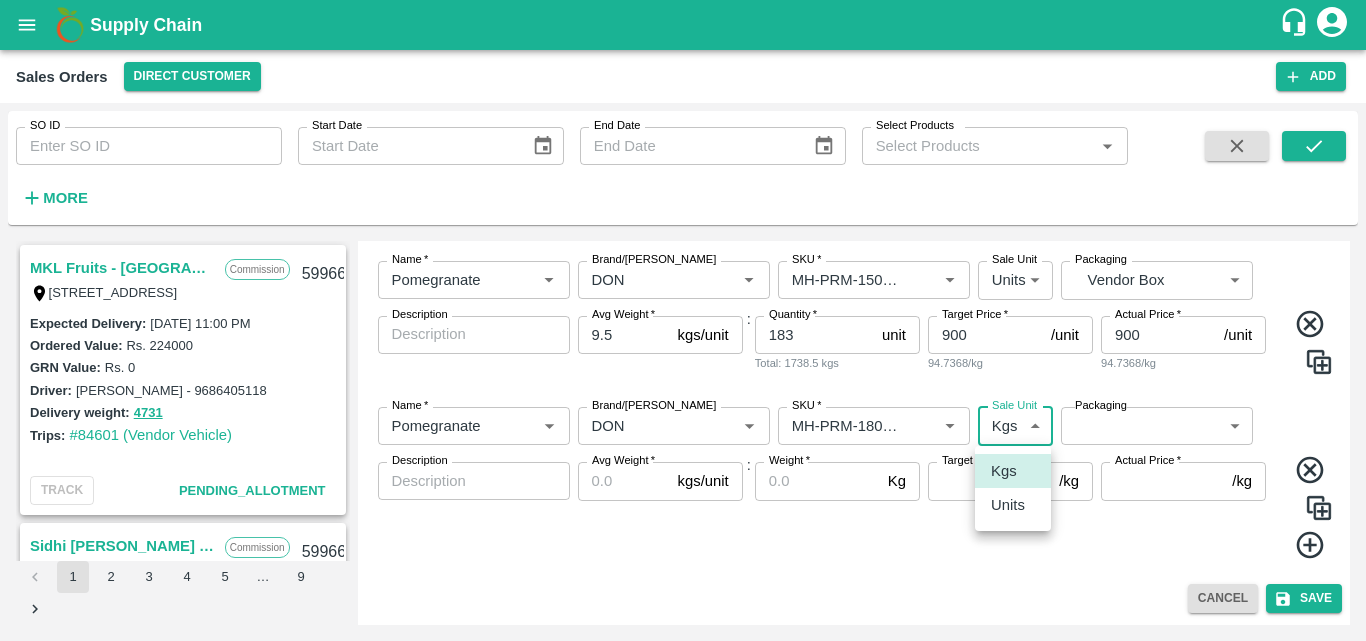 click on "Supply Chain Sales Orders Direct Customer Add SO ID SO ID Start Date Start Date End Date End Date Select Products Select Products   * More MKL Fruits - Bangalore Commission F -[STREET_ADDRESS] 599667 Expected Delivery : [DATE] 11:00 PM Ordered Value: Rs.   224000 GRN Value: Rs.   0 Driver: [PERSON_NAME] - 9686405118 Delivery weight: 4731 Trips: #84601 (Vendor Vehicle) TRACK Pending_Allotment Sidhi [PERSON_NAME] Fruits Commission C-650,  BASEMENT [GEOGRAPHIC_DATA], [GEOGRAPHIC_DATA] , [GEOGRAPHIC_DATA] 599665 Expected Delivery : [DATE] 10:00 AM Ordered Value: Rs.   125800 GRN Value: Rs.   0 Driver:  -  Delivery weight: 0 Trips: TRACK Pending_Allotment Sidhi [PERSON_NAME] Fruits Commission C-650,  BASEMENT [GEOGRAPHIC_DATA], [GEOGRAPHIC_DATA] , [GEOGRAPHIC_DATA] Expected Delivery : [DATE] 10:00 AM Ordered Value: Rs.   127250 GRN Value: Rs.   0 Driver:  -  Delivery weight: 0 Trips: TRACK [PERSON_NAME]  :" at bounding box center [683, 320] 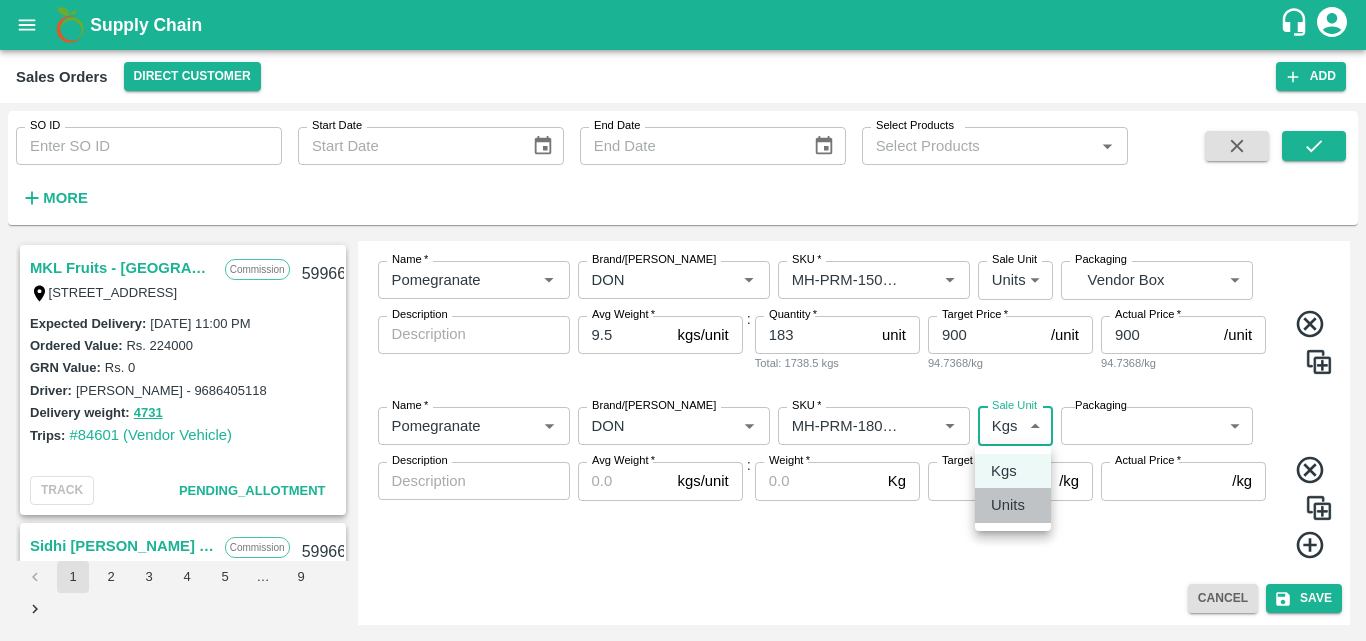 click on "Units" at bounding box center [1008, 505] 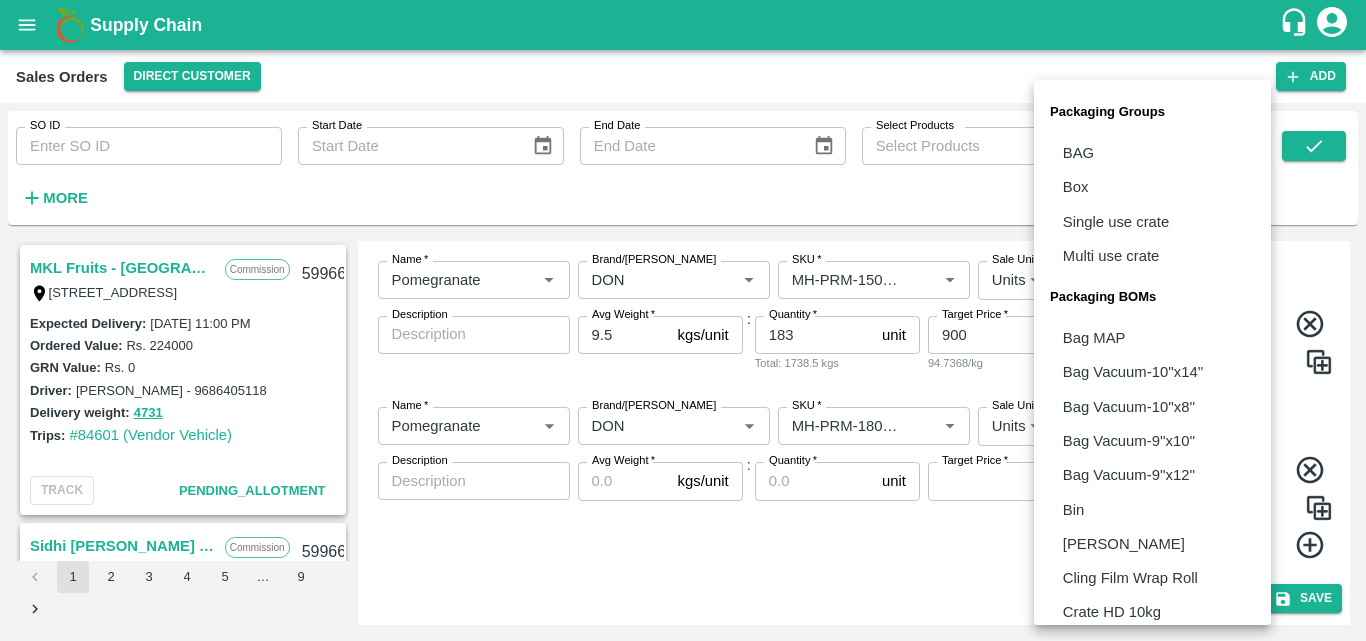 click on "Supply Chain Sales Orders Direct Customer Add SO ID SO ID Start Date Start Date End Date End Date Select Products Select Products   * More MKL Fruits - Bangalore Commission F -[STREET_ADDRESS] 599667 Expected Delivery : [DATE] 11:00 PM Ordered Value: Rs.   224000 GRN Value: Rs.   0 Driver: [PERSON_NAME] - 9686405118 Delivery weight: 4731 Trips: #84601 (Vendor Vehicle) TRACK Pending_Allotment Sidhi [PERSON_NAME] Fruits Commission C-650,  BASEMENT [GEOGRAPHIC_DATA], [GEOGRAPHIC_DATA] , [GEOGRAPHIC_DATA] 599665 Expected Delivery : [DATE] 10:00 AM Ordered Value: Rs.   125800 GRN Value: Rs.   0 Driver:  -  Delivery weight: 0 Trips: TRACK Pending_Allotment Sidhi [PERSON_NAME] Fruits Commission C-650,  BASEMENT [GEOGRAPHIC_DATA], [GEOGRAPHIC_DATA] , [GEOGRAPHIC_DATA] Expected Delivery : [DATE] 10:00 AM Ordered Value: Rs.   127250 GRN Value: Rs.   0 Driver:  -  Delivery weight: 0 Trips: TRACK [PERSON_NAME]  :" at bounding box center [683, 320] 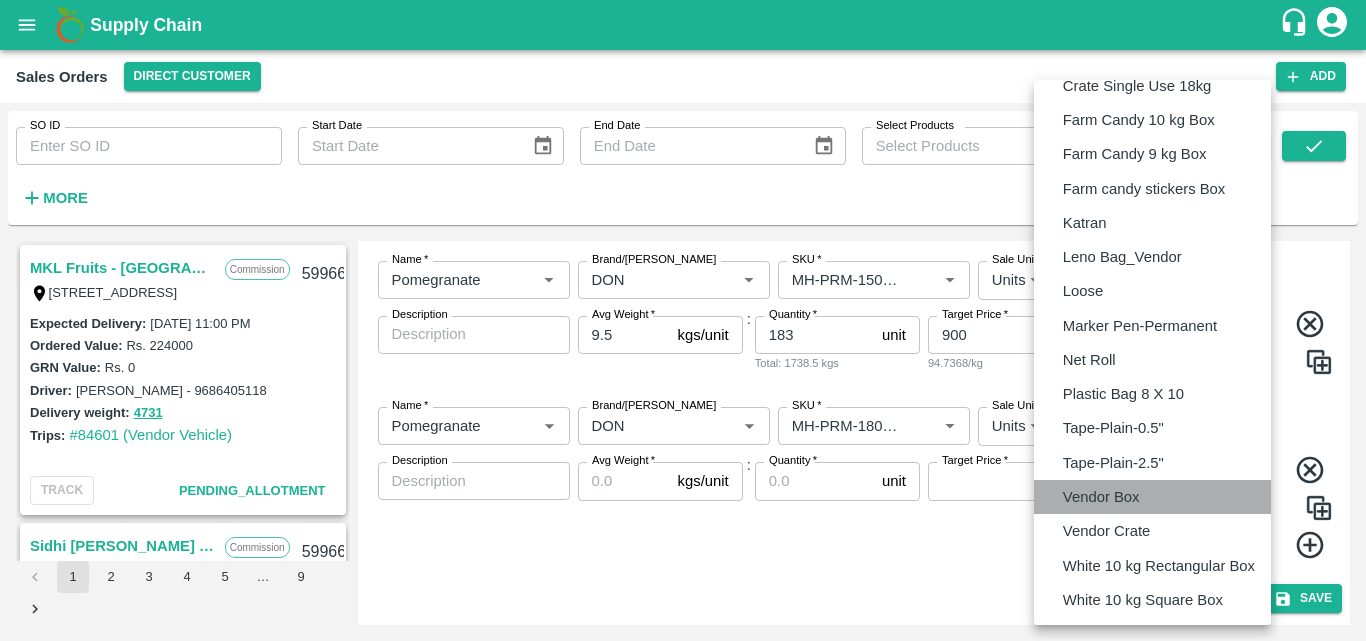 click on "Vendor Box" at bounding box center [1101, 497] 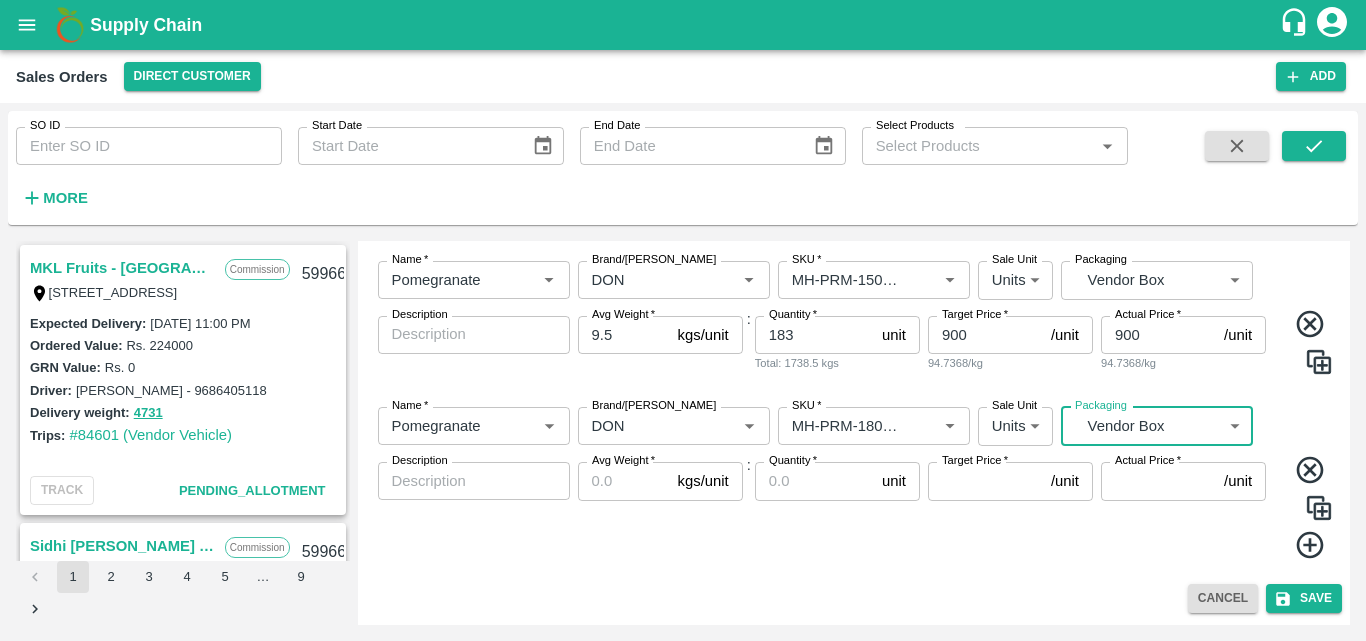 click on "Avg Weight   *" at bounding box center (624, 481) 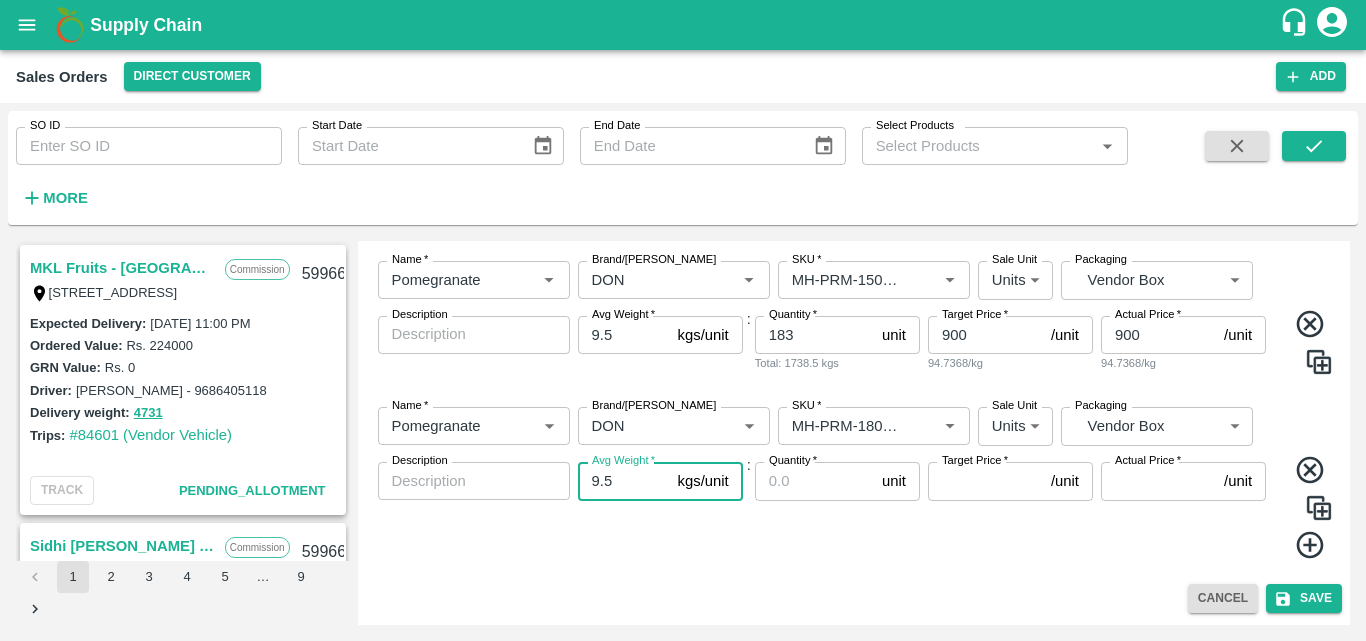 type on "9.5" 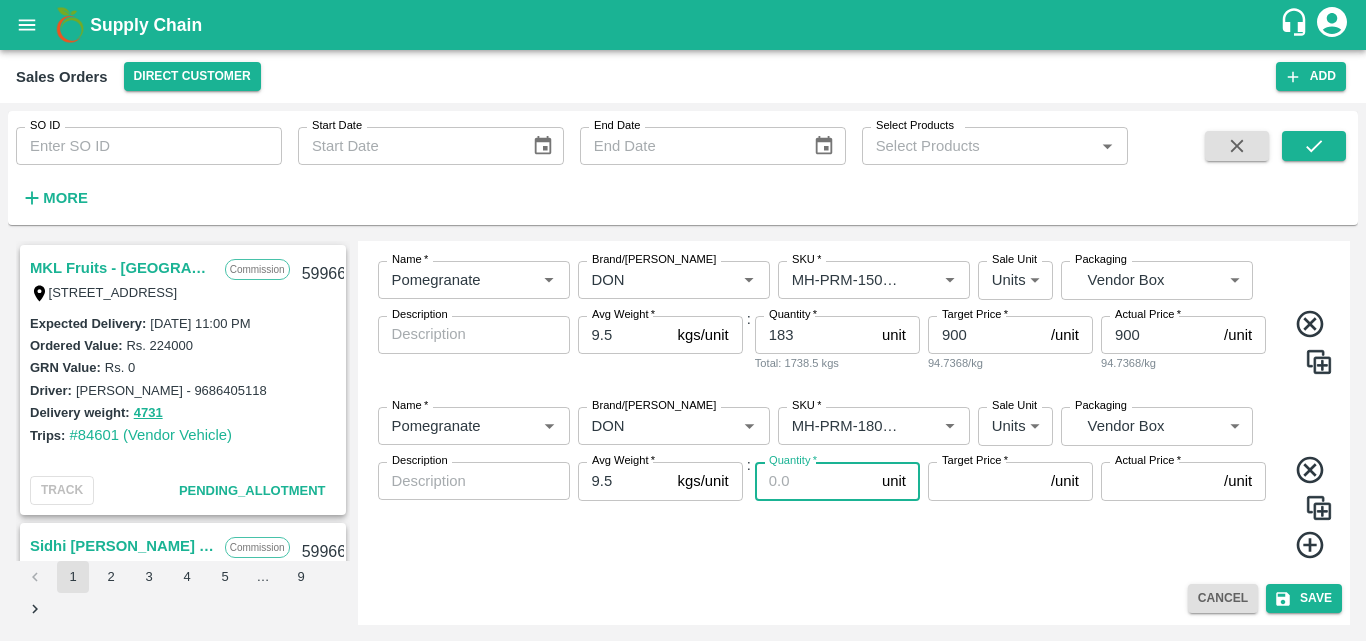click on "Quantity   *" at bounding box center [814, 481] 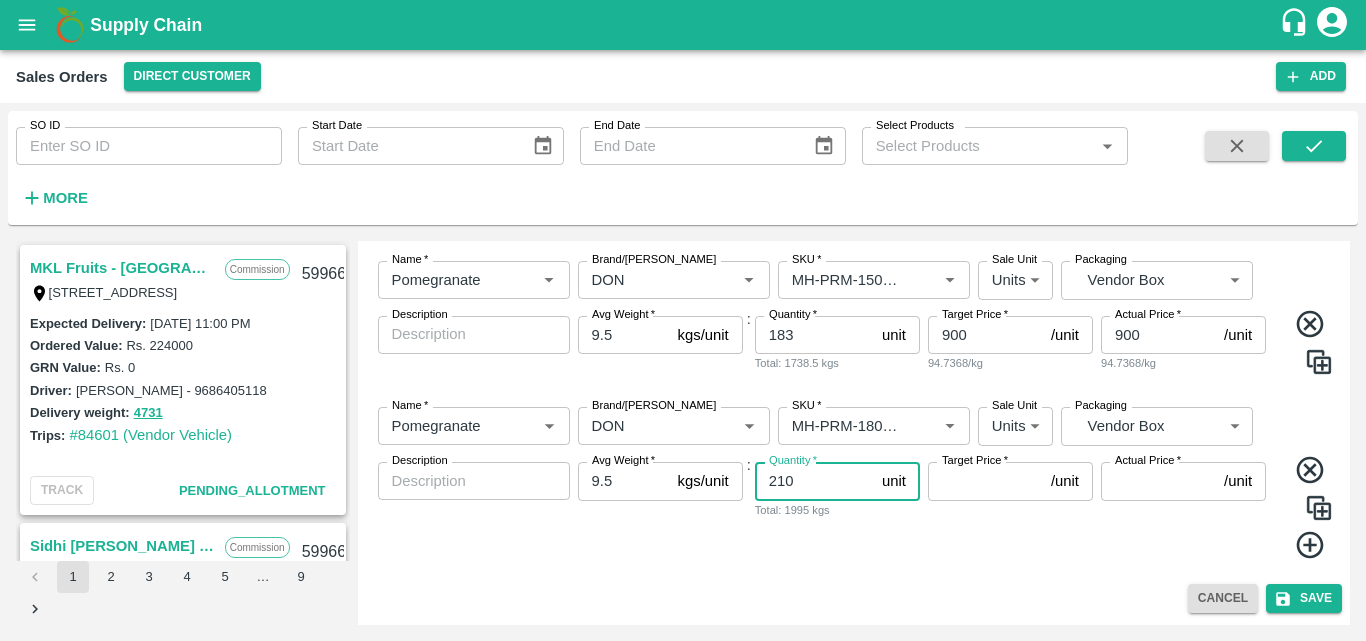 type on "210" 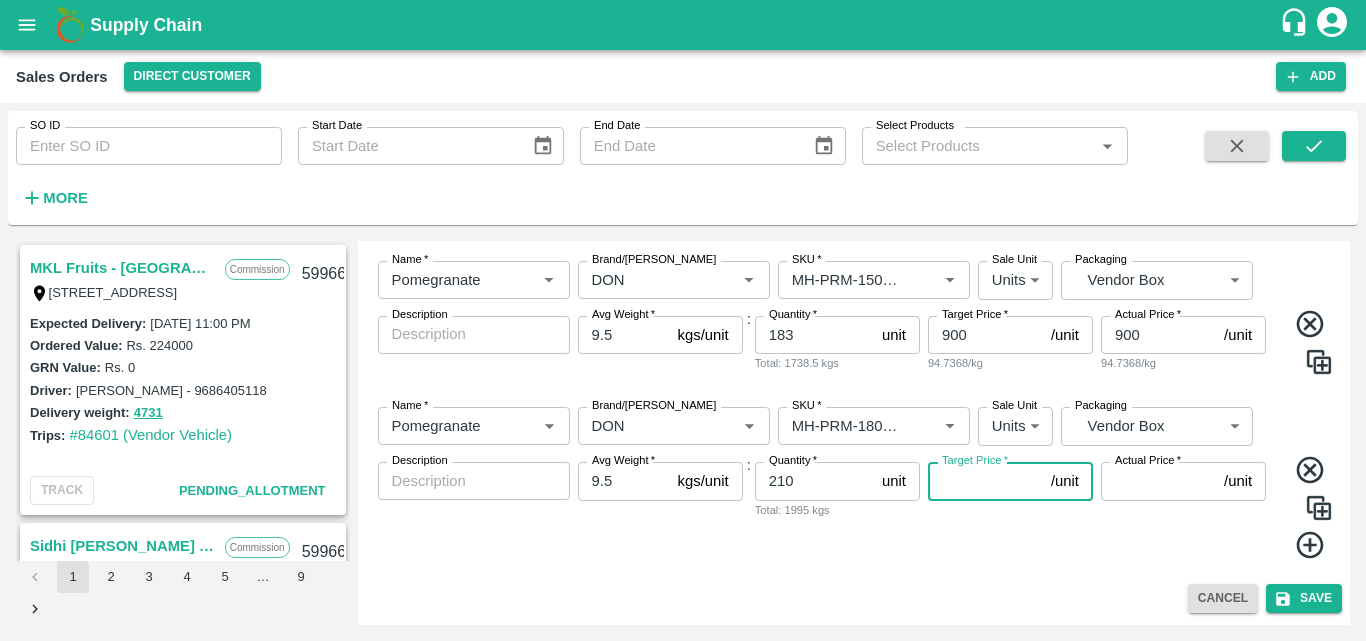 click on "Target Price   *" at bounding box center (985, 481) 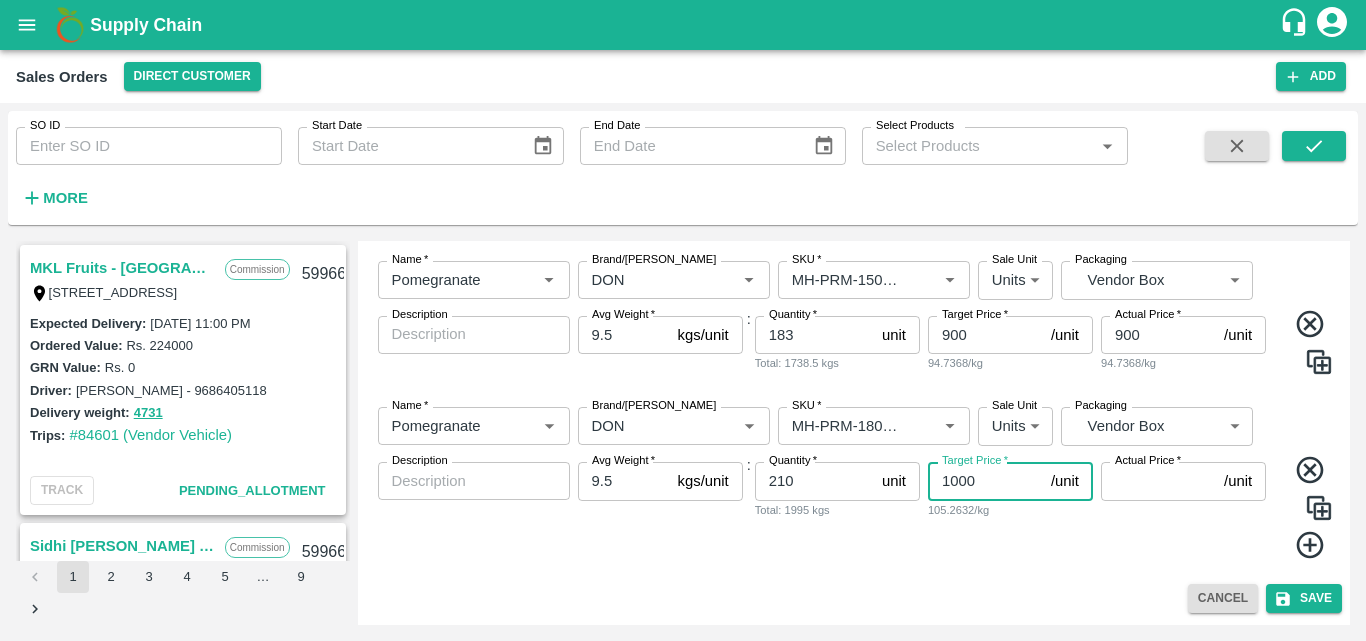 type on "1000" 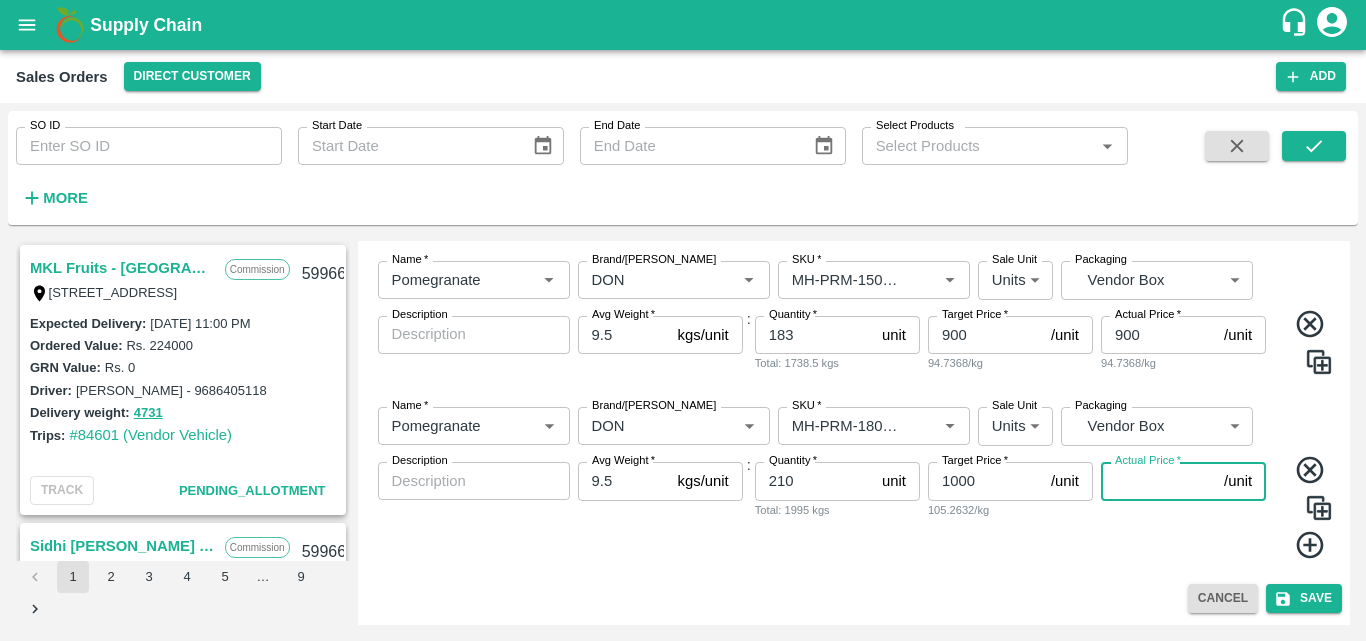 click on "Actual Price   *" at bounding box center [1158, 481] 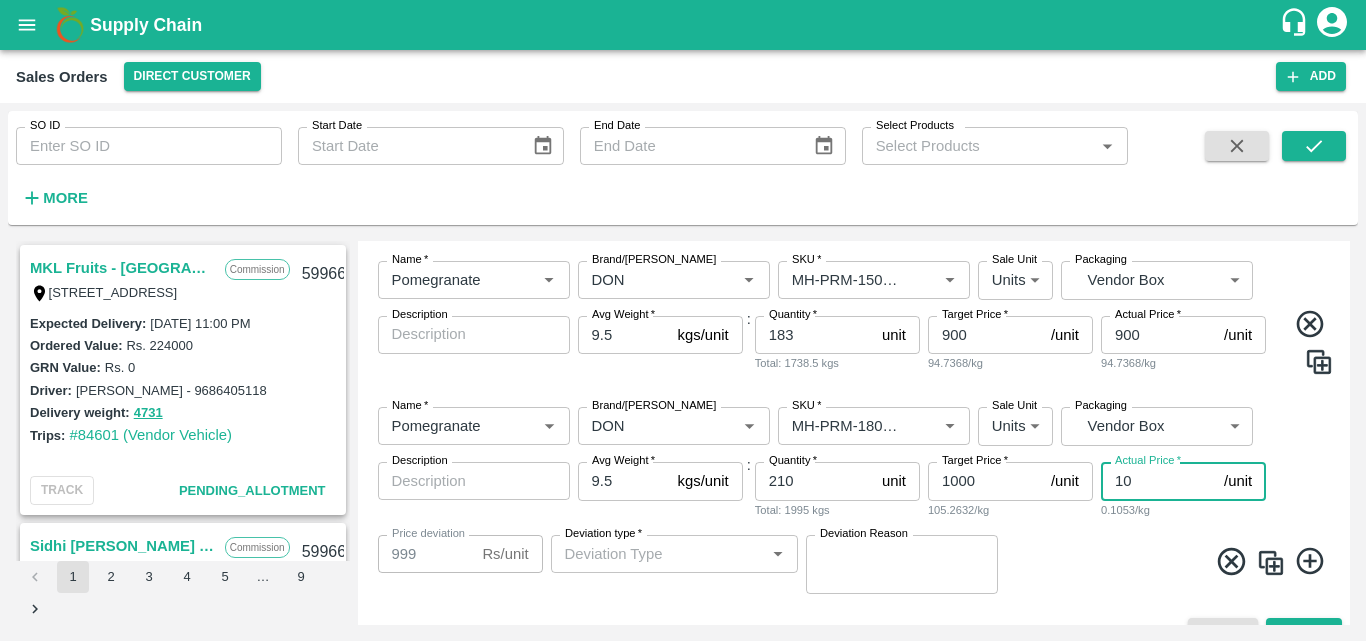type on "100" 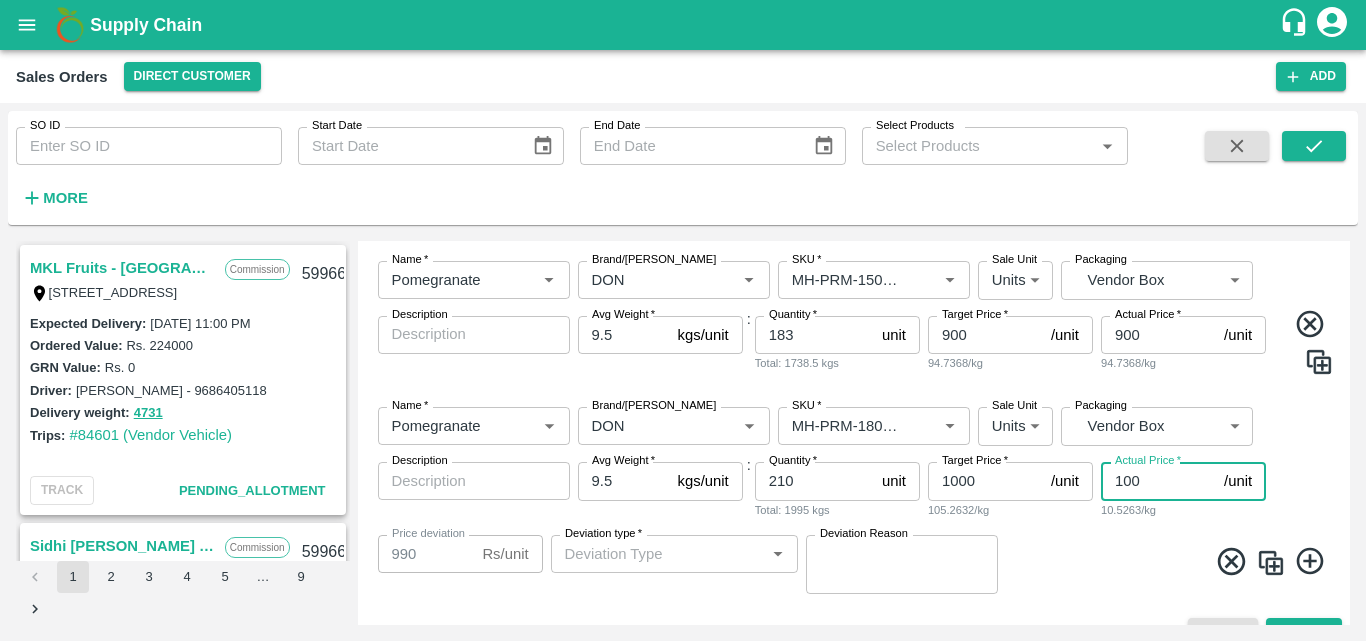 type on "900" 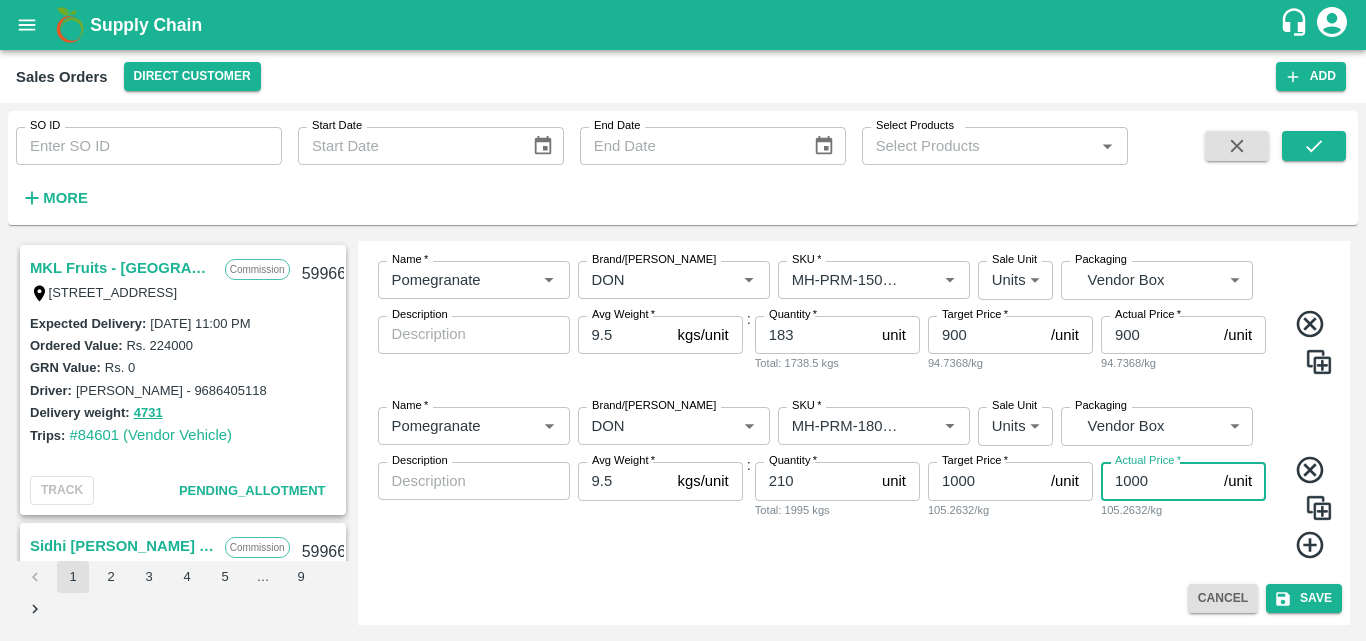 type on "1000" 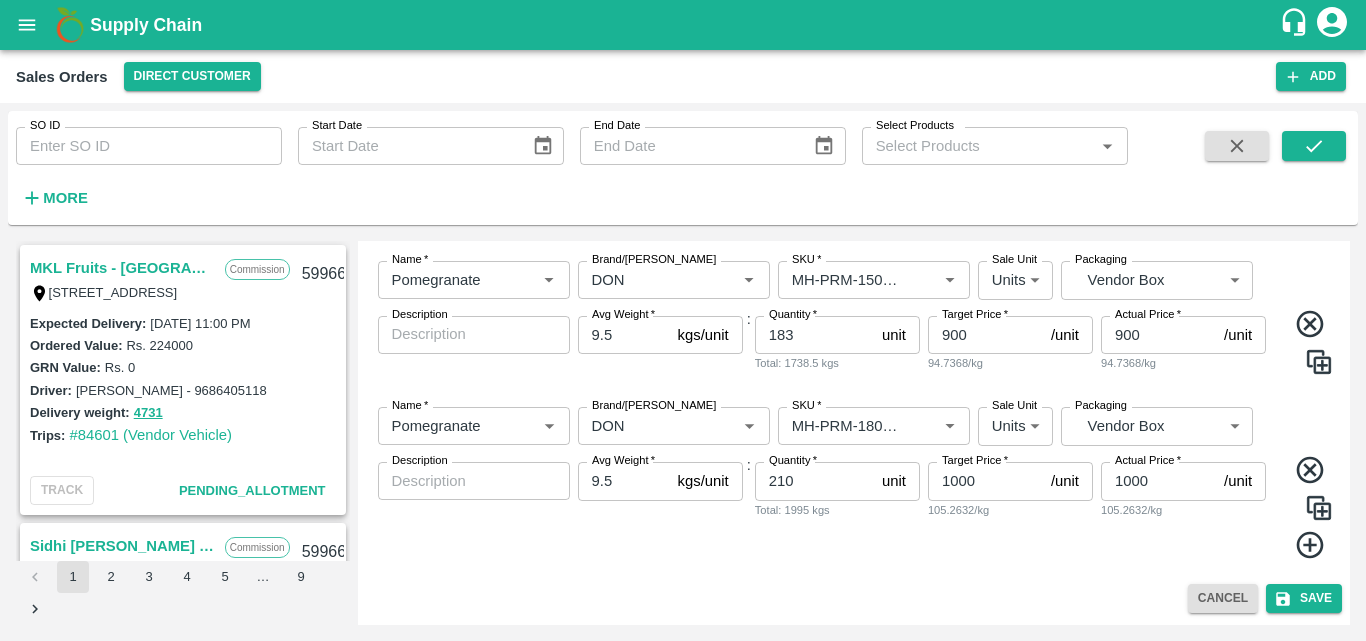 click 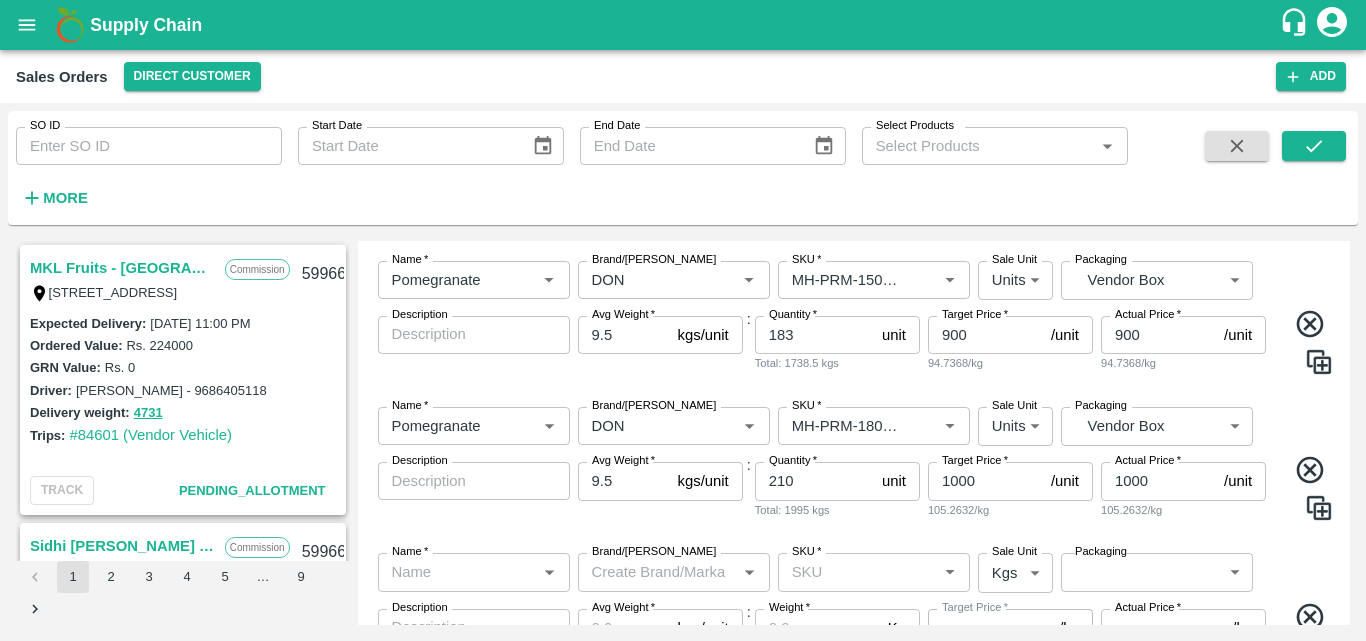 click on "Name   * Name   * Brand/[PERSON_NAME]/[PERSON_NAME]   * SKU   * Sale Unit Units 2 Sale Unit Packaging Vendor Box BOM/276 Packaging Description x Description Avg Weight   * 9.5 kgs/unit Avg Weight   :  Quantity   * 210 unit Quantity Total: 1995 kgs Target Price   * 1000 /unit Target Price 105.2632/kg Actual Price   * 1000 /unit Actual Price 105.2632/kg" at bounding box center [854, 464] 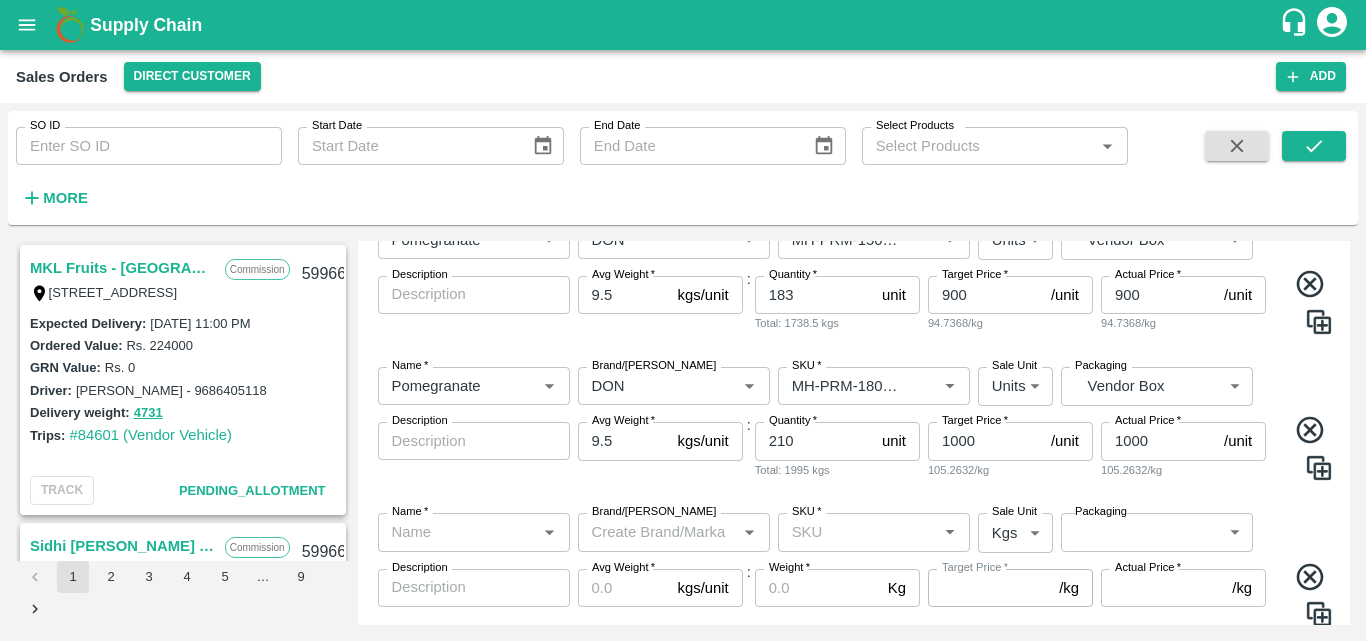 scroll, scrollTop: 644, scrollLeft: 0, axis: vertical 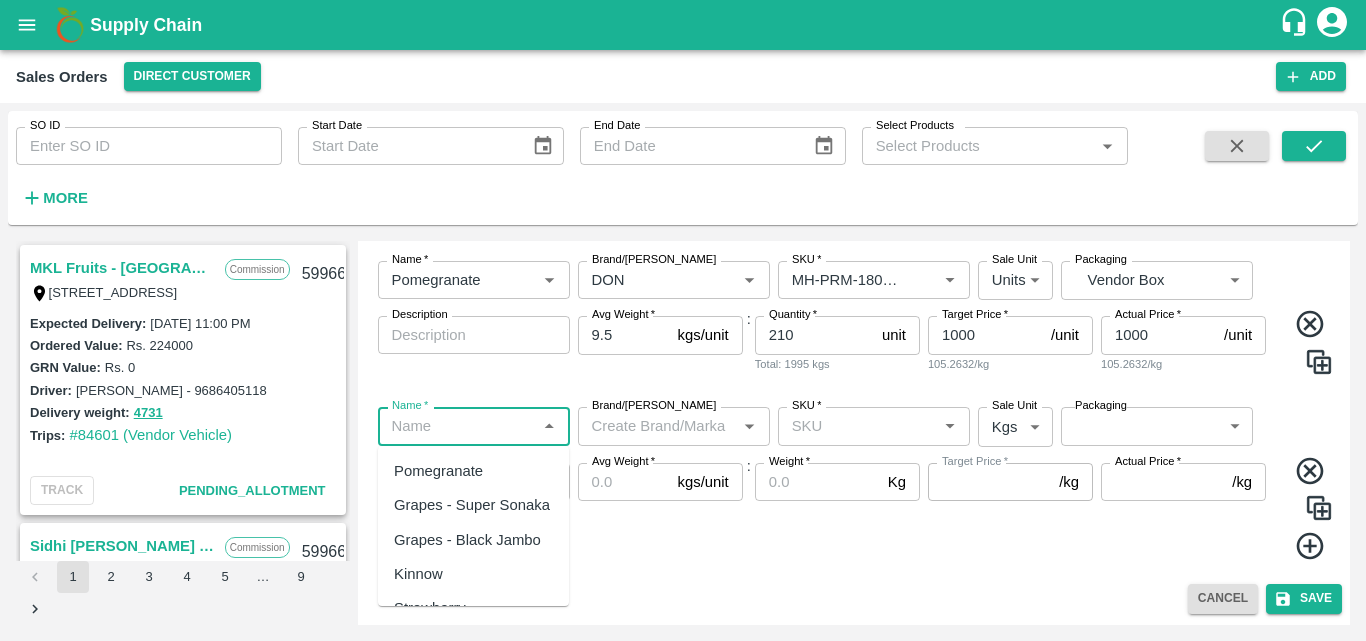 click on "Name   *" at bounding box center (457, 426) 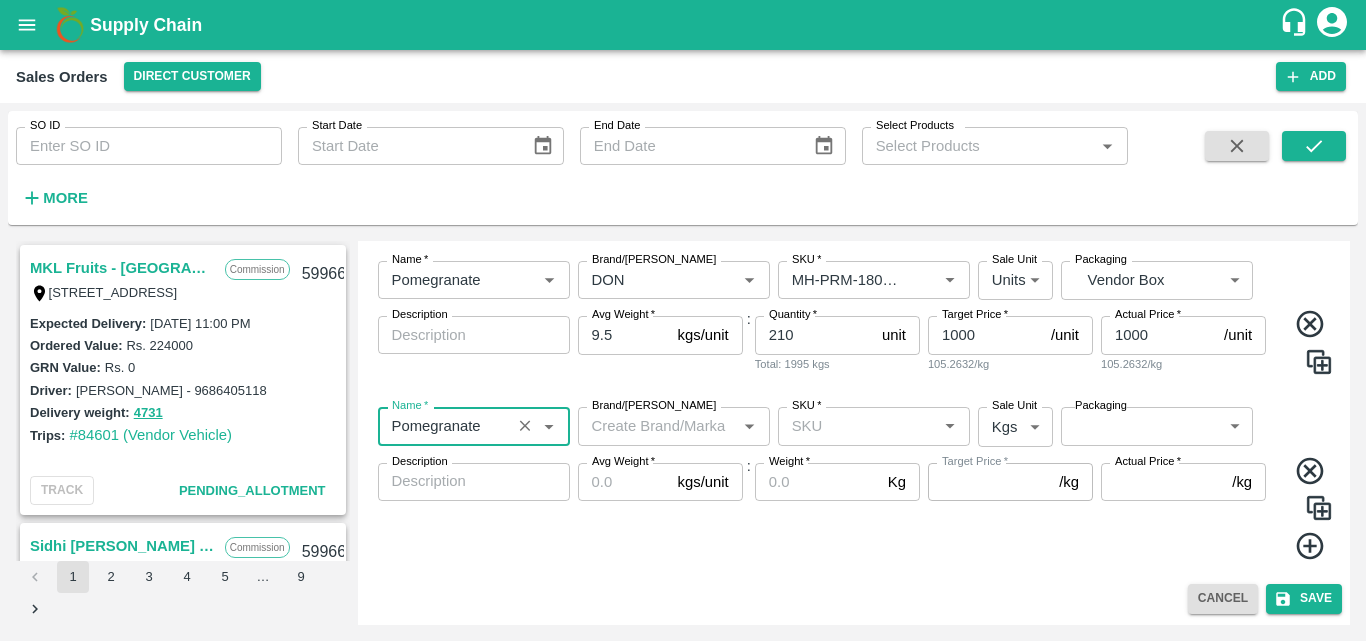 click on "Brand/[PERSON_NAME]" at bounding box center [657, 426] 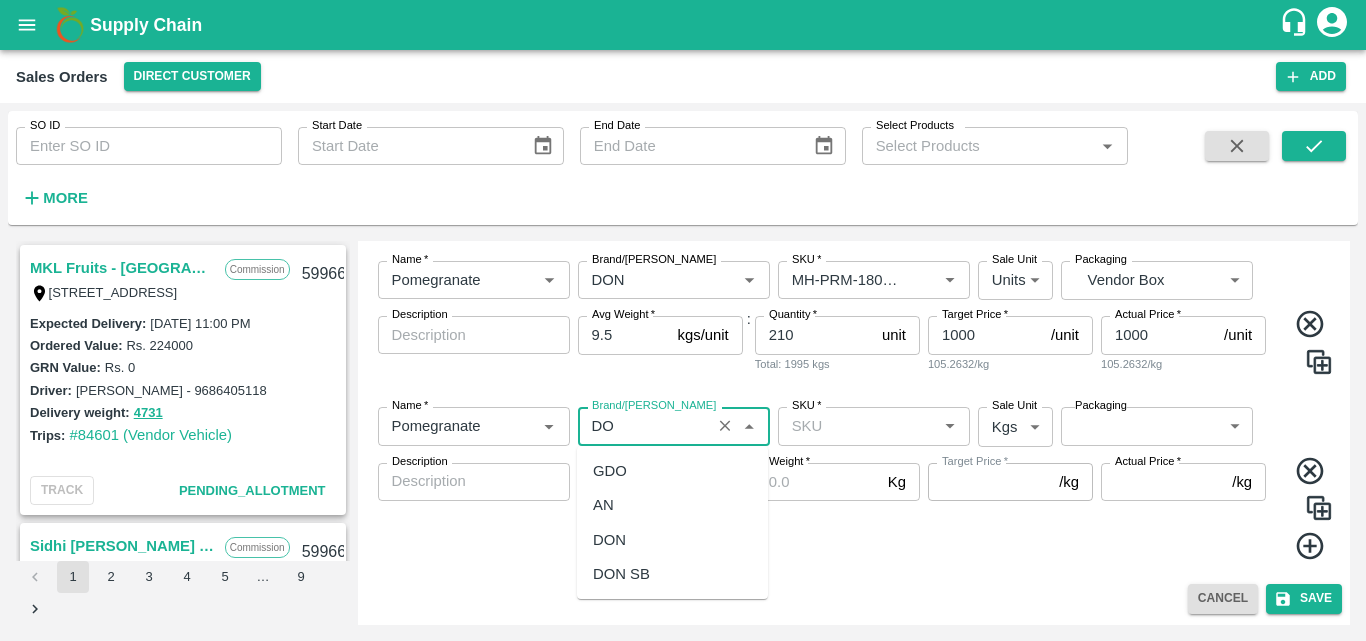 click on "DON" at bounding box center (609, 540) 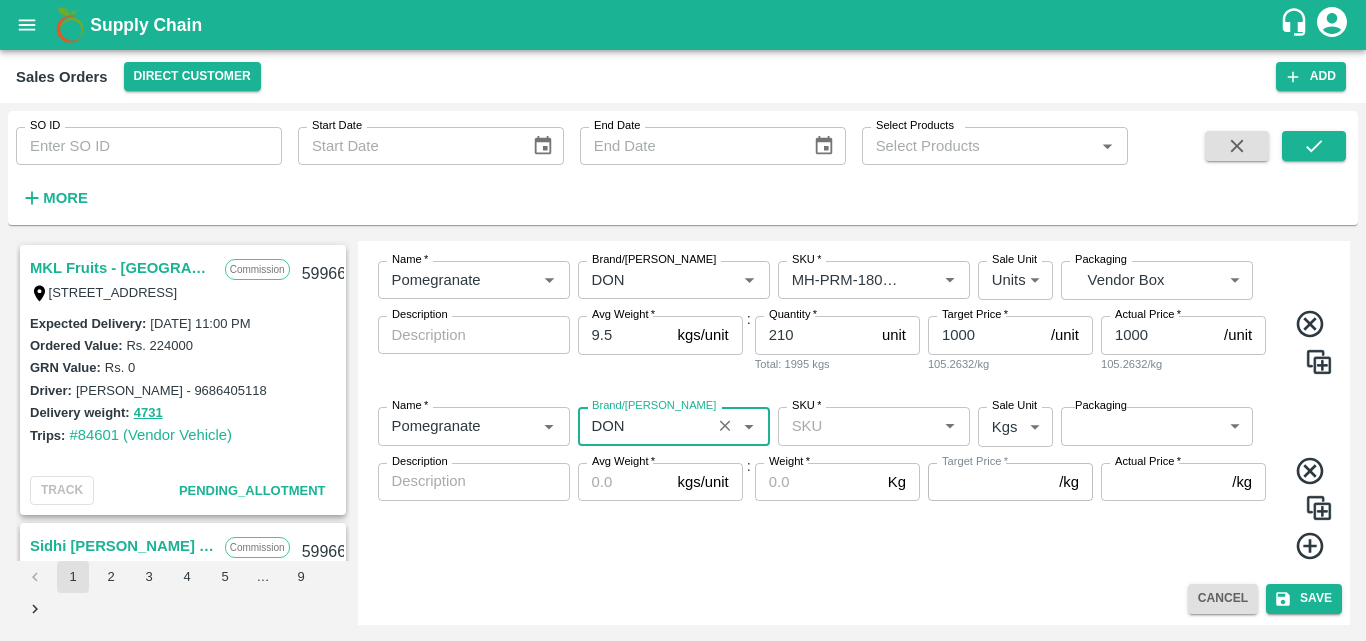 click on "SKU   *" at bounding box center (874, 426) 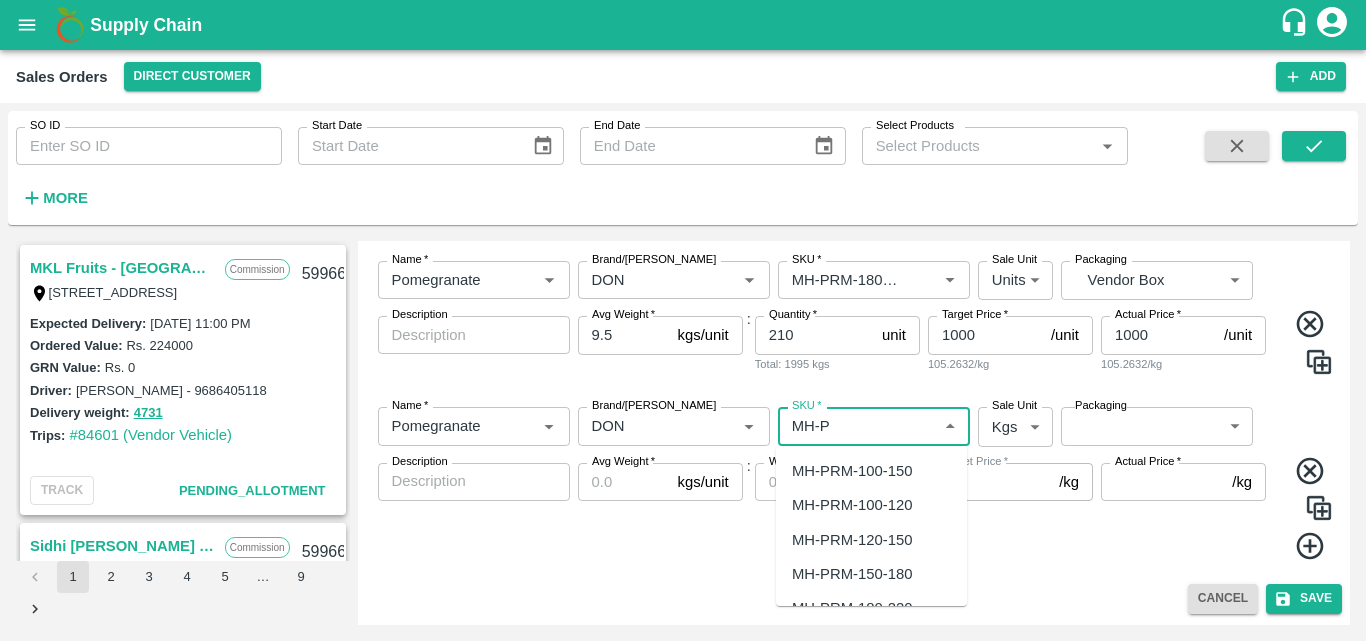 scroll, scrollTop: 140, scrollLeft: 0, axis: vertical 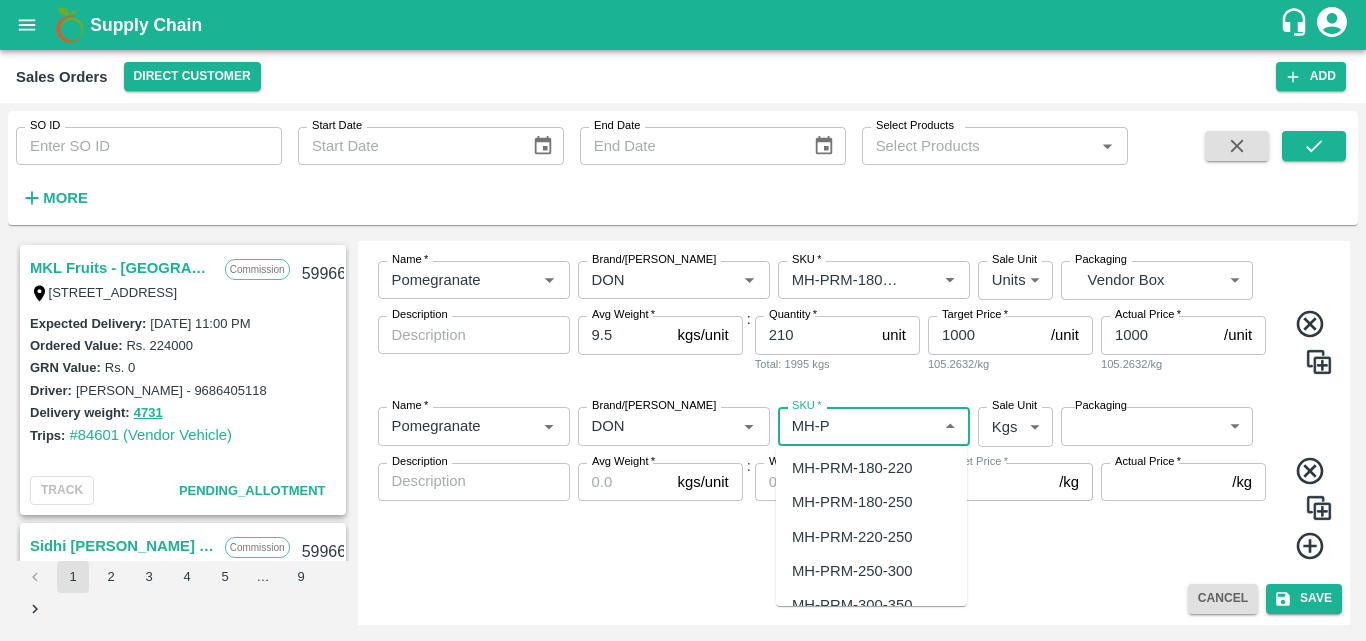 click on "MH-PRM-220-250" at bounding box center [852, 537] 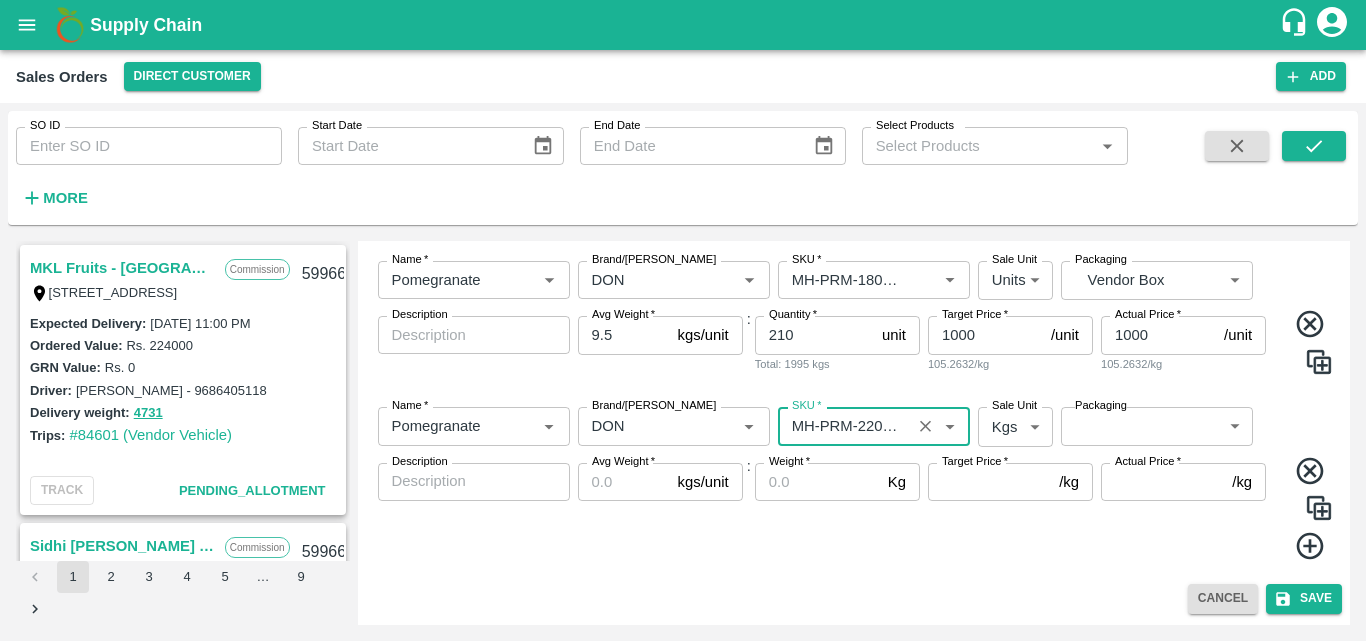 type on "MH-PRM-220-250" 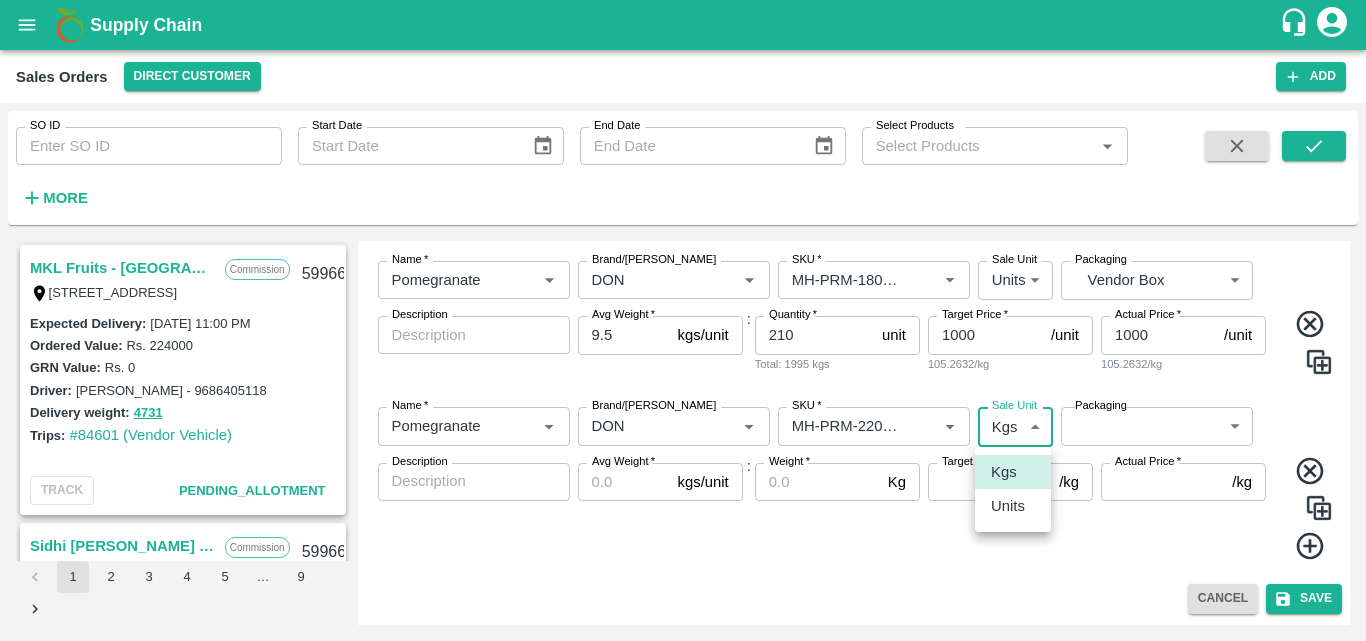 click on "Supply Chain Sales Orders Direct Customer Add SO ID SO ID Start Date Start Date End Date End Date Select Products Select Products   * More MKL Fruits - Bangalore Commission F -[STREET_ADDRESS] 599667 Expected Delivery : [DATE] 11:00 PM Ordered Value: Rs.   224000 GRN Value: Rs.   0 Driver: [PERSON_NAME] - 9686405118 Delivery weight: 4731 Trips: #84601 (Vendor Vehicle) TRACK Pending_Allotment Sidhi [PERSON_NAME] Fruits Commission C-650,  BASEMENT [GEOGRAPHIC_DATA], [GEOGRAPHIC_DATA] , [GEOGRAPHIC_DATA] 599665 Expected Delivery : [DATE] 10:00 AM Ordered Value: Rs.   125800 GRN Value: Rs.   0 Driver:  -  Delivery weight: 0 Trips: TRACK Pending_Allotment Sidhi [PERSON_NAME] Fruits Commission C-650,  BASEMENT [GEOGRAPHIC_DATA], [GEOGRAPHIC_DATA] , [GEOGRAPHIC_DATA] Expected Delivery : [DATE] 10:00 AM Ordered Value: Rs.   127250 GRN Value: Rs.   0 Driver:  -  Delivery weight: 0 Trips: TRACK [PERSON_NAME]  :" at bounding box center (683, 320) 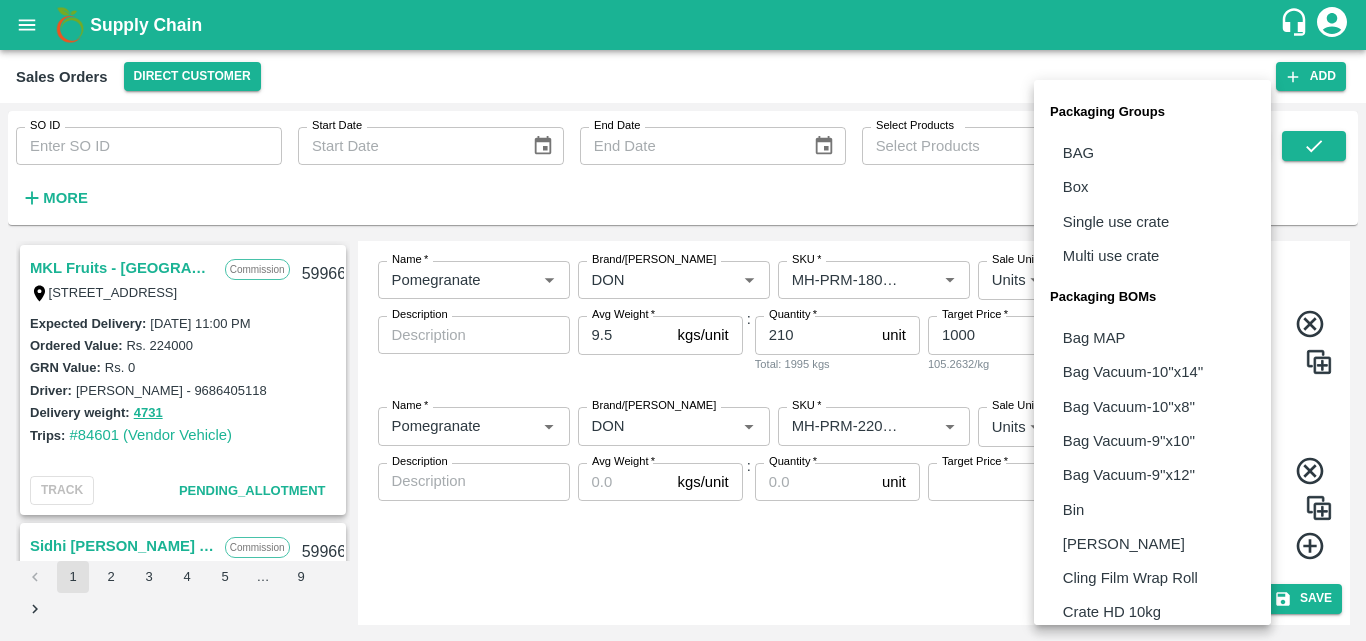 click on "Supply Chain Sales Orders Direct Customer Add SO ID SO ID Start Date Start Date End Date End Date Select Products Select Products   * More MKL Fruits - Bangalore Commission F -[STREET_ADDRESS] 599667 Expected Delivery : [DATE] 11:00 PM Ordered Value: Rs.   224000 GRN Value: Rs.   0 Driver: [PERSON_NAME] - 9686405118 Delivery weight: 4731 Trips: #84601 (Vendor Vehicle) TRACK Pending_Allotment Sidhi [PERSON_NAME] Fruits Commission C-650,  BASEMENT [GEOGRAPHIC_DATA], [GEOGRAPHIC_DATA] , [GEOGRAPHIC_DATA] 599665 Expected Delivery : [DATE] 10:00 AM Ordered Value: Rs.   125800 GRN Value: Rs.   0 Driver:  -  Delivery weight: 0 Trips: TRACK Pending_Allotment Sidhi [PERSON_NAME] Fruits Commission C-650,  BASEMENT [GEOGRAPHIC_DATA], [GEOGRAPHIC_DATA] , [GEOGRAPHIC_DATA] Expected Delivery : [DATE] 10:00 AM Ordered Value: Rs.   127250 GRN Value: Rs.   0 Driver:  -  Delivery weight: 0 Trips: TRACK [PERSON_NAME]  :" at bounding box center [683, 320] 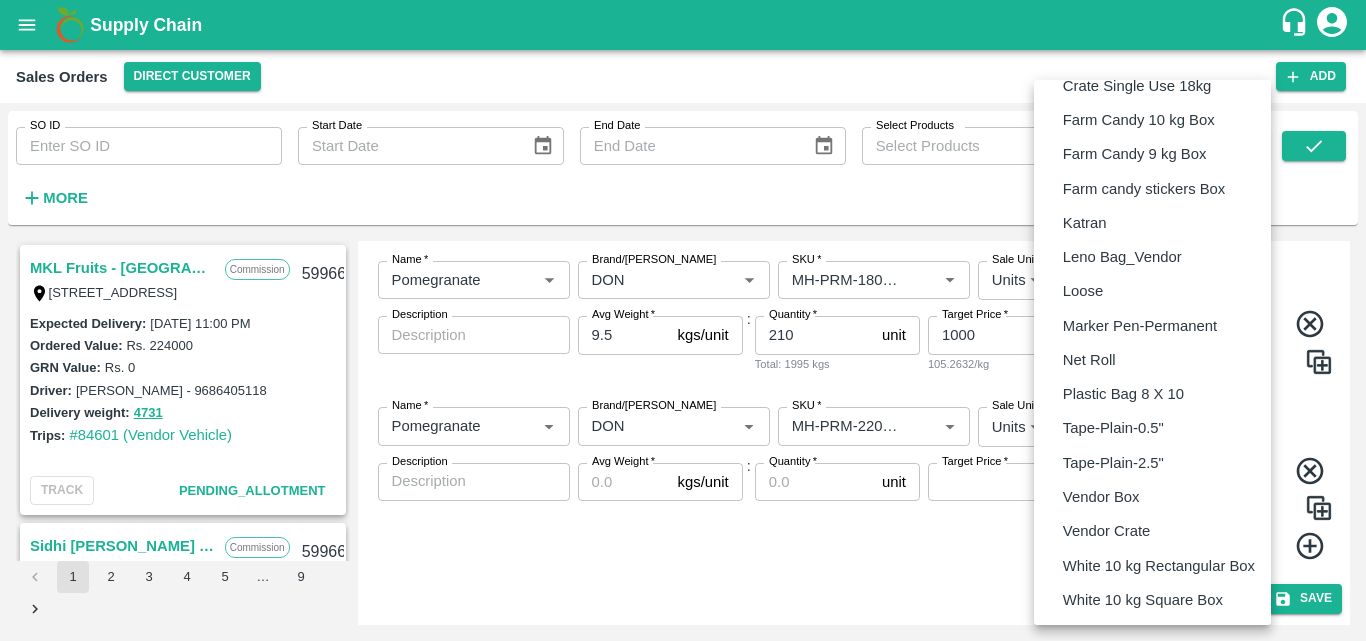 type 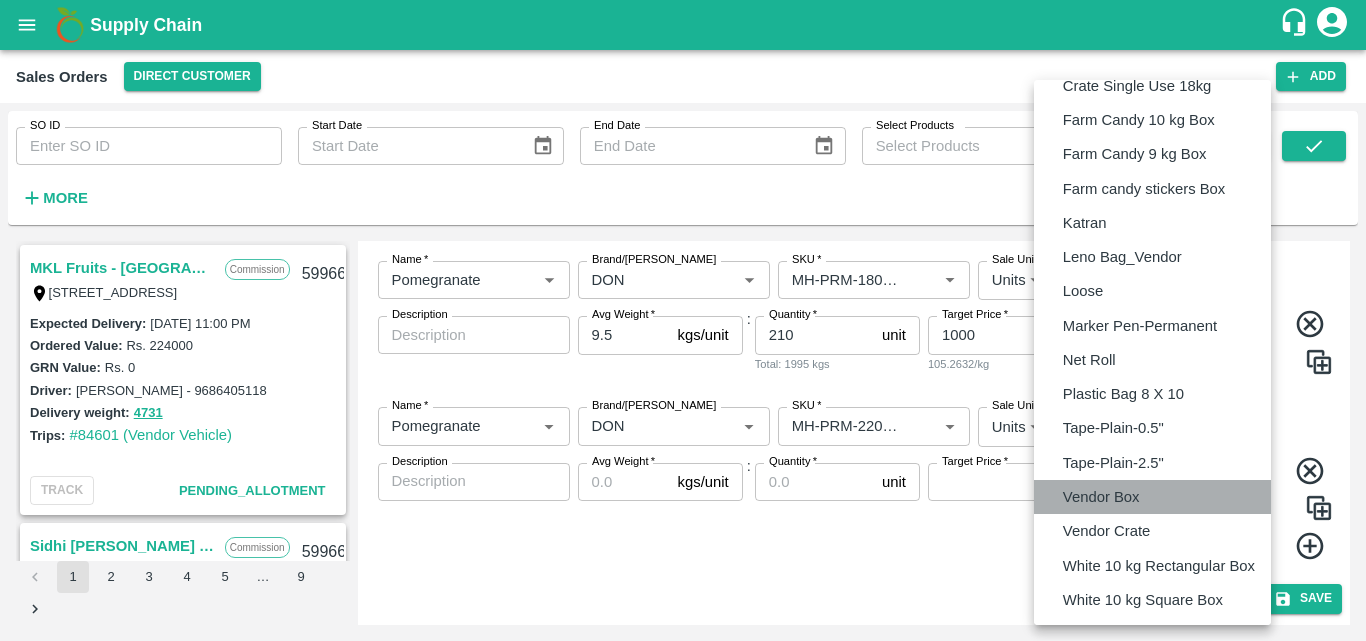 click on "Vendor Box" at bounding box center (1101, 497) 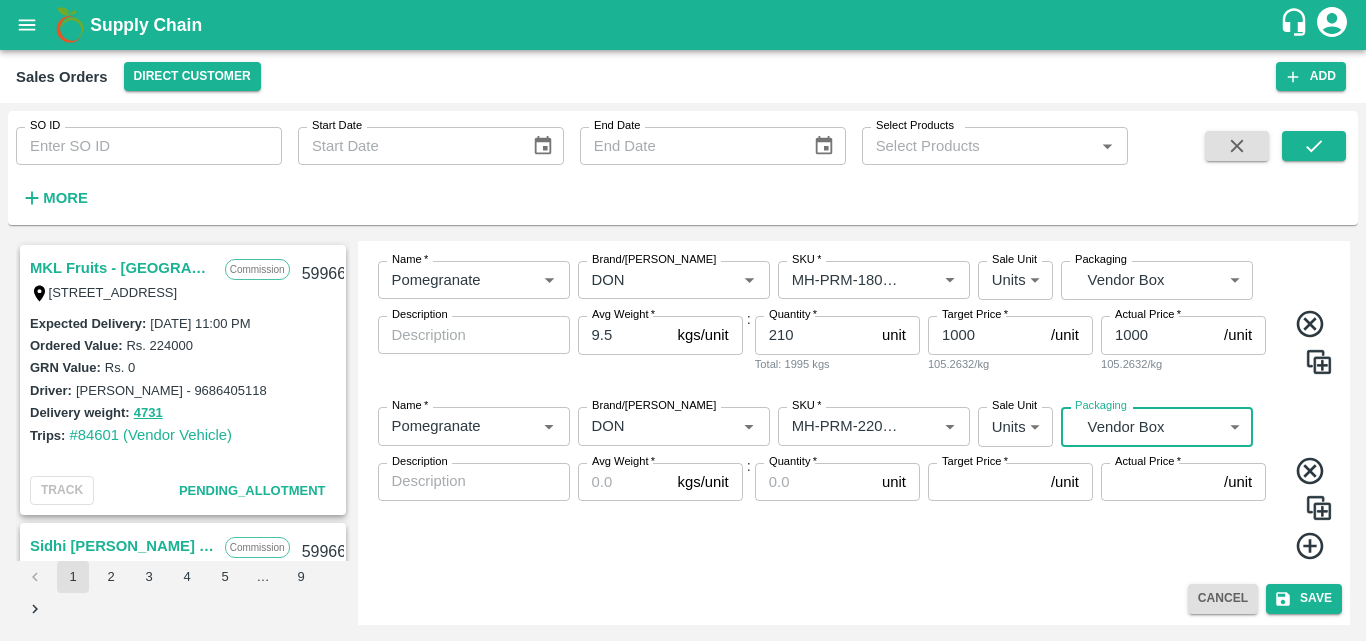 click on "Avg Weight   *" at bounding box center (624, 482) 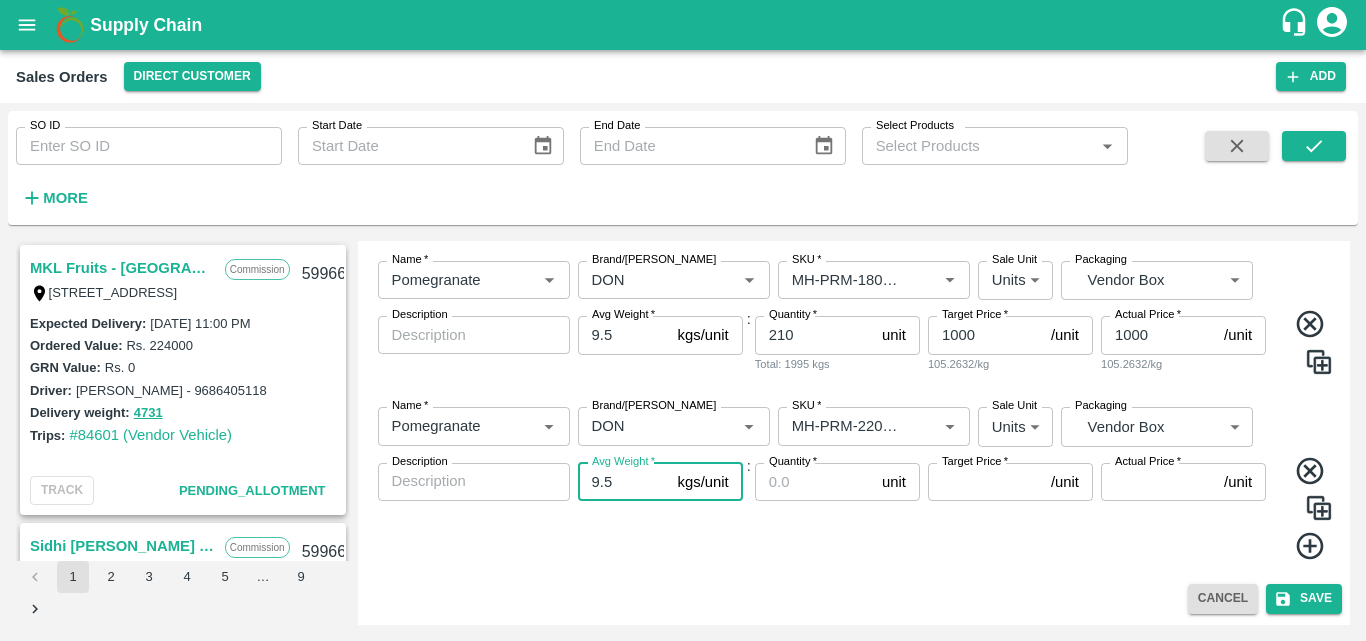 type on "9.5" 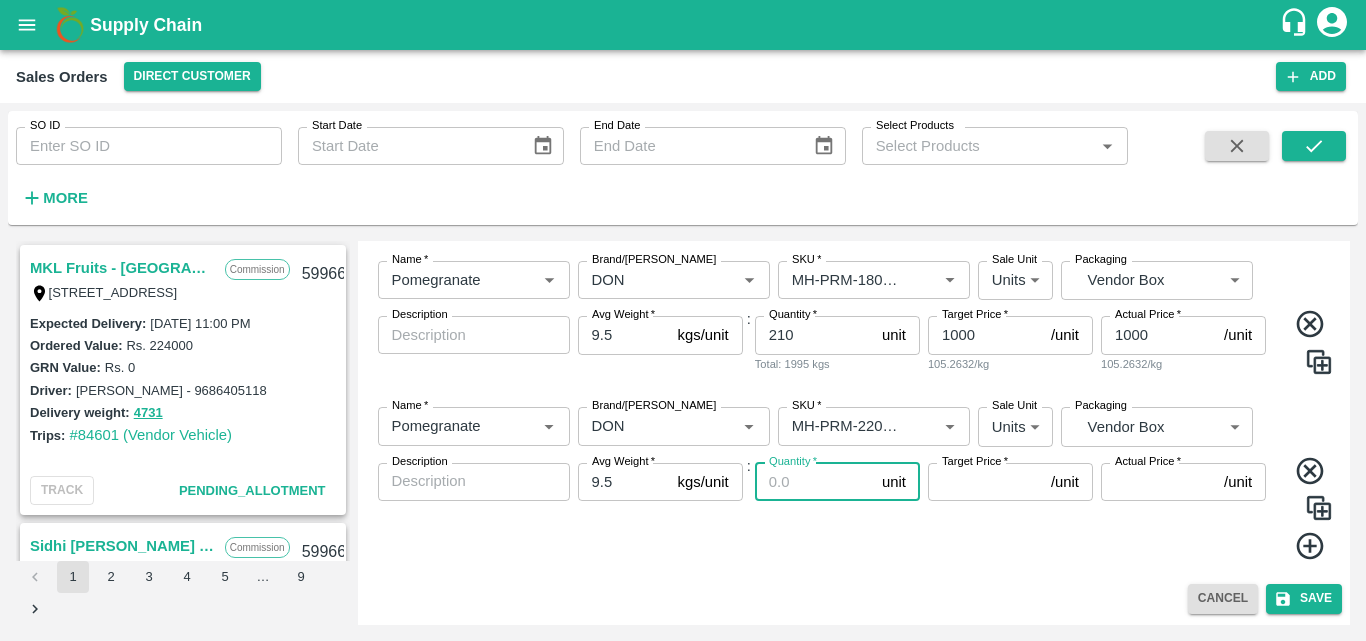 click on "Quantity   *" at bounding box center (814, 482) 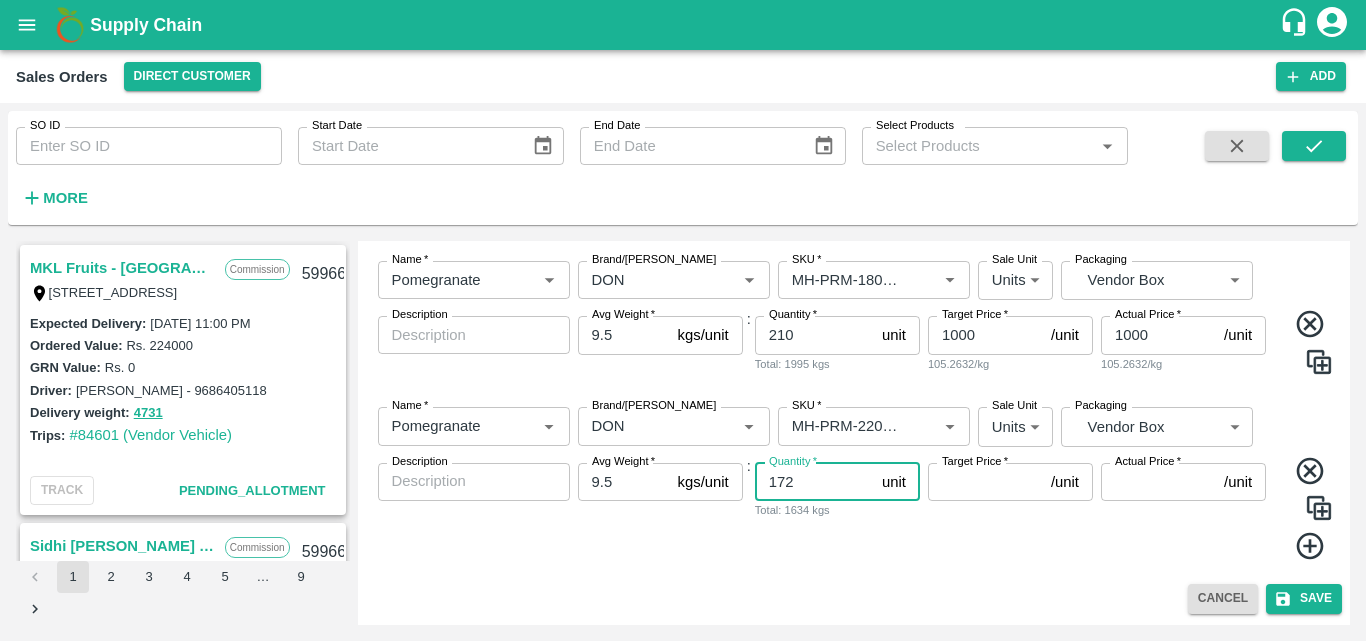 type on "172" 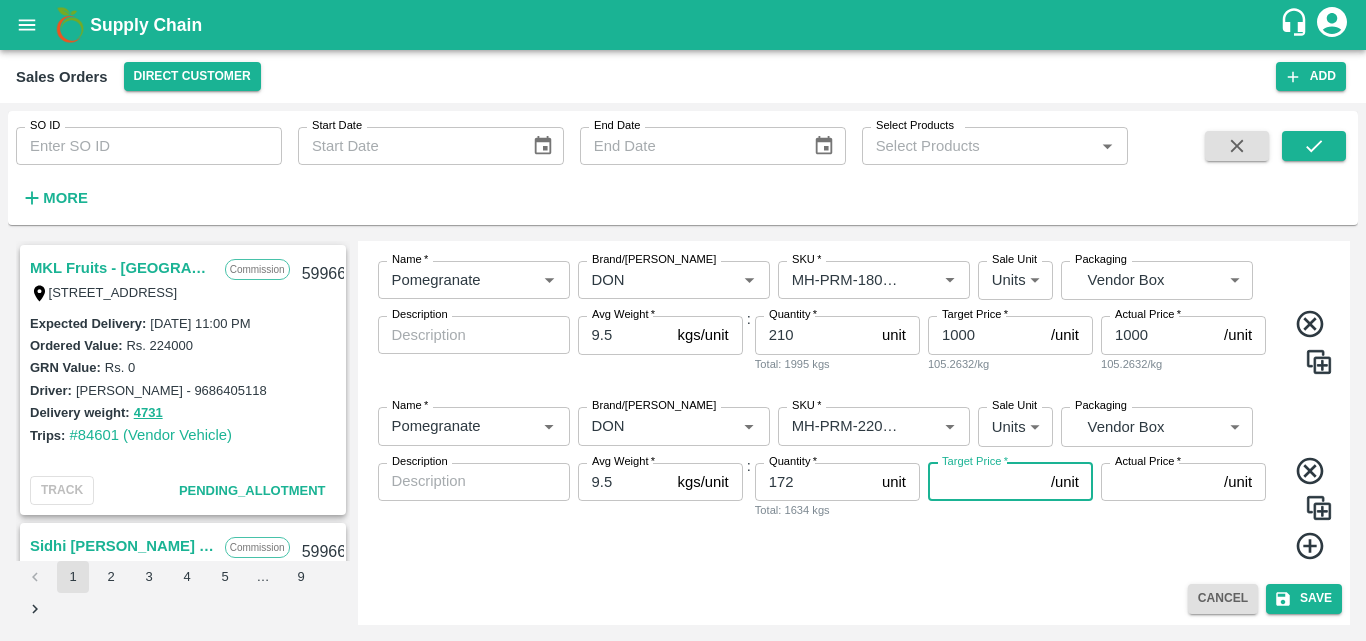 click on "Target Price   *" at bounding box center (985, 482) 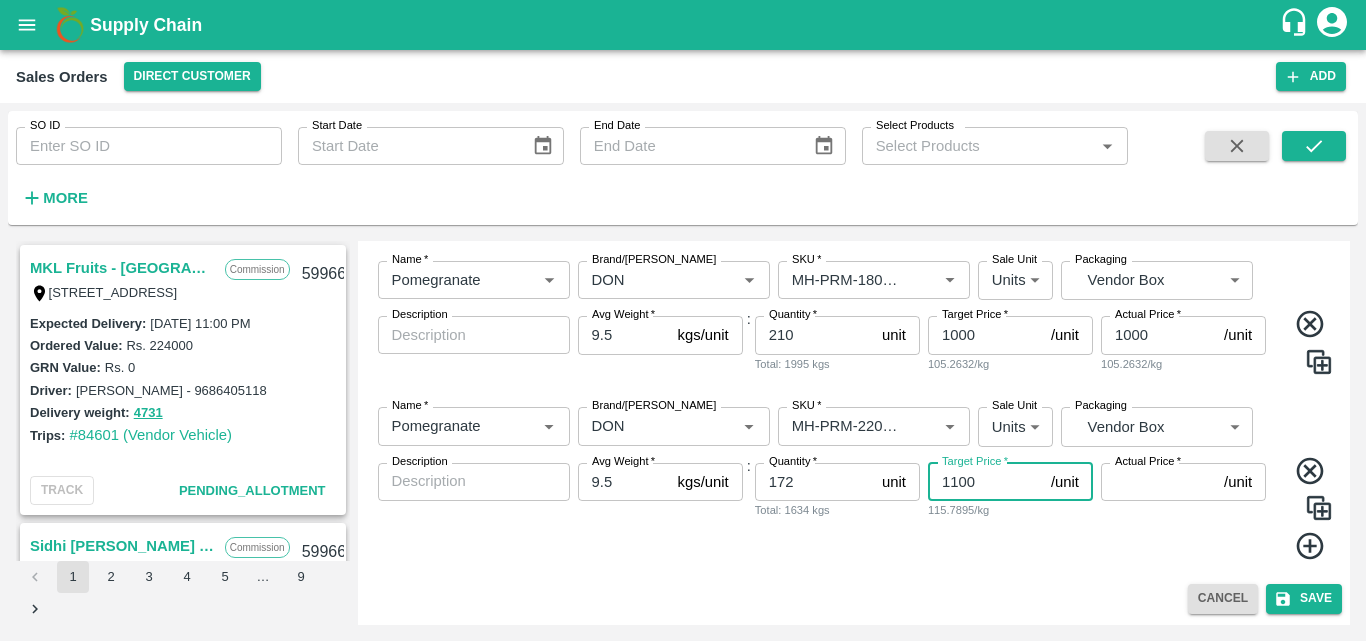 type on "1100" 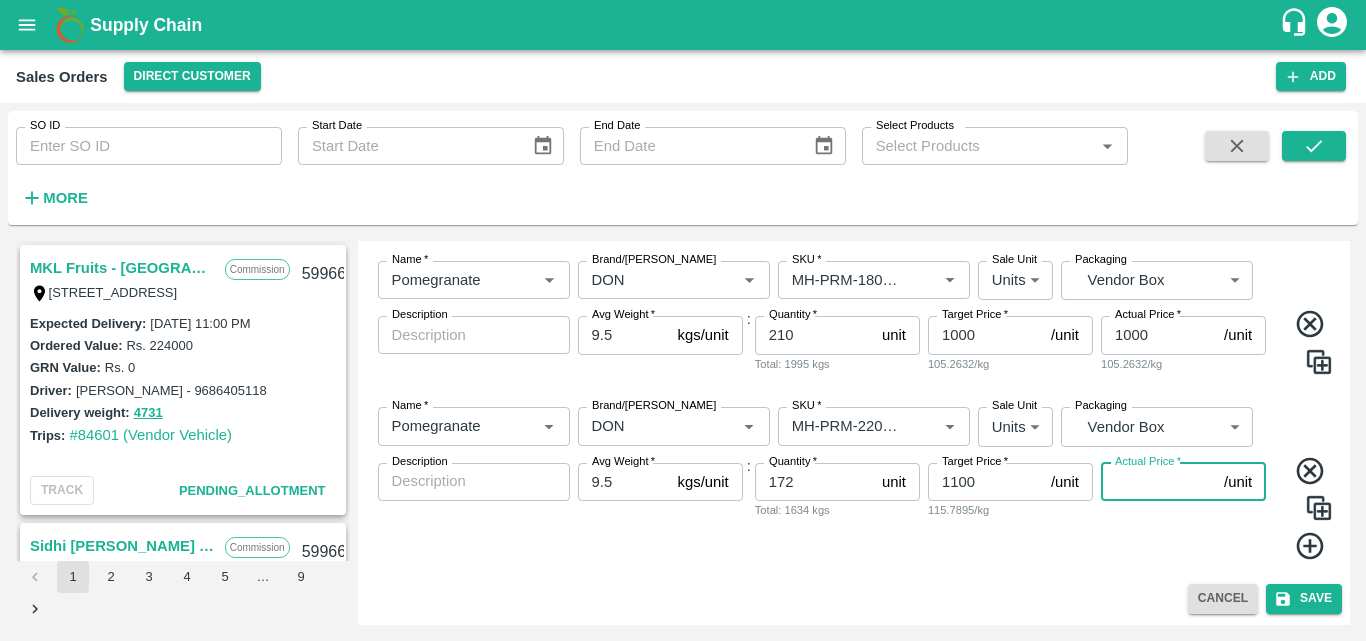 click on "Actual Price   *" at bounding box center (1158, 482) 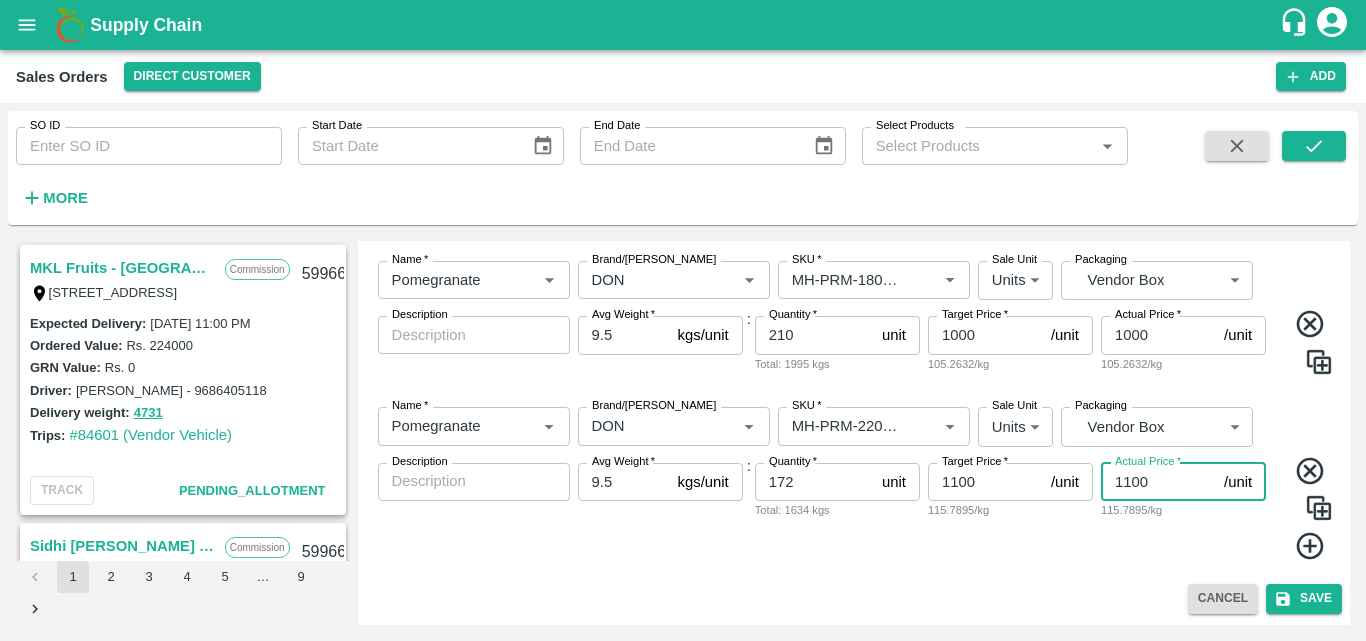type on "1100" 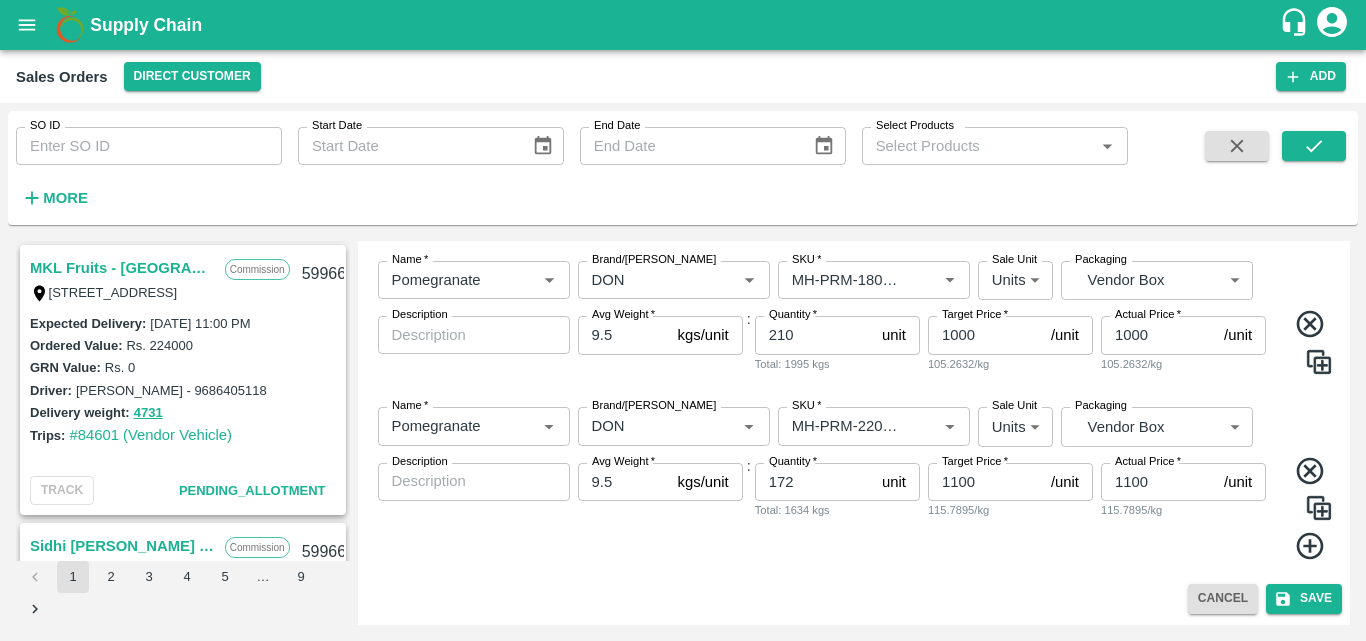 click 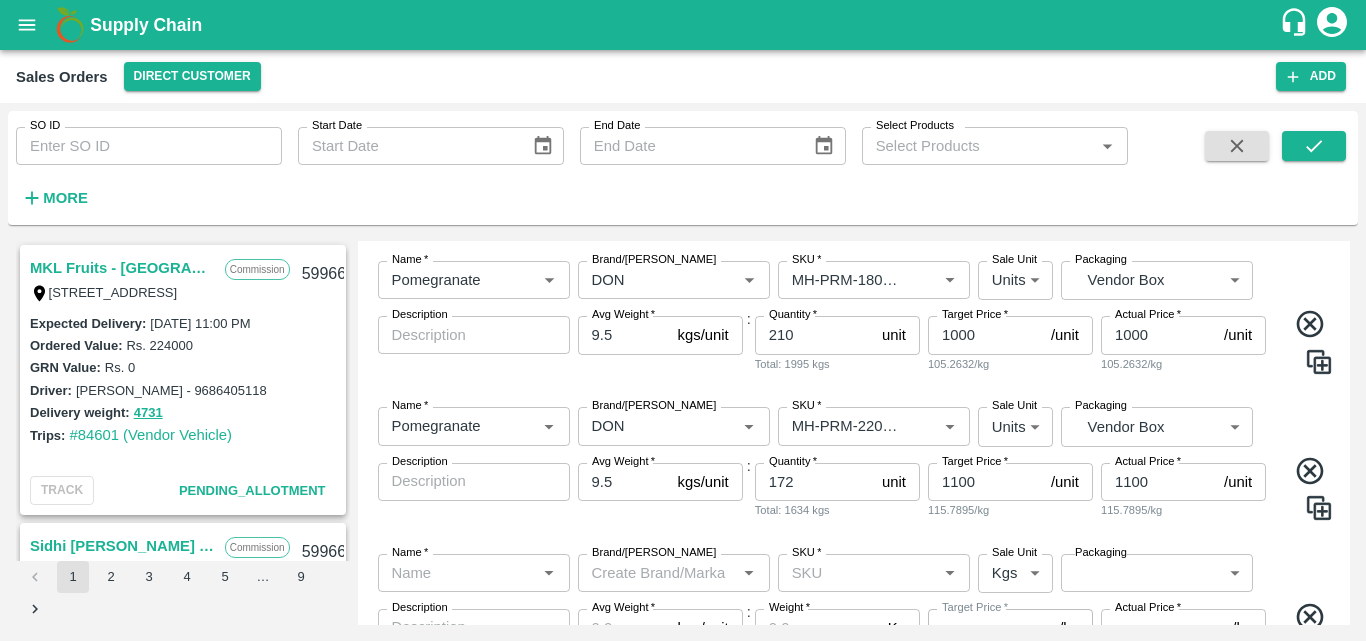 click on "Name   * Name   * Brand/[PERSON_NAME]/[PERSON_NAME]   * SKU   * Sale Unit Units 2 Sale Unit Packaging Vendor Box BOM/276 Packaging Description x Description Avg Weight   * 9.5 kgs/unit Avg Weight   :  Quantity   * 172 unit Quantity Total: 1634 kgs Target Price   * 1100 /unit Target Price 115.7895/kg Actual Price   * 1100 /unit Actual Price 115.7895/kg" at bounding box center [854, 464] 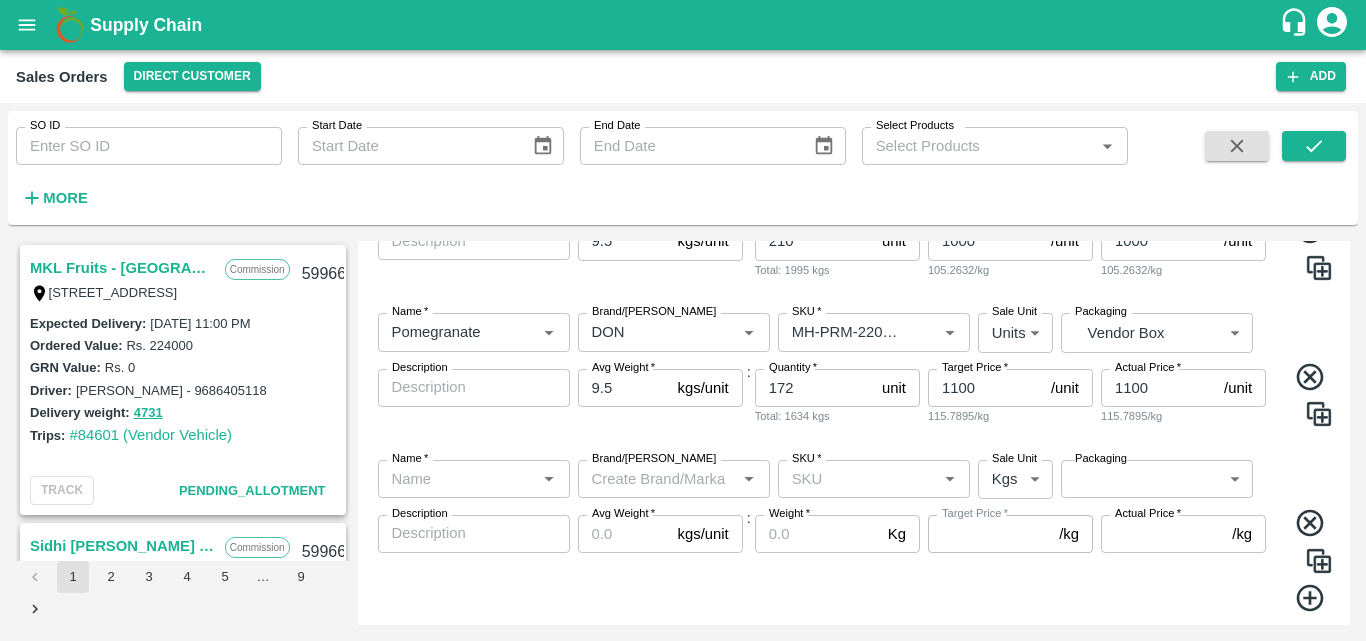 scroll, scrollTop: 790, scrollLeft: 0, axis: vertical 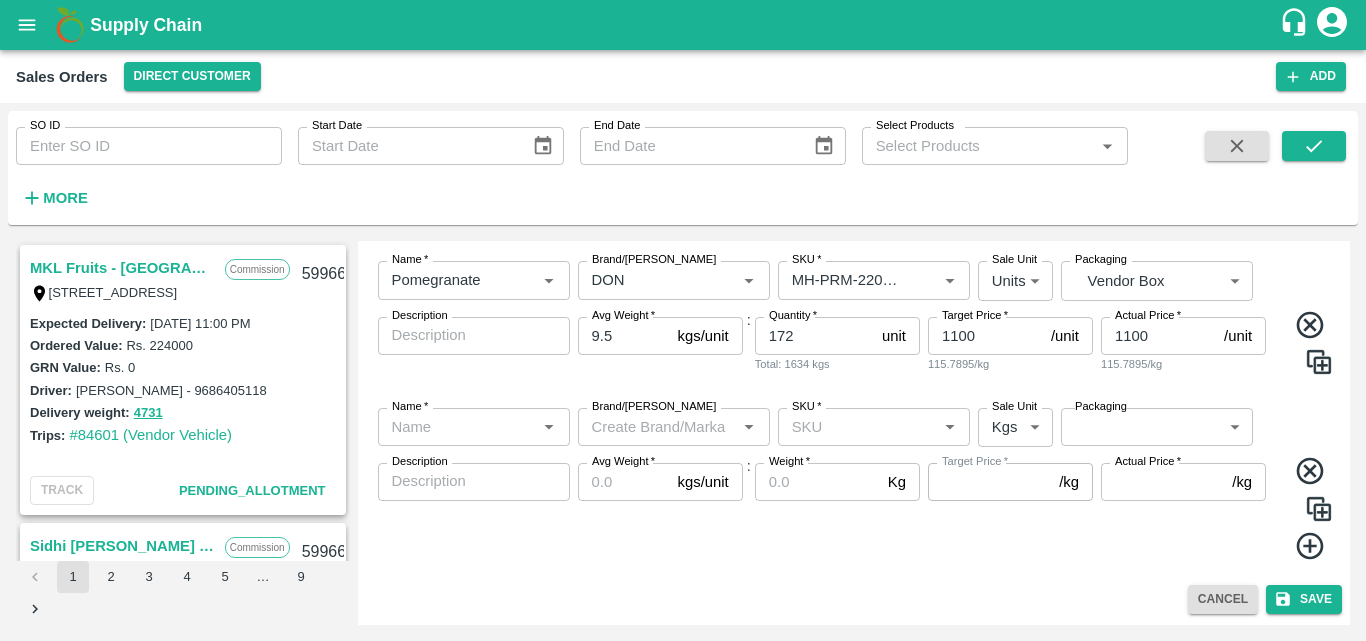 click on "Name   *" at bounding box center [457, 427] 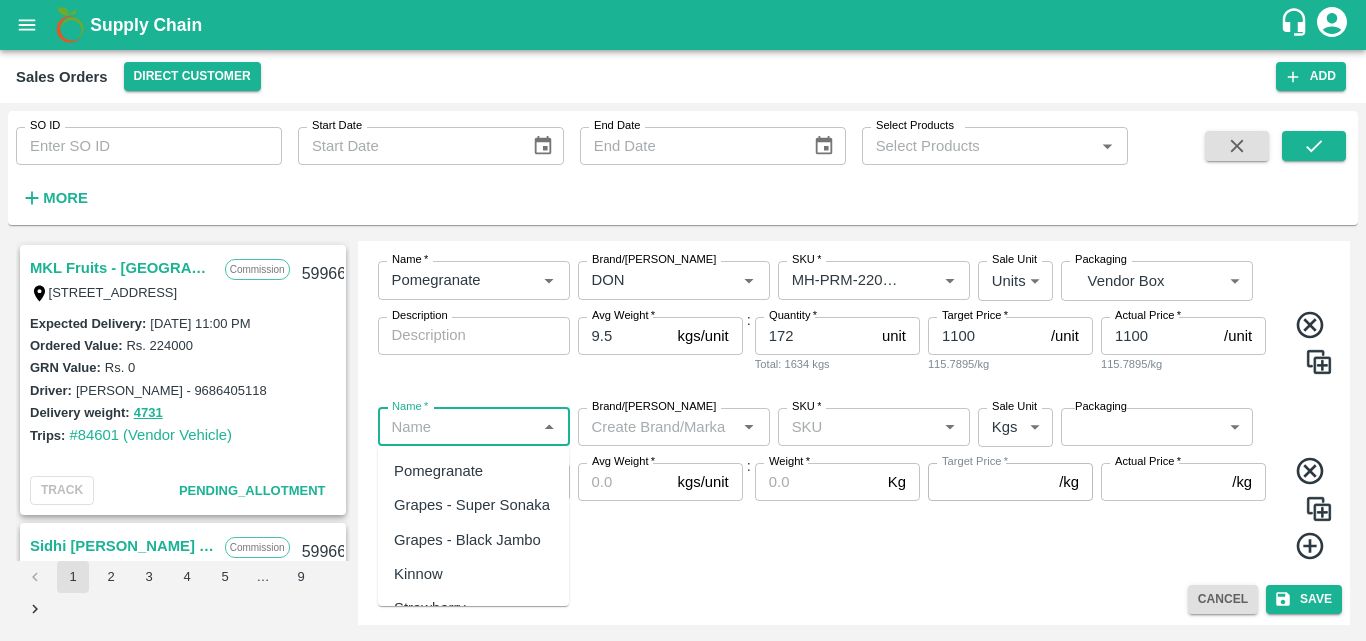click on "Pomegranate" at bounding box center [438, 471] 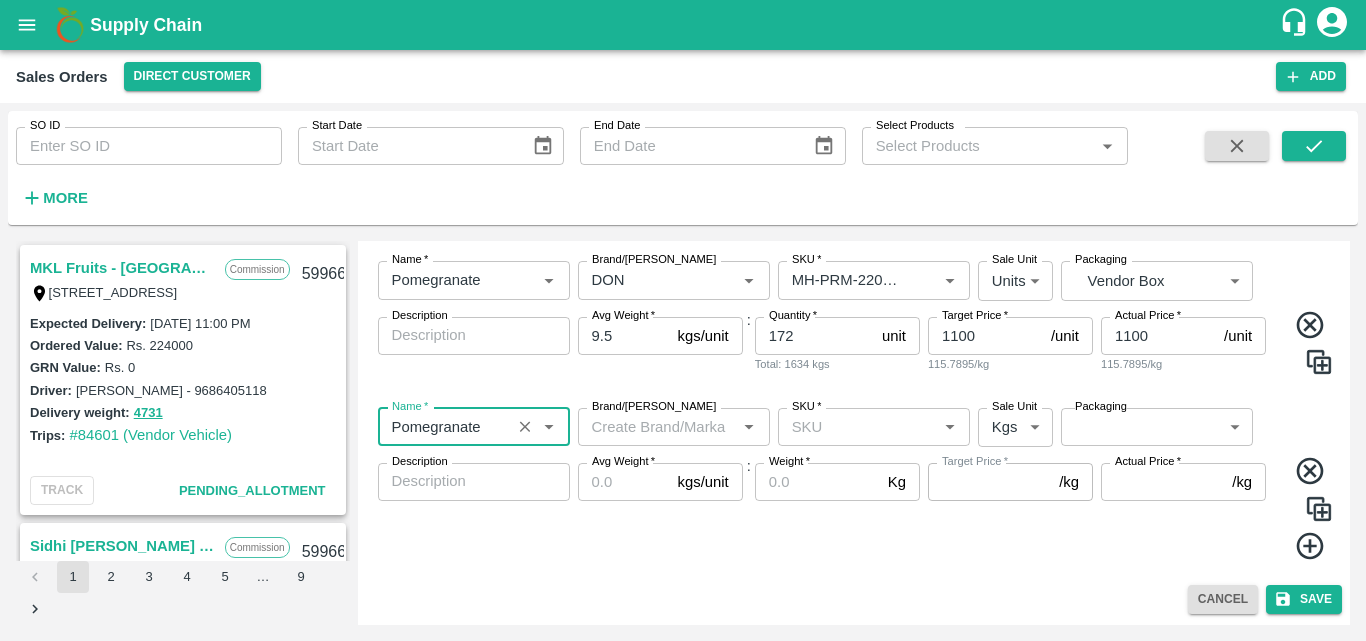 click on "Brand/[PERSON_NAME]" at bounding box center (657, 427) 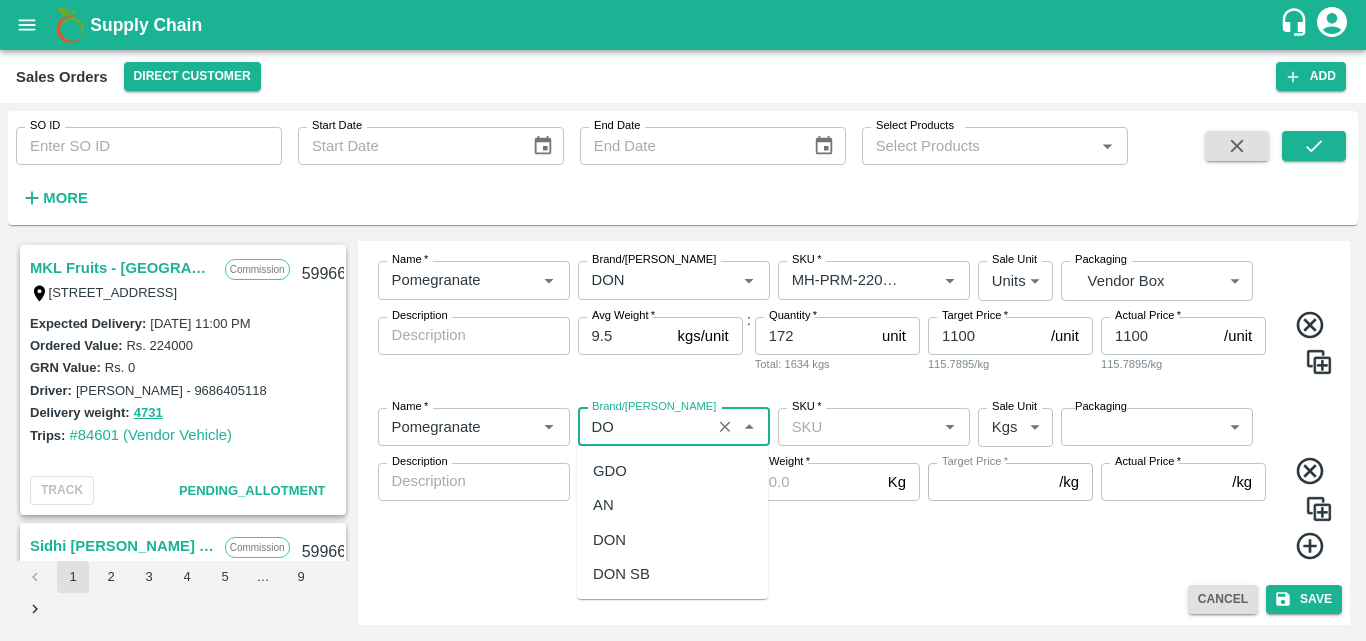 click on "DON" at bounding box center [609, 540] 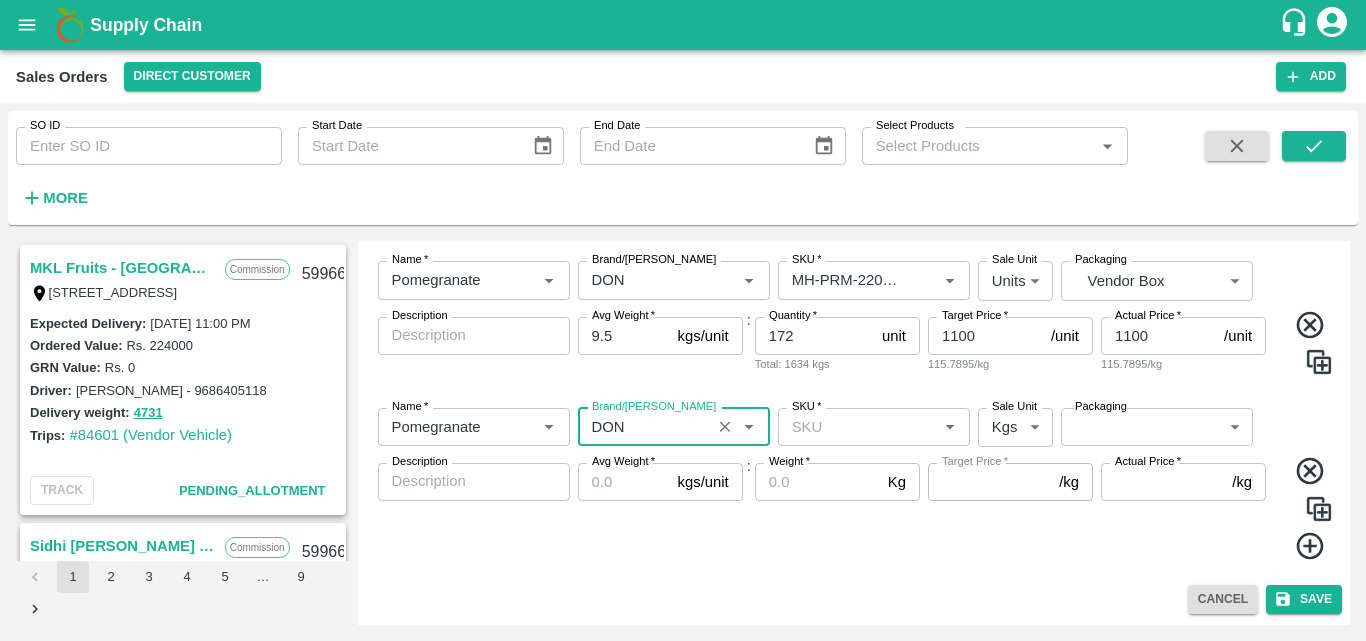 type on "DON" 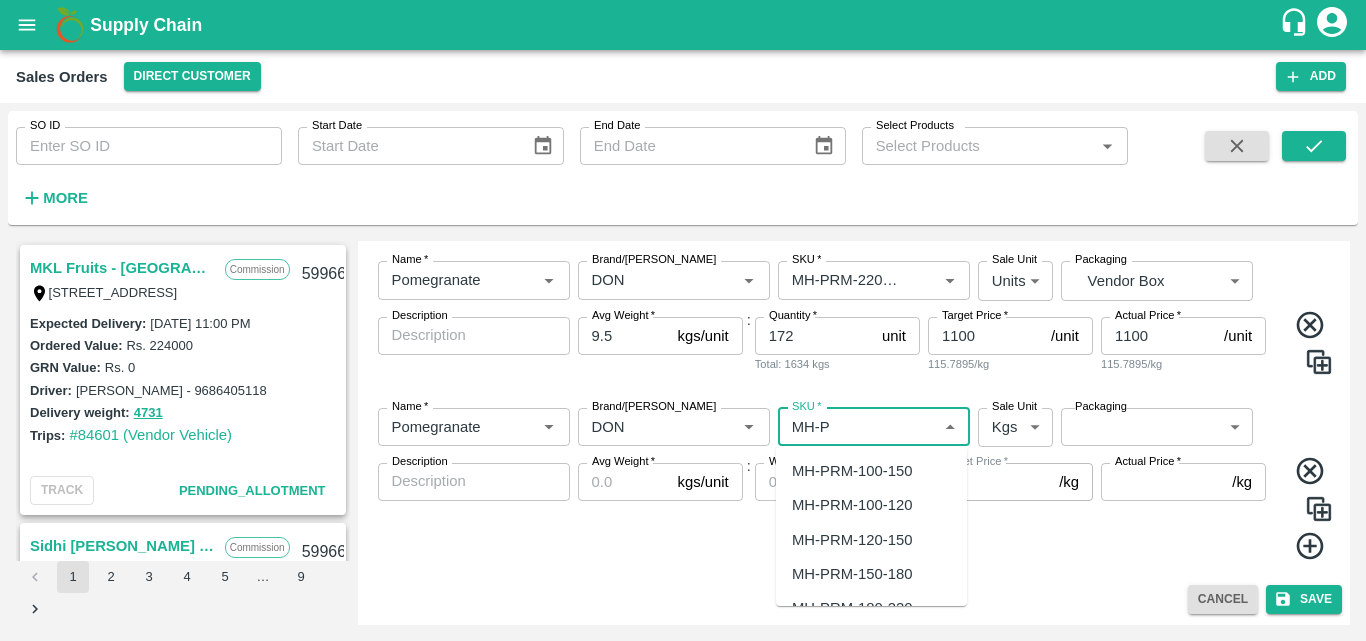 scroll, scrollTop: 140, scrollLeft: 0, axis: vertical 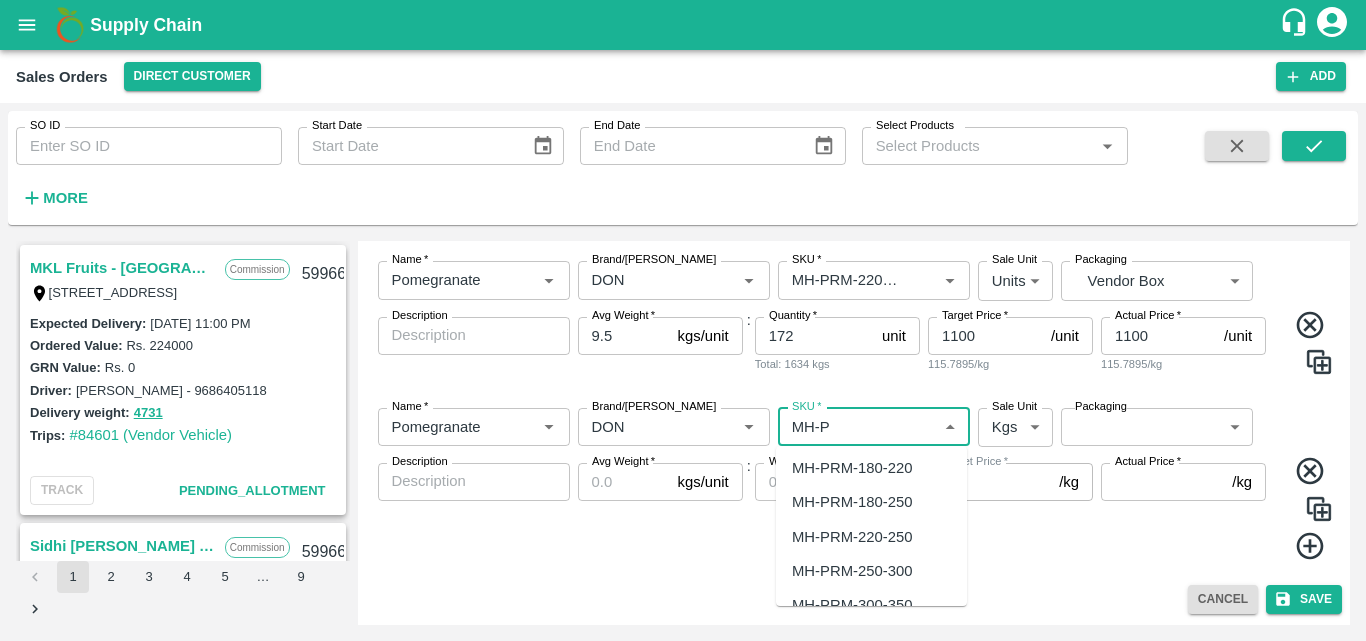 click on "MH-PRM-250-300" at bounding box center [852, 571] 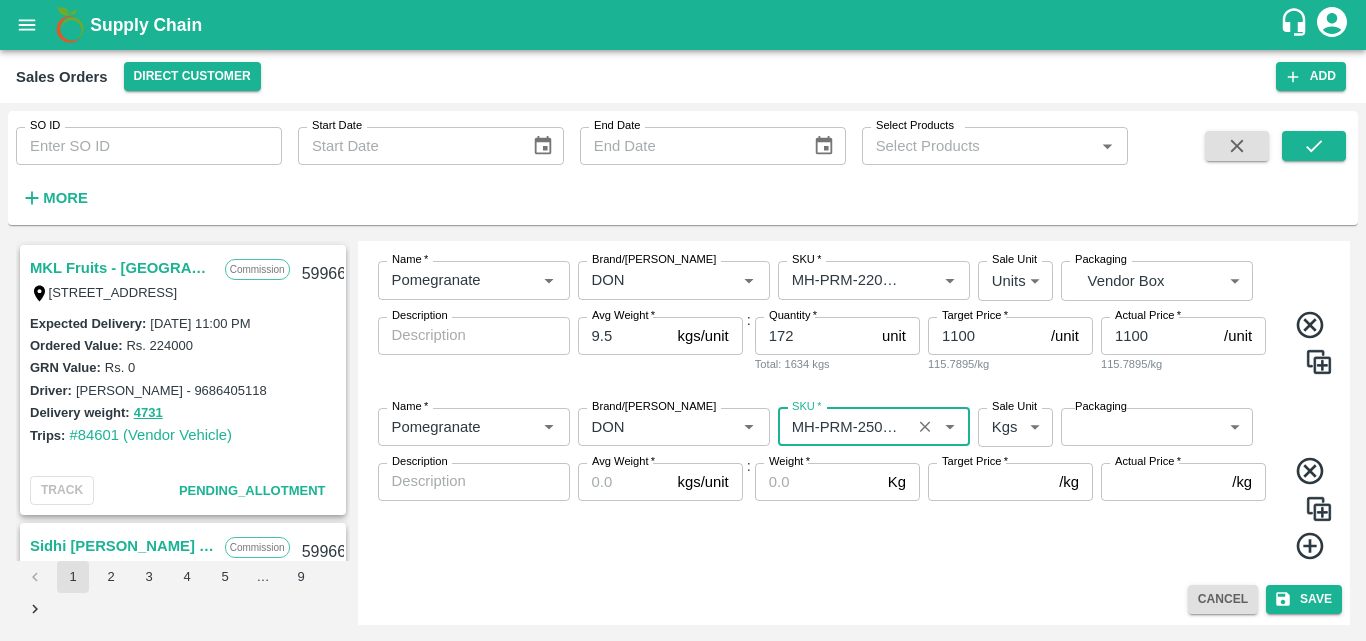 type on "MH-PRM-250-300" 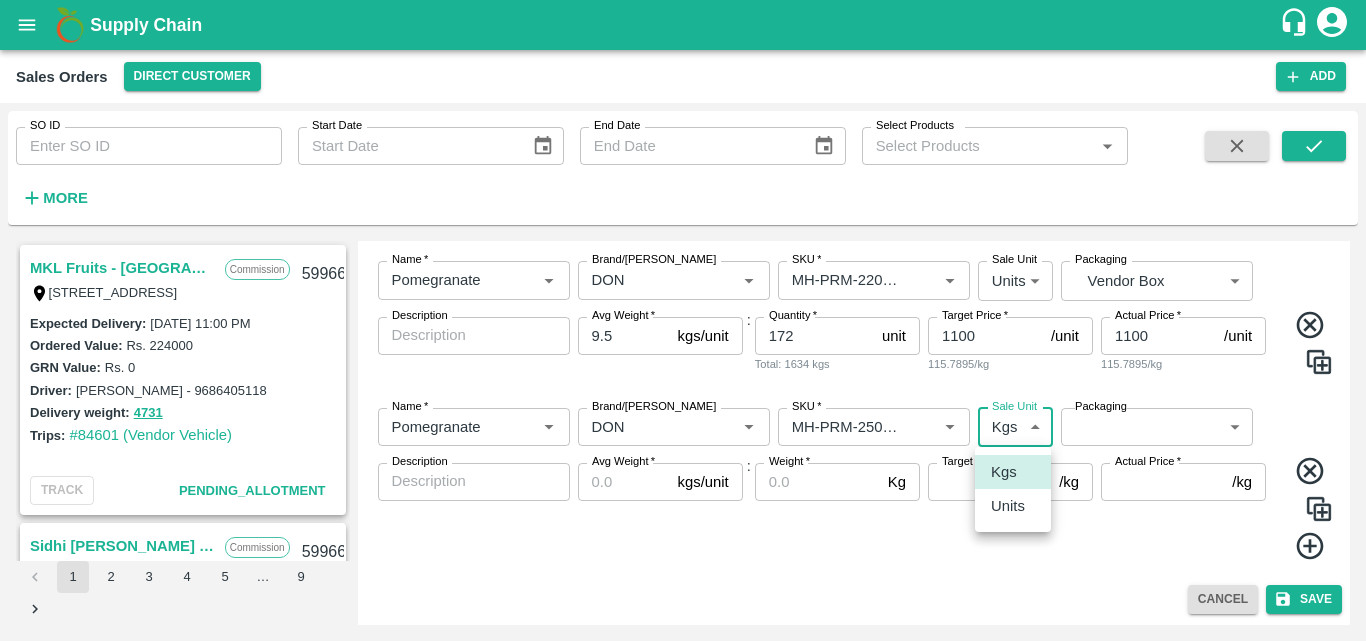 click on "Supply Chain Sales Orders Direct Customer Add SO ID SO ID Start Date Start Date End Date End Date Select Products Select Products   * More MKL Fruits - Bangalore Commission F -[STREET_ADDRESS] 599667 Expected Delivery : [DATE] 11:00 PM Ordered Value: Rs.   224000 GRN Value: Rs.   0 Driver: [PERSON_NAME] - 9686405118 Delivery weight: 4731 Trips: #84601 (Vendor Vehicle) TRACK Pending_Allotment Sidhi [PERSON_NAME] Fruits Commission C-650,  BASEMENT [GEOGRAPHIC_DATA], [GEOGRAPHIC_DATA] , [GEOGRAPHIC_DATA] 599665 Expected Delivery : [DATE] 10:00 AM Ordered Value: Rs.   125800 GRN Value: Rs.   0 Driver:  -  Delivery weight: 0 Trips: TRACK Pending_Allotment Sidhi [PERSON_NAME] Fruits Commission C-650,  BASEMENT [GEOGRAPHIC_DATA], [GEOGRAPHIC_DATA] , [GEOGRAPHIC_DATA] Expected Delivery : [DATE] 10:00 AM Ordered Value: Rs.   127250 GRN Value: Rs.   0 Driver:  -  Delivery weight: 0 Trips: TRACK [PERSON_NAME]  :" at bounding box center [683, 320] 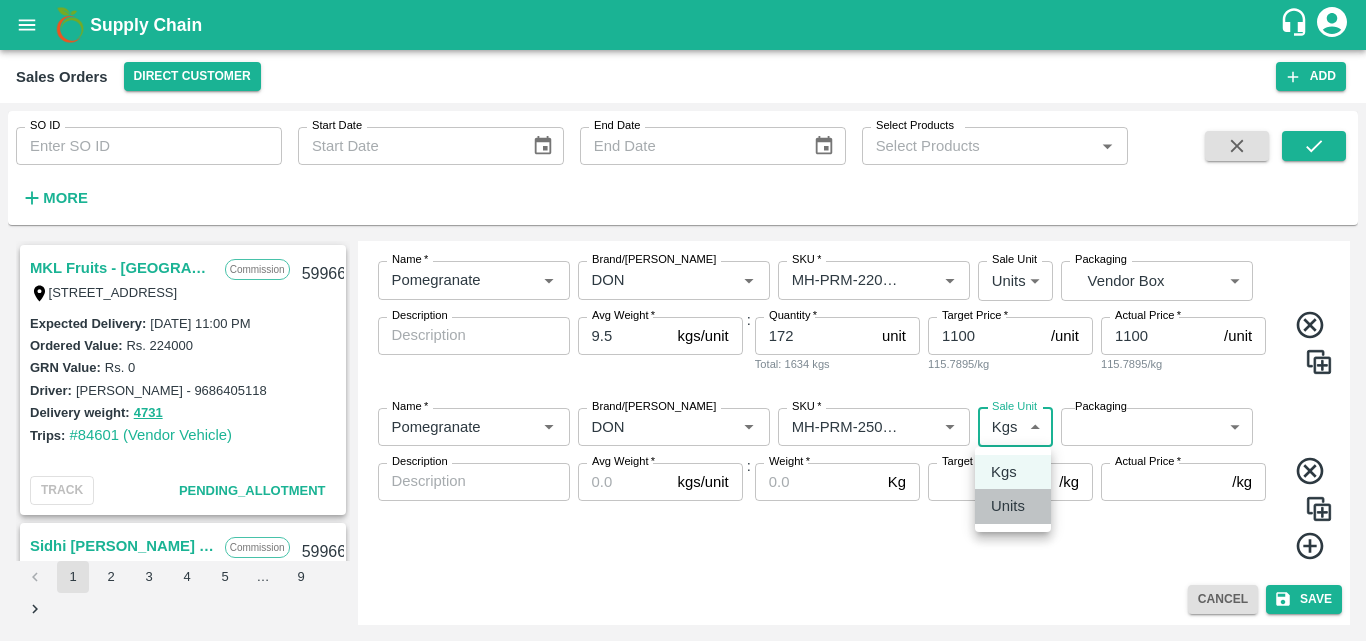 click on "Units" at bounding box center [1008, 506] 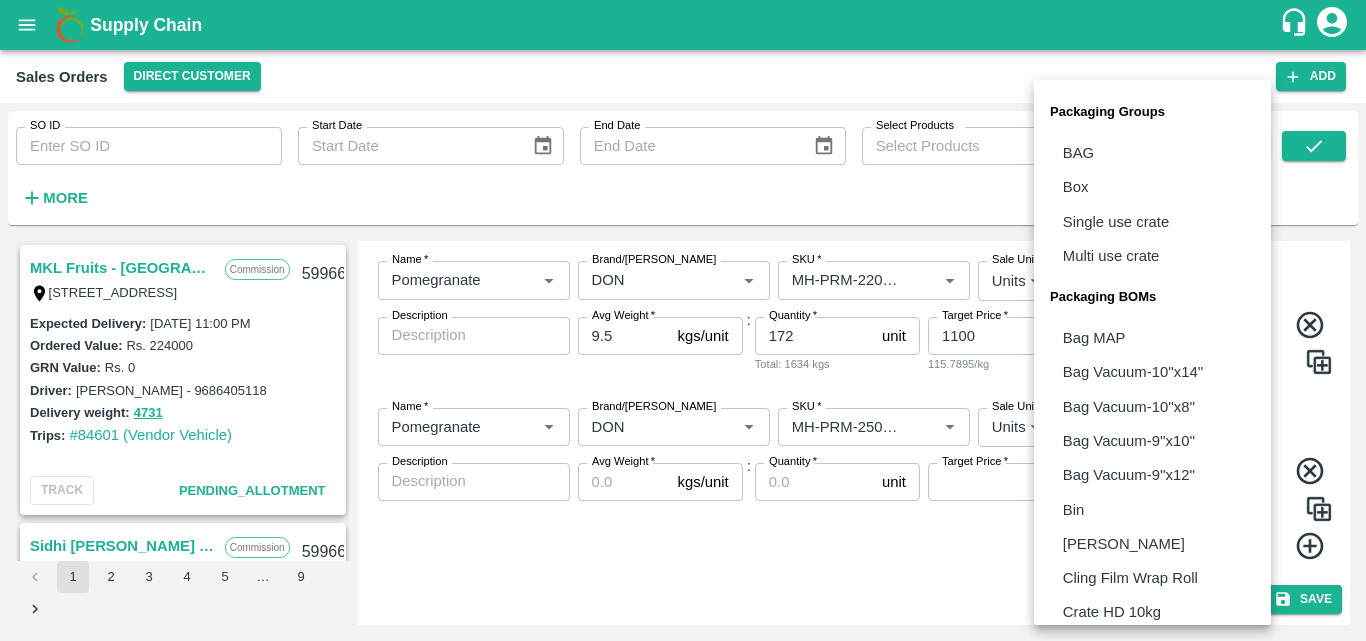 click on "Supply Chain Sales Orders Direct Customer Add SO ID SO ID Start Date Start Date End Date End Date Select Products Select Products   * More MKL Fruits - Bangalore Commission F -[STREET_ADDRESS] 599667 Expected Delivery : [DATE] 11:00 PM Ordered Value: Rs.   224000 GRN Value: Rs.   0 Driver: [PERSON_NAME] - 9686405118 Delivery weight: 4731 Trips: #84601 (Vendor Vehicle) TRACK Pending_Allotment Sidhi [PERSON_NAME] Fruits Commission C-650,  BASEMENT [GEOGRAPHIC_DATA], [GEOGRAPHIC_DATA] , [GEOGRAPHIC_DATA] 599665 Expected Delivery : [DATE] 10:00 AM Ordered Value: Rs.   125800 GRN Value: Rs.   0 Driver:  -  Delivery weight: 0 Trips: TRACK Pending_Allotment Sidhi [PERSON_NAME] Fruits Commission C-650,  BASEMENT [GEOGRAPHIC_DATA], [GEOGRAPHIC_DATA] , [GEOGRAPHIC_DATA] Expected Delivery : [DATE] 10:00 AM Ordered Value: Rs.   127250 GRN Value: Rs.   0 Driver:  -  Delivery weight: 0 Trips: TRACK [PERSON_NAME]  :" at bounding box center (683, 320) 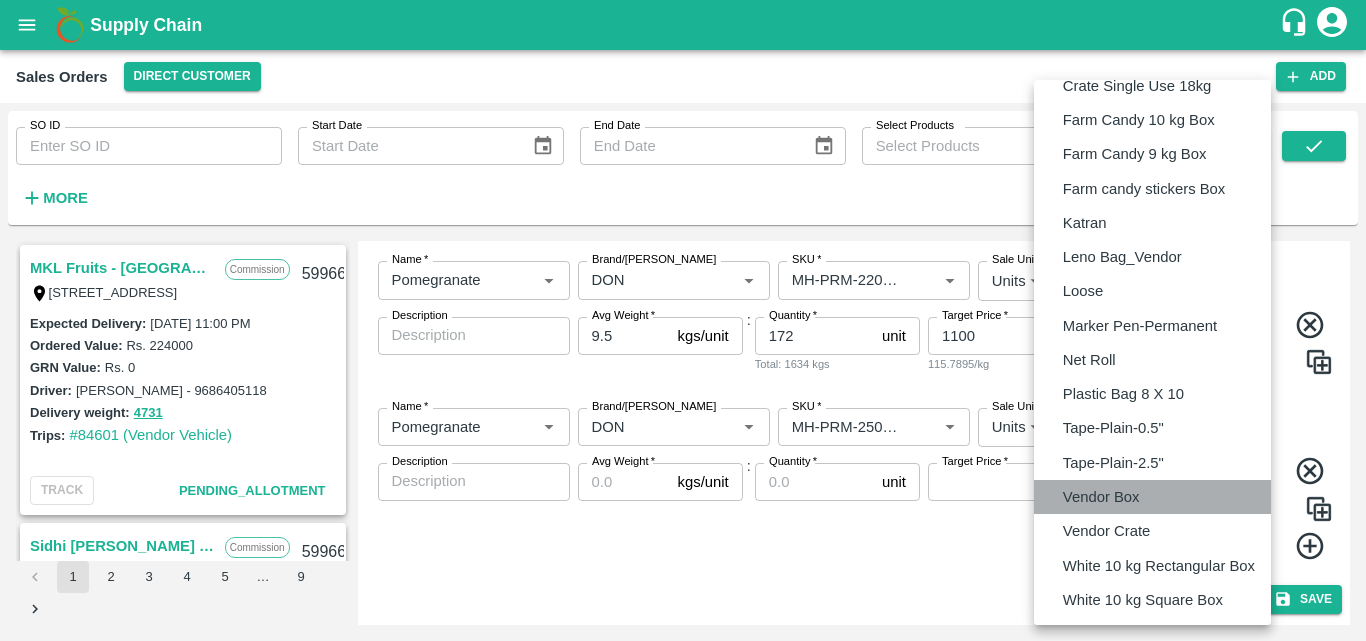 click on "Vendor Box" at bounding box center [1101, 497] 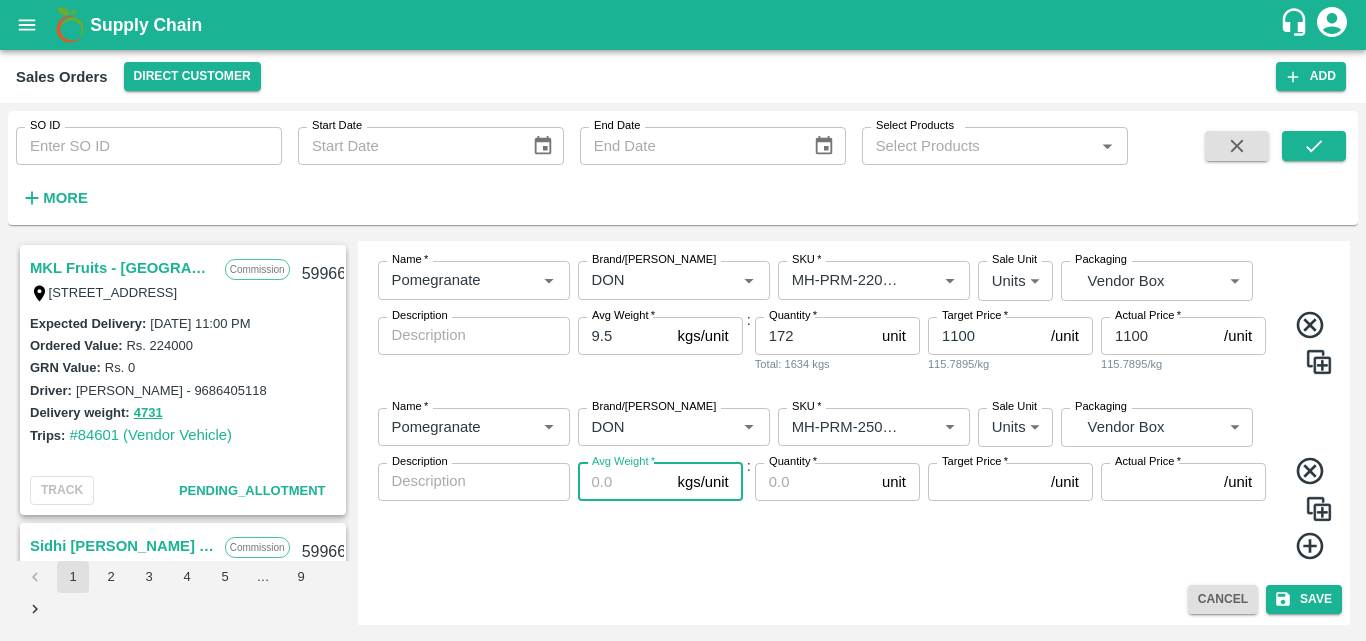 click on "Avg Weight   *" at bounding box center [624, 482] 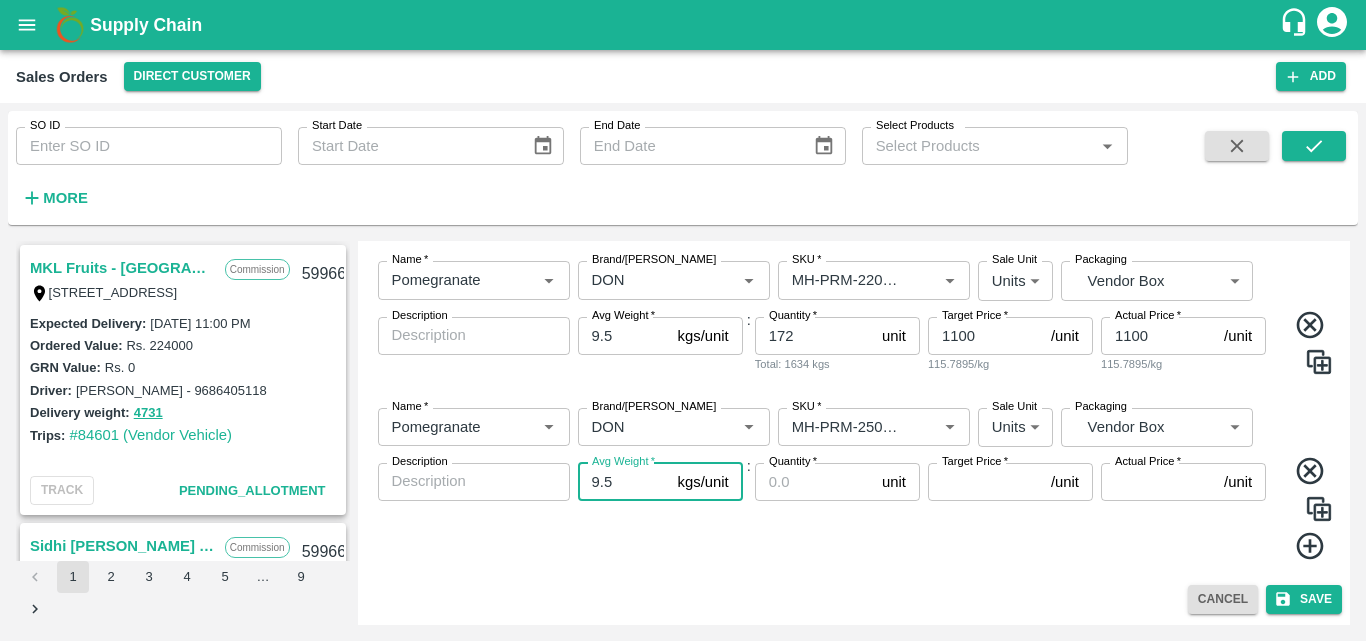 type on "9.5" 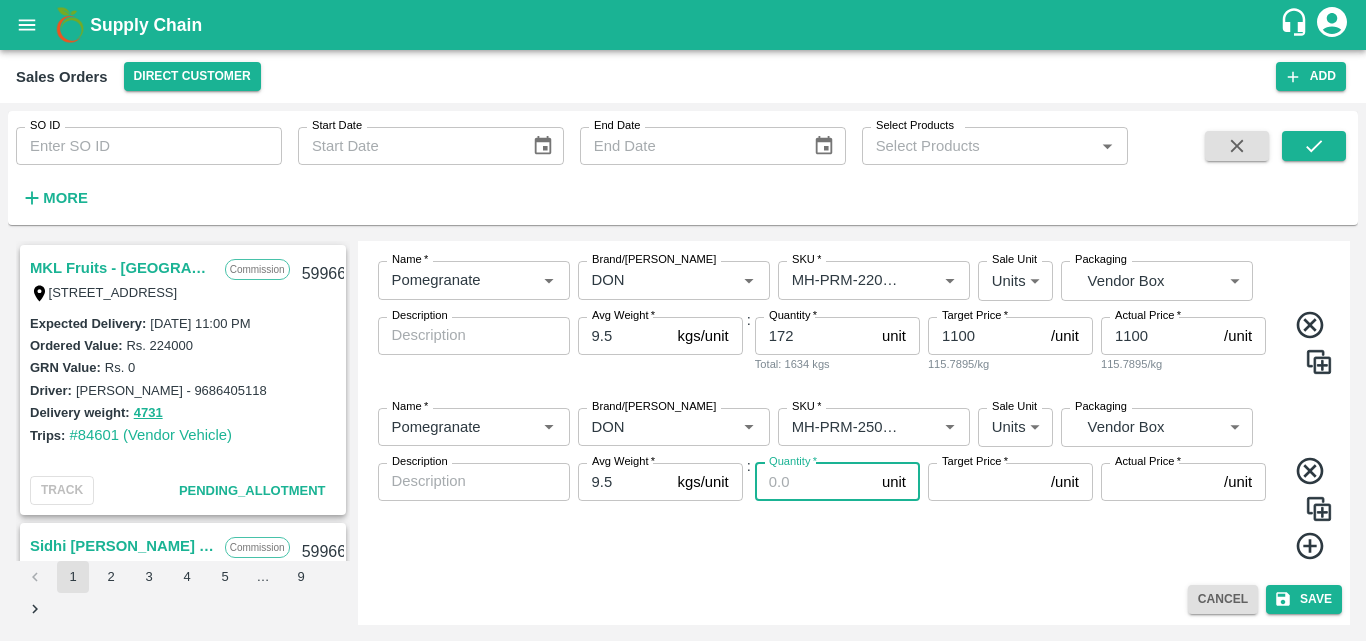 click on "Quantity   *" at bounding box center (814, 482) 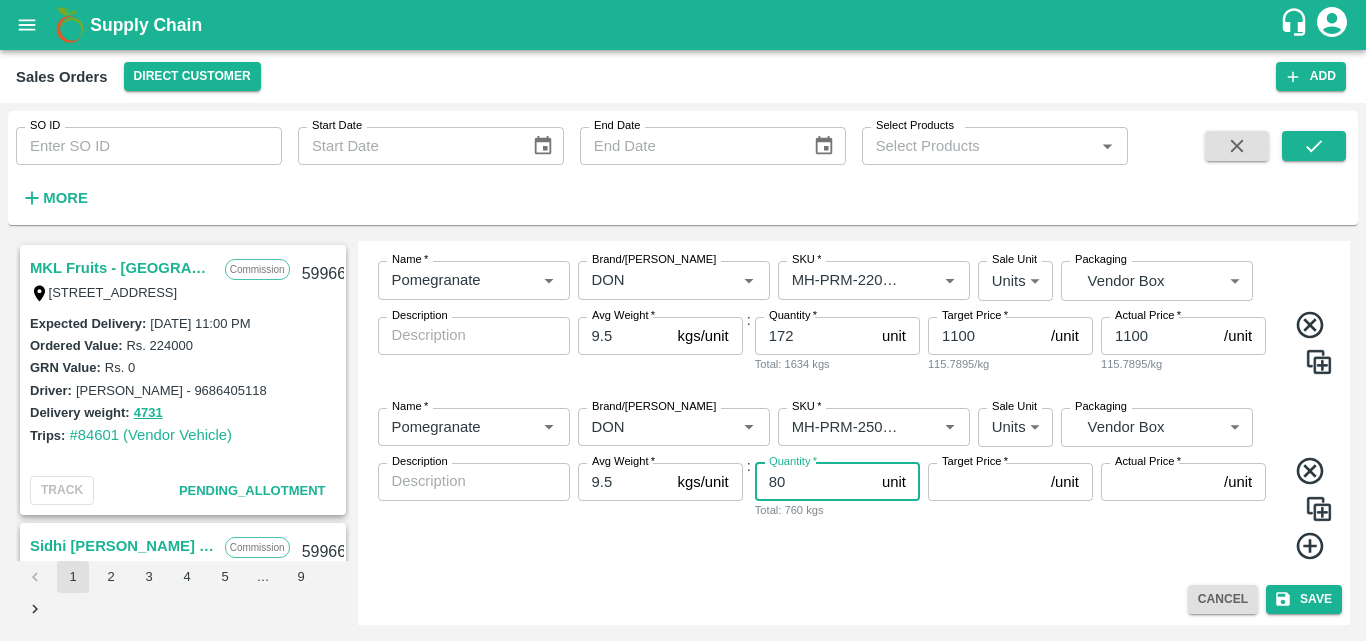 type on "80" 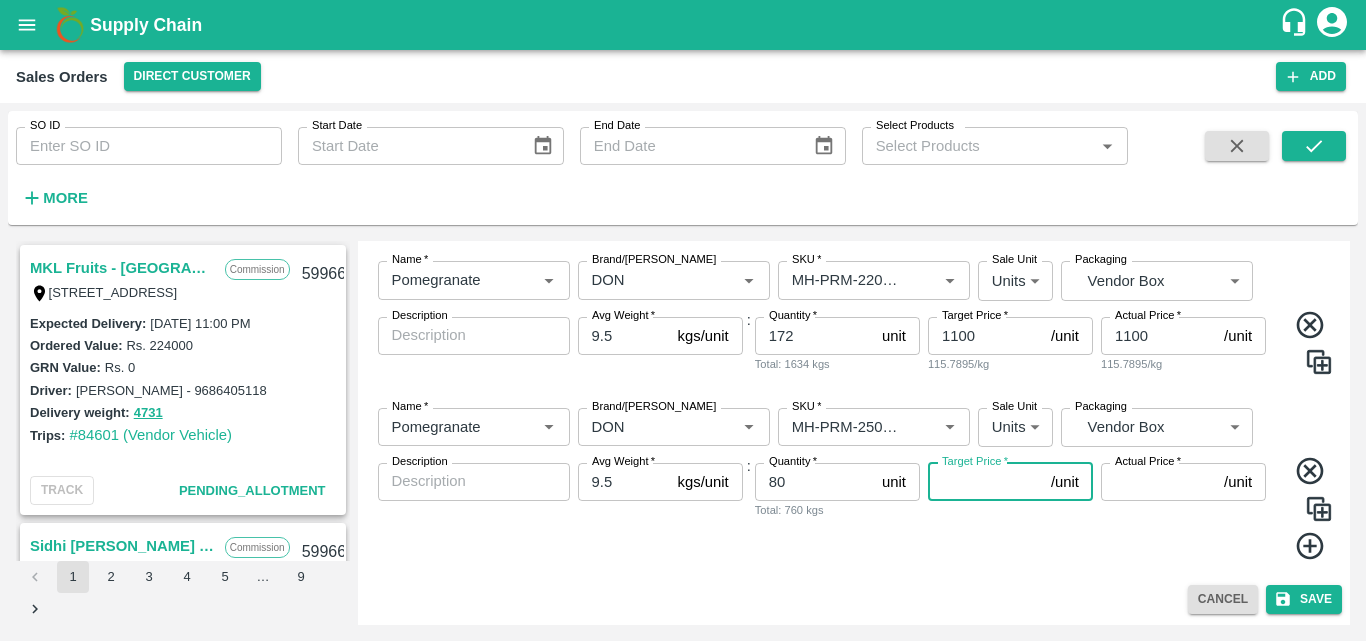 click on "Target Price   *" at bounding box center [985, 482] 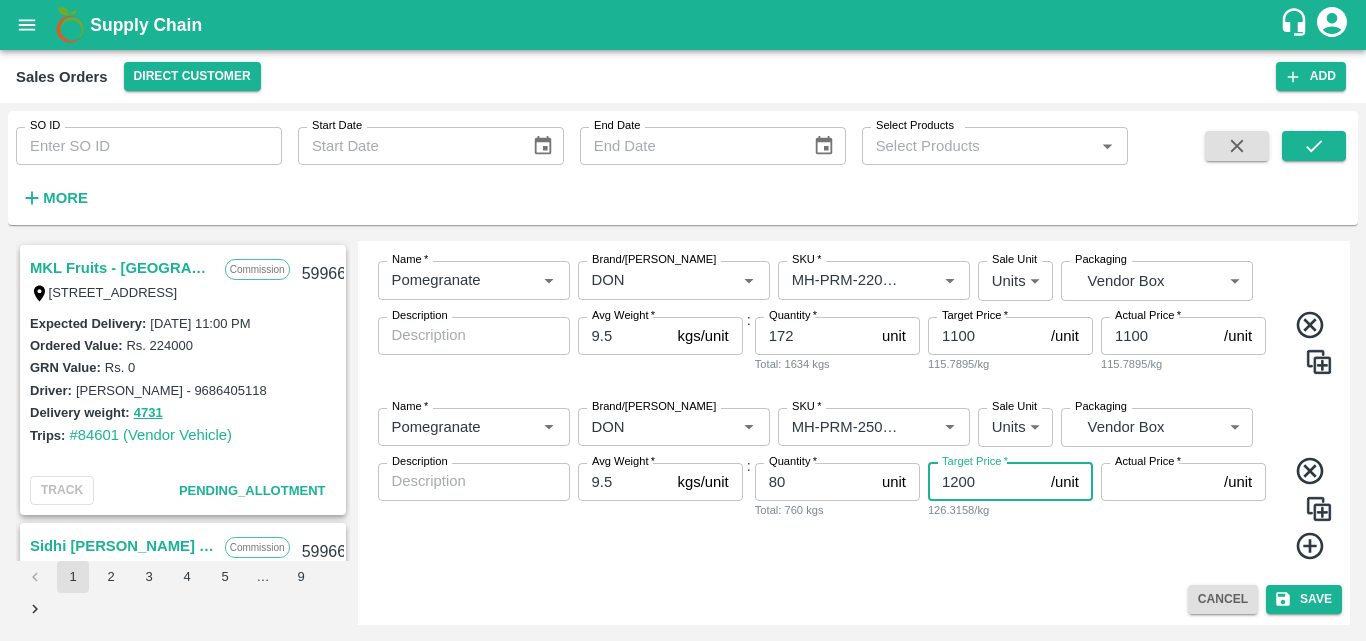 type on "1200" 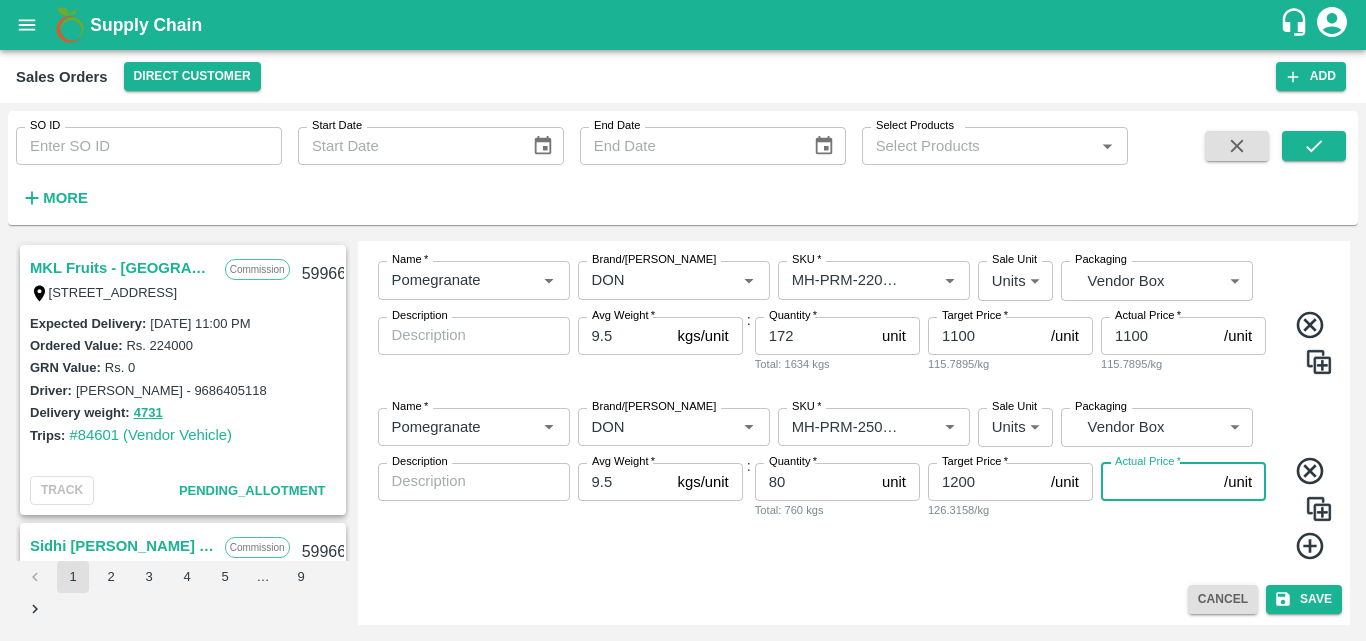 click on "Actual Price   *" at bounding box center [1158, 482] 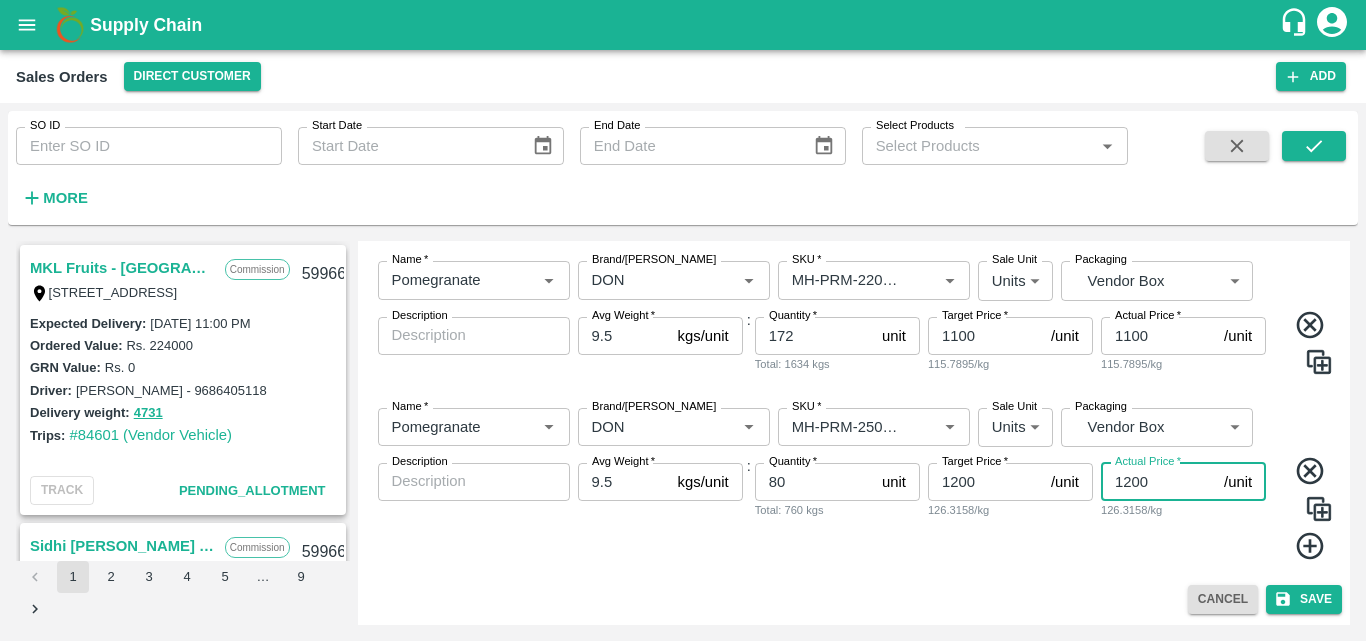 type on "1200" 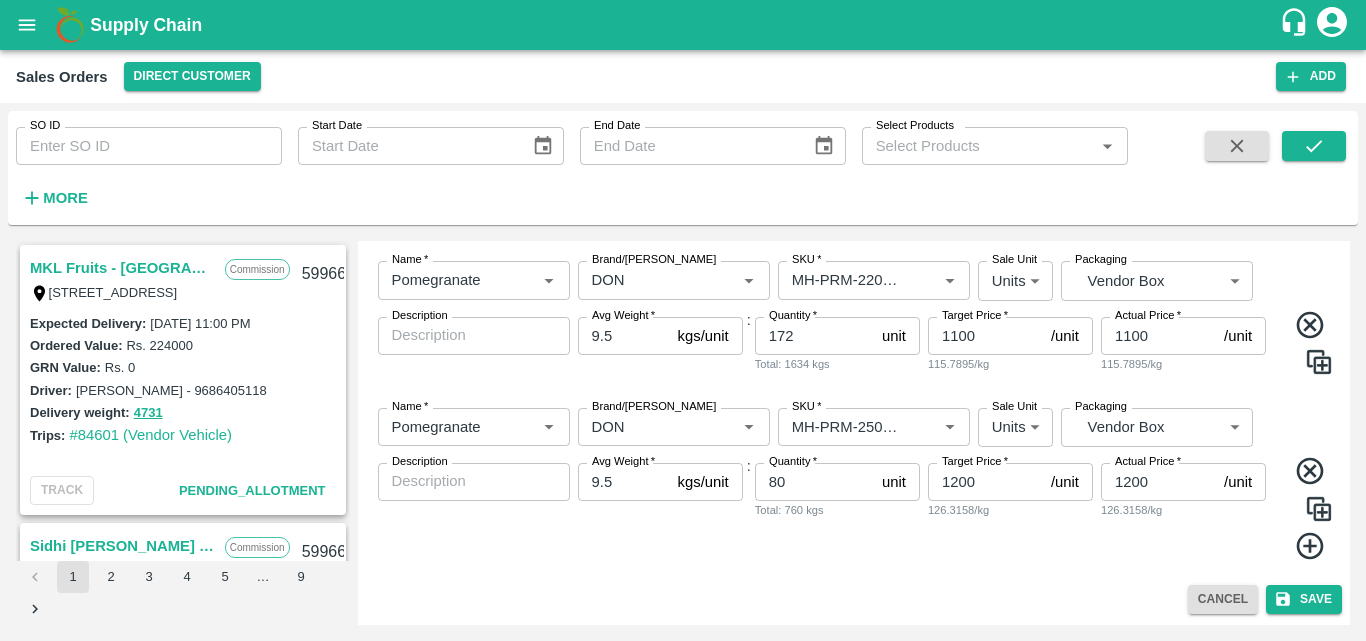 click 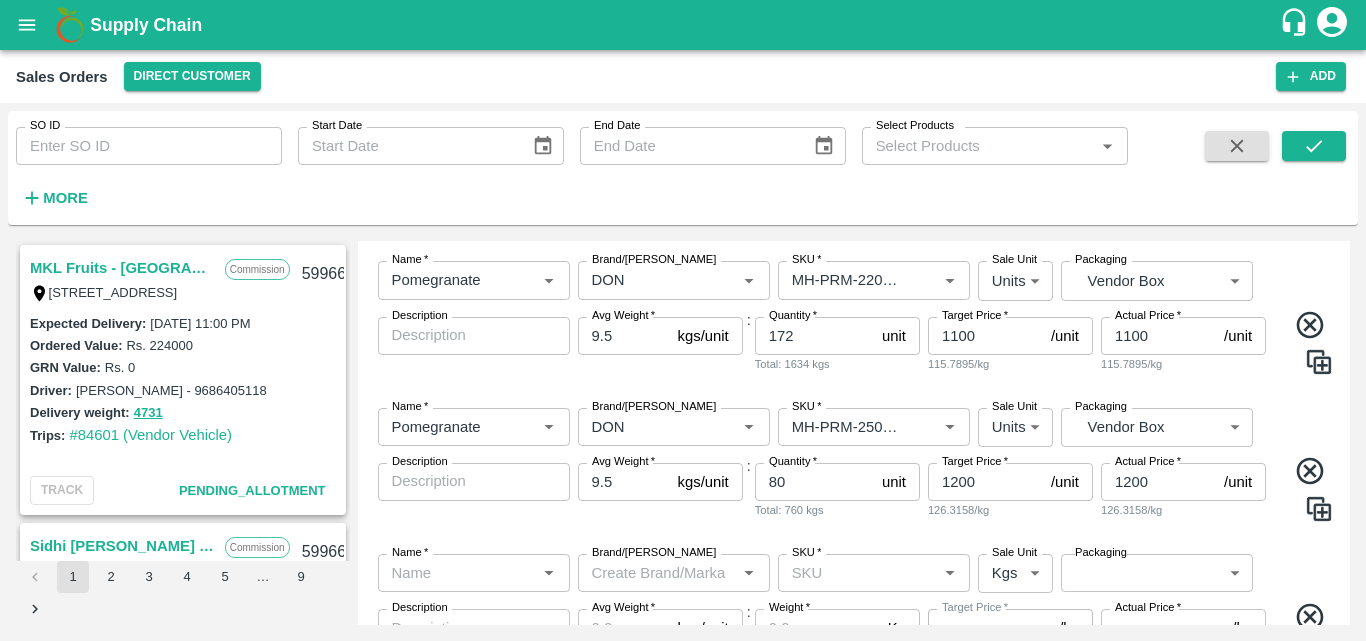 click on "Name   * Name   * Brand/[PERSON_NAME]/[PERSON_NAME]   * SKU   * Sale Unit Units 2 Sale Unit Packaging Vendor Box BOM/276 Packaging Description x Description Avg Weight   * 9.5 kgs/unit Avg Weight   :  Quantity   * 80 unit Quantity Total: 760 kgs Target Price   * 1200 /unit Target Price 126.3158/kg Actual Price   * 1200 /unit Actual Price 126.3158/kg" at bounding box center [854, 465] 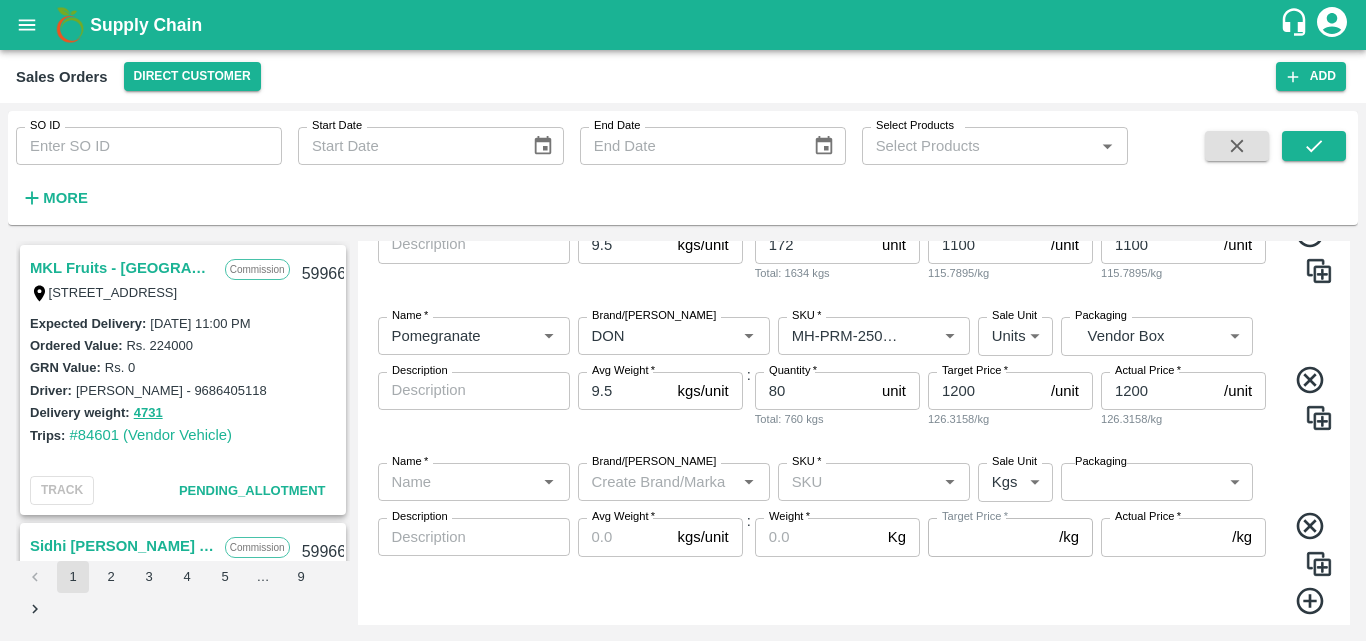 scroll, scrollTop: 910, scrollLeft: 0, axis: vertical 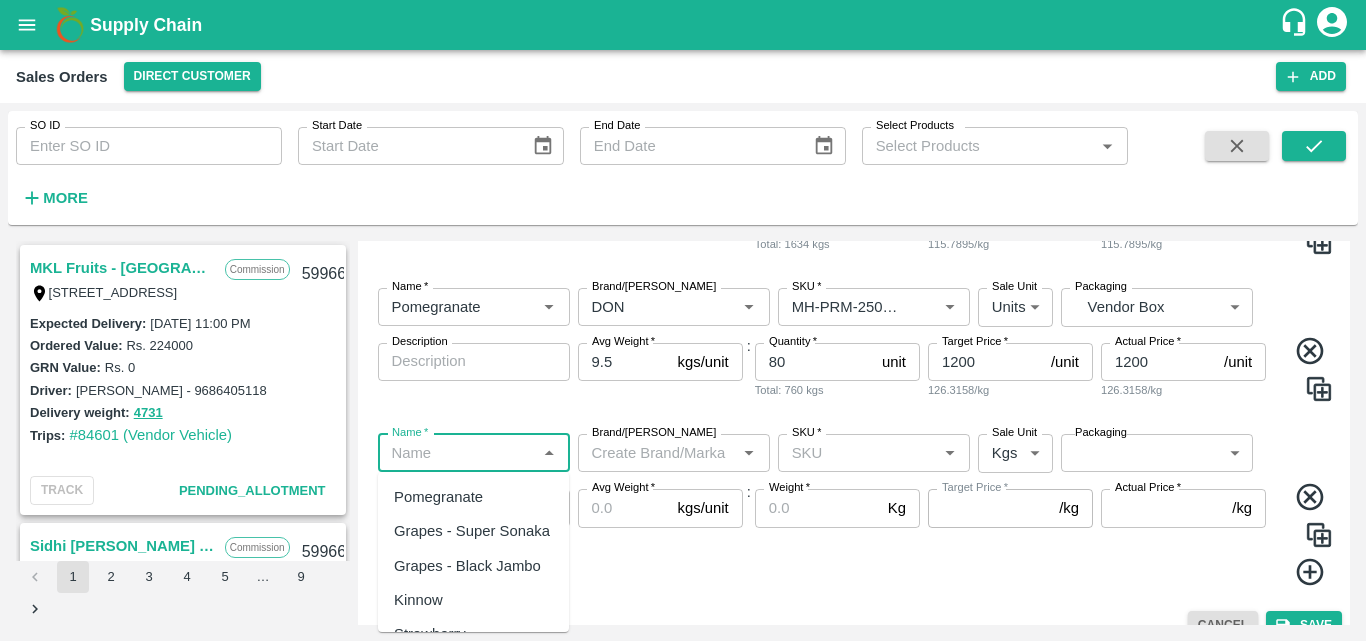 click on "Name   *" at bounding box center (457, 453) 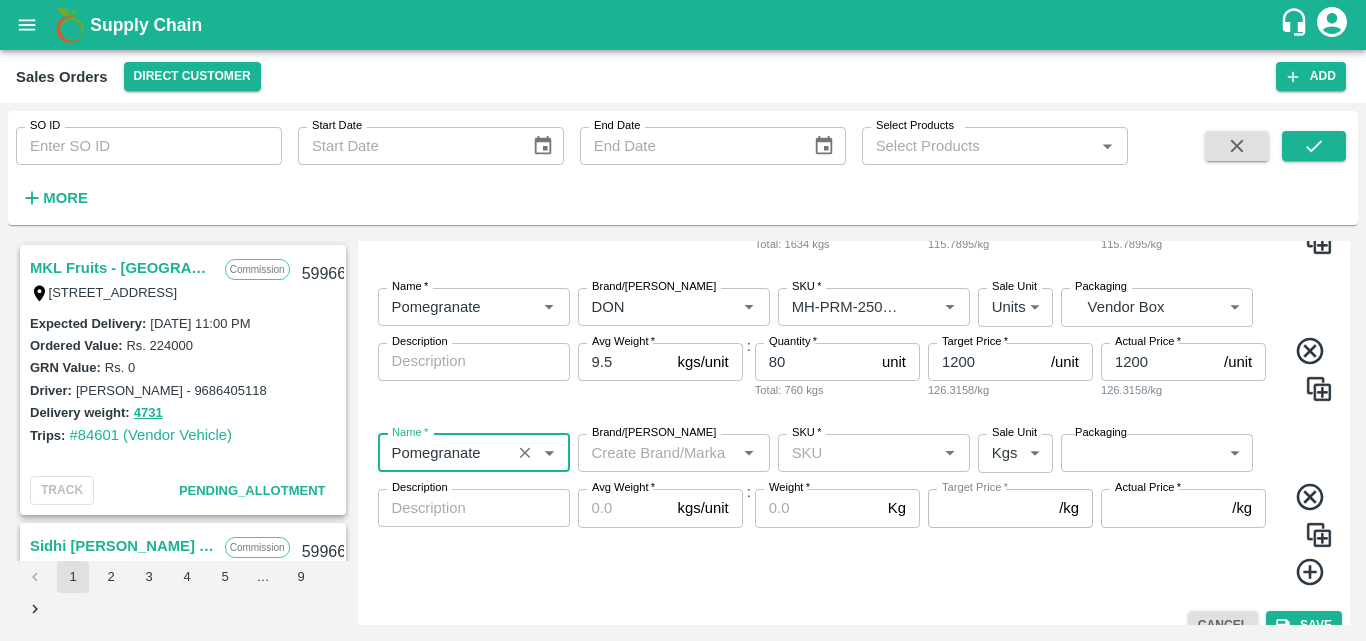 click on "Brand/[PERSON_NAME]" at bounding box center [657, 453] 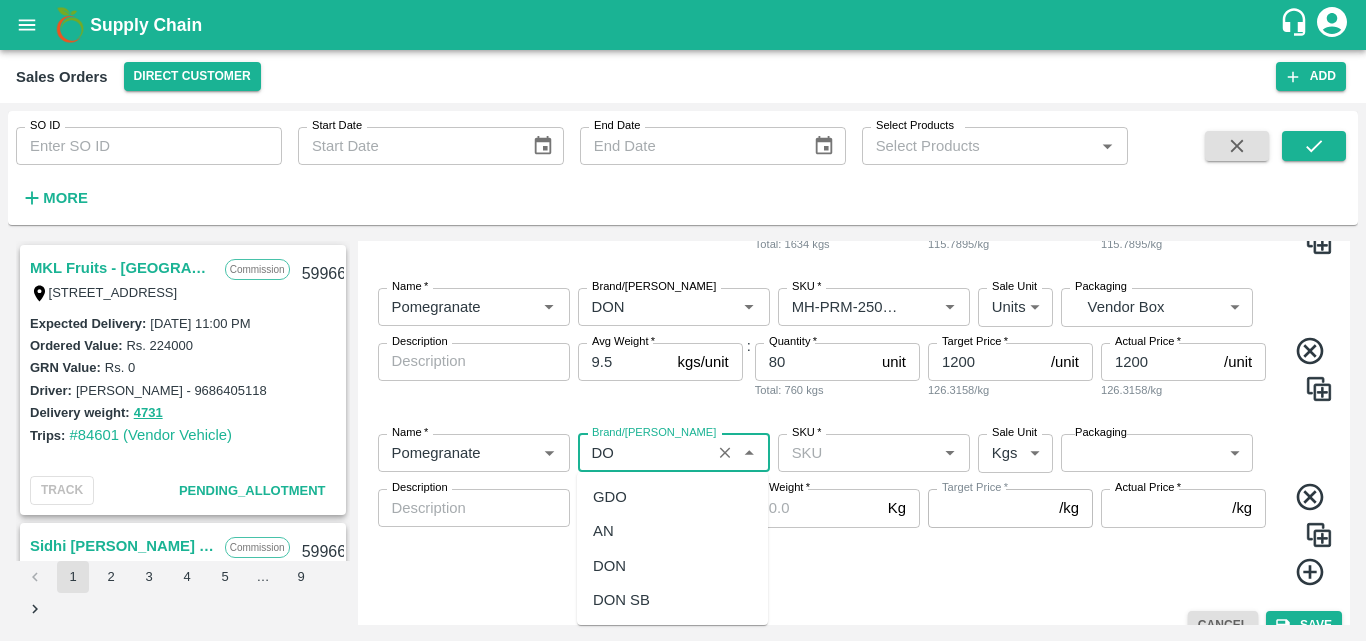 click on "DON" at bounding box center [609, 566] 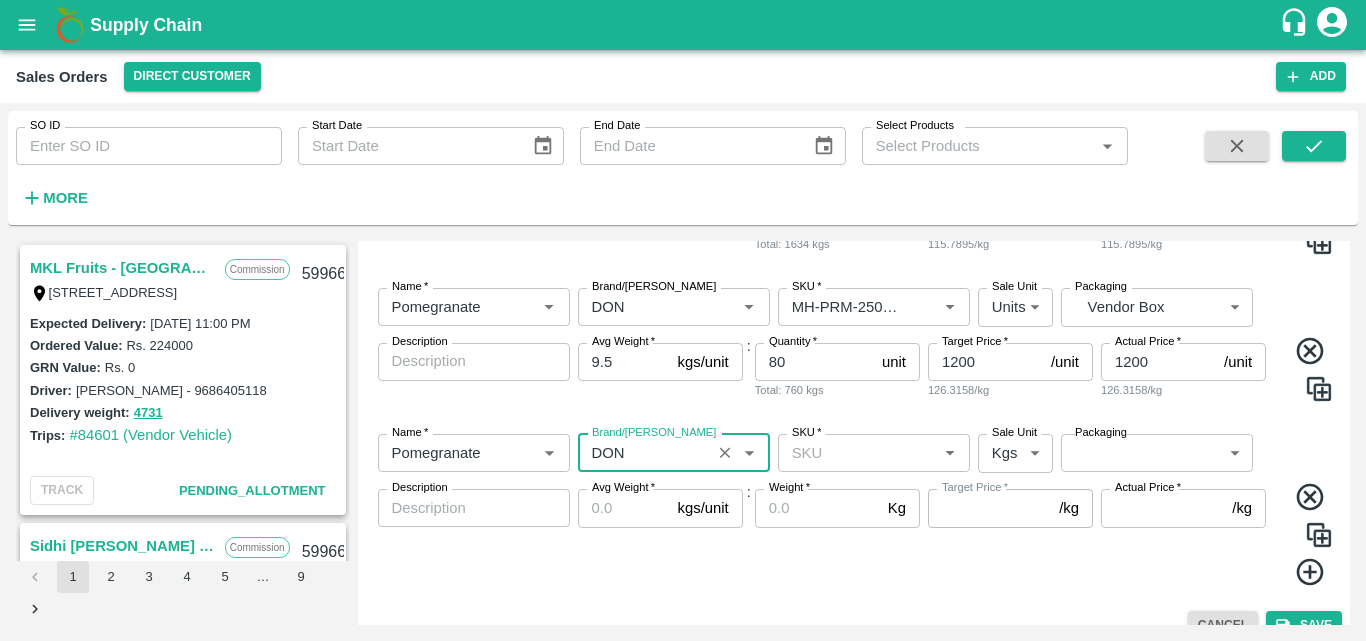type on "DON" 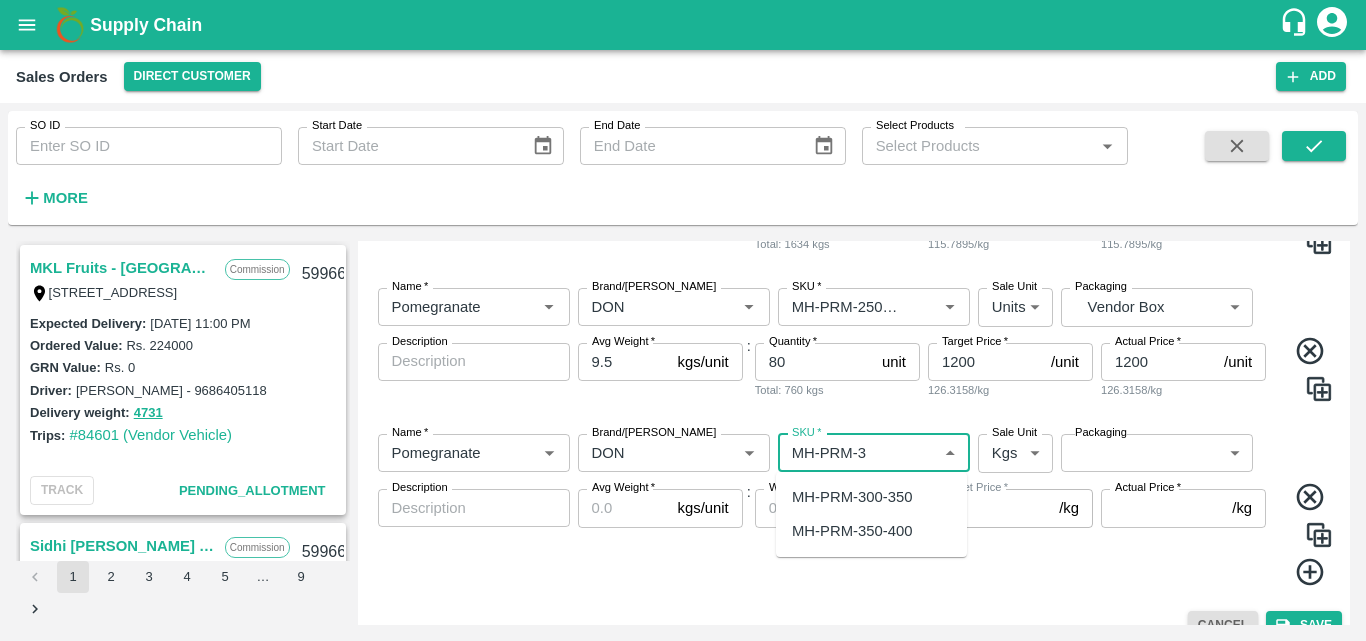 click on "MH-PRM-300-350" at bounding box center (852, 497) 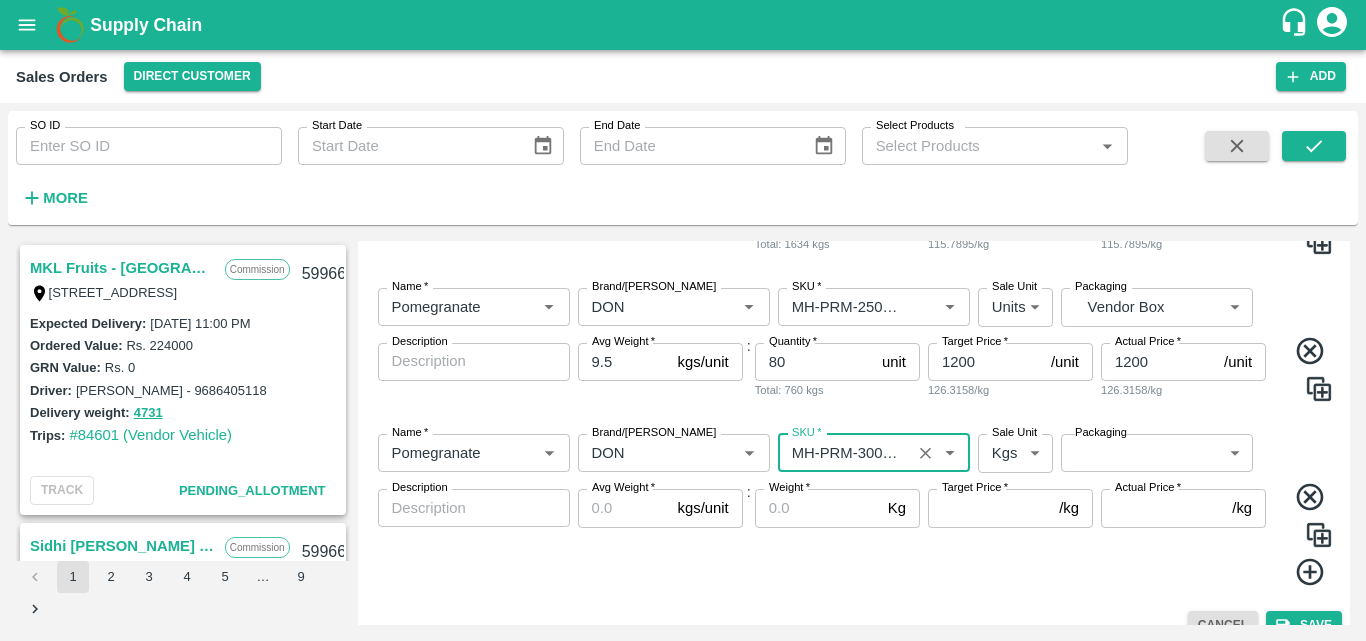 type on "MH-PRM-300-350" 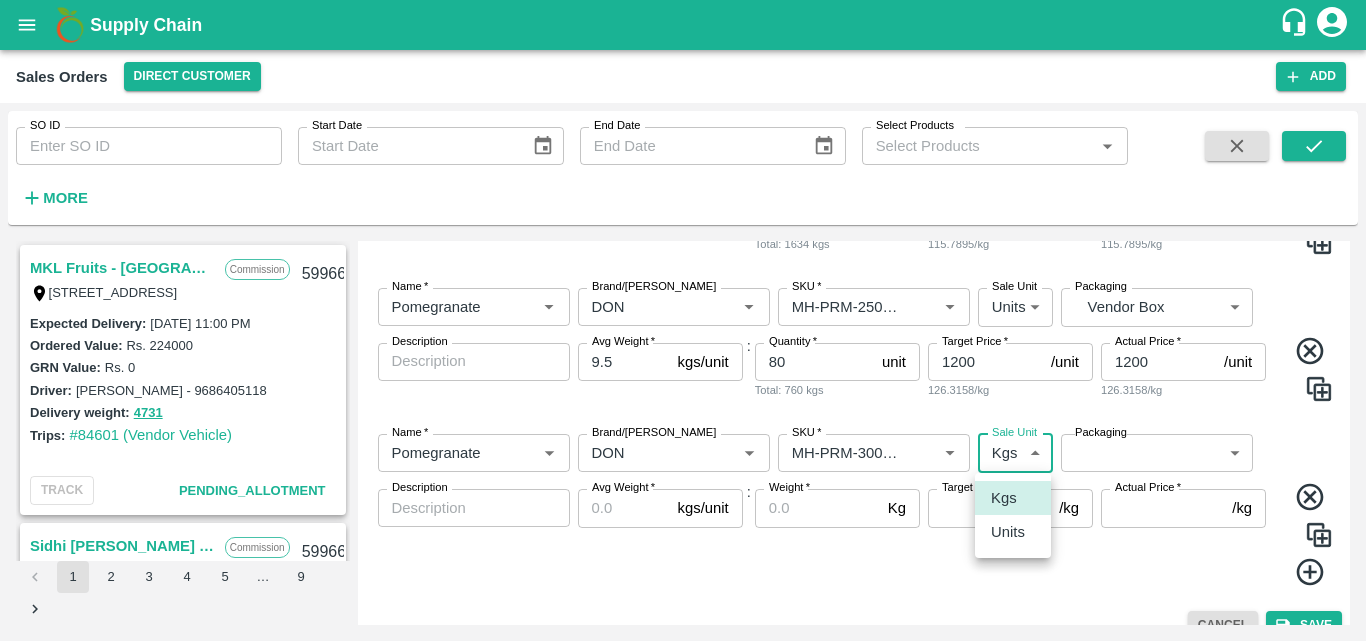 click on "Supply Chain Sales Orders Direct Customer Add SO ID SO ID Start Date Start Date End Date End Date Select Products Select Products   * More MKL Fruits - Bangalore Commission F -[STREET_ADDRESS] 599667 Expected Delivery : [DATE] 11:00 PM Ordered Value: Rs.   224000 GRN Value: Rs.   0 Driver: [PERSON_NAME] - 9686405118 Delivery weight: 4731 Trips: #84601 (Vendor Vehicle) TRACK Pending_Allotment Sidhi [PERSON_NAME] Fruits Commission C-650,  BASEMENT [GEOGRAPHIC_DATA], [GEOGRAPHIC_DATA] , [GEOGRAPHIC_DATA] 599665 Expected Delivery : [DATE] 10:00 AM Ordered Value: Rs.   125800 GRN Value: Rs.   0 Driver:  -  Delivery weight: 0 Trips: TRACK Pending_Allotment Sidhi [PERSON_NAME] Fruits Commission C-650,  BASEMENT [GEOGRAPHIC_DATA], [GEOGRAPHIC_DATA] , [GEOGRAPHIC_DATA] Expected Delivery : [DATE] 10:00 AM Ordered Value: Rs.   127250 GRN Value: Rs.   0 Driver:  -  Delivery weight: 0 Trips: TRACK [PERSON_NAME]  :" at bounding box center [683, 320] 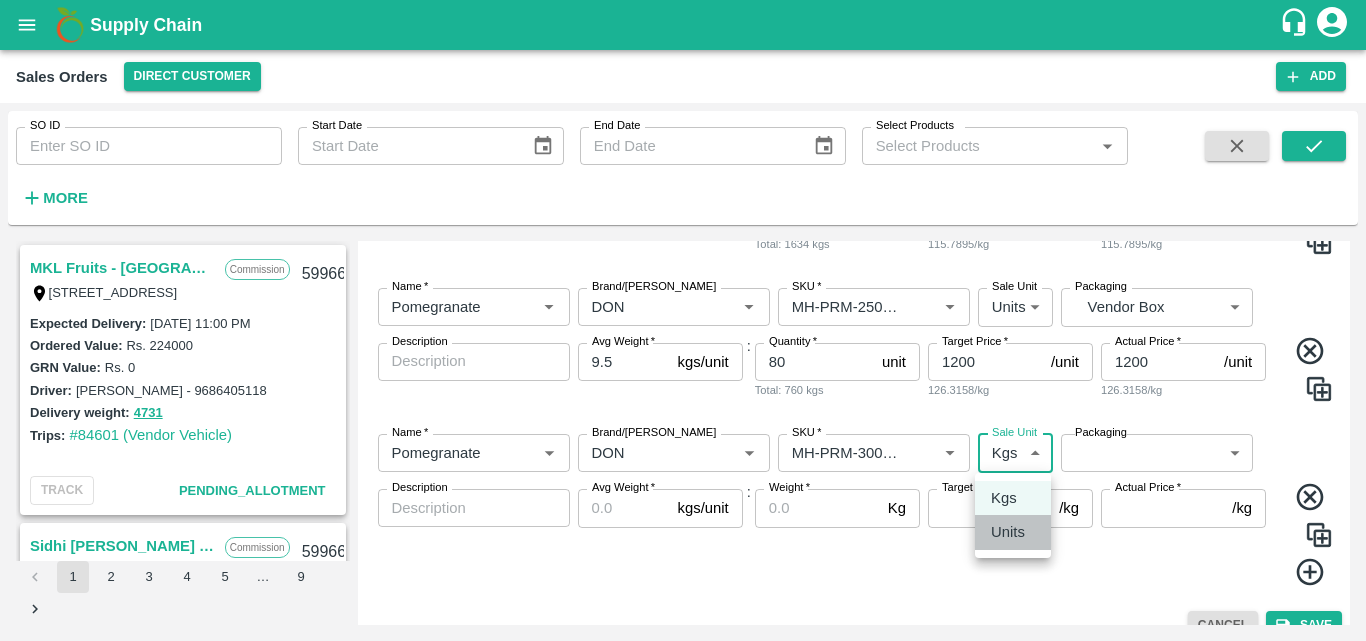 click on "Units" at bounding box center (1013, 532) 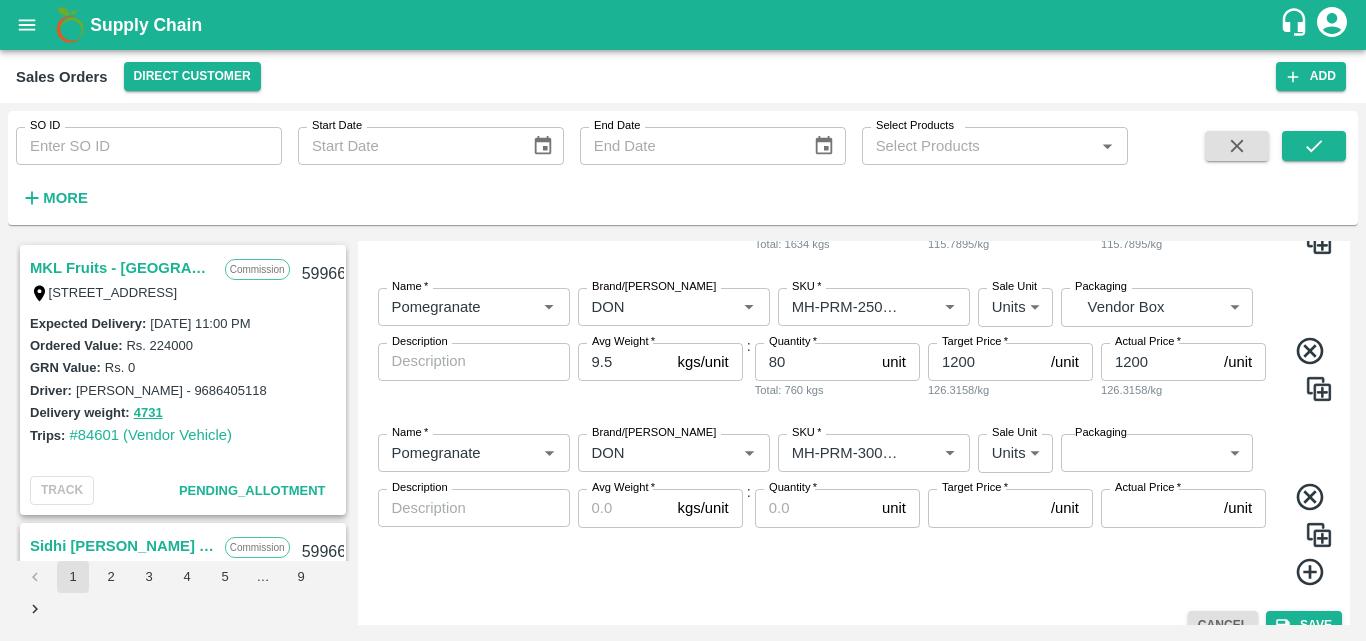 click on "Packaging" at bounding box center [1101, 433] 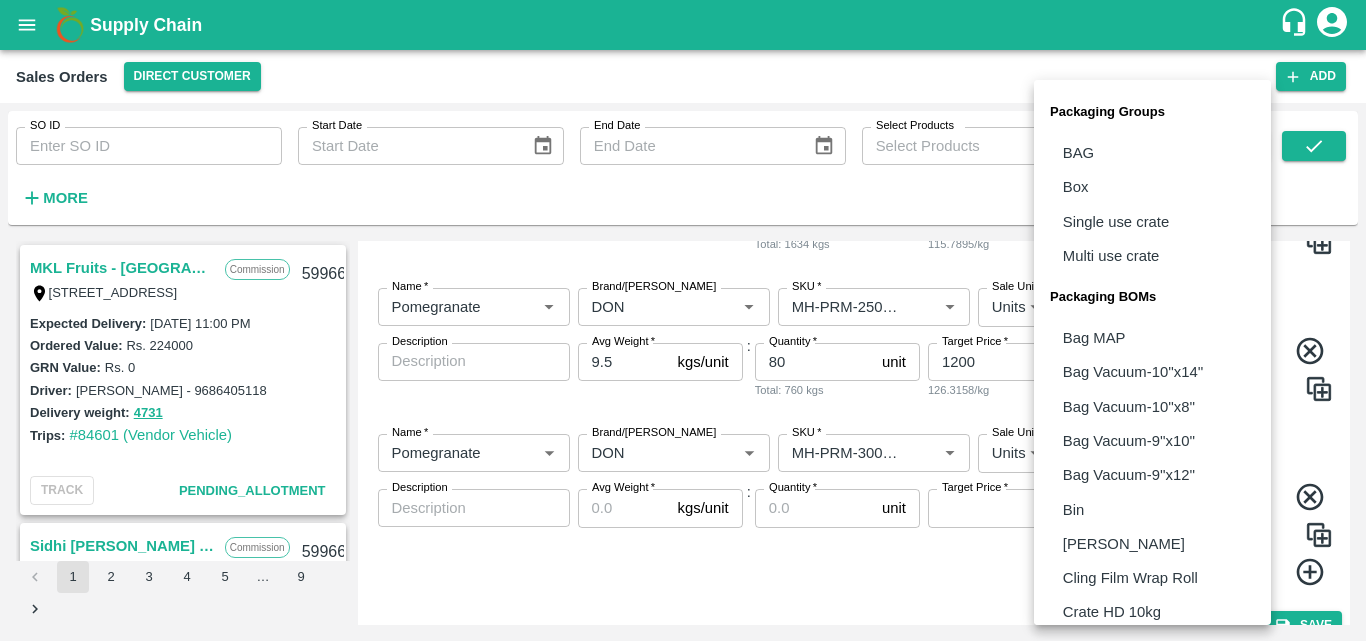 click on "Supply Chain Sales Orders Direct Customer Add SO ID SO ID Start Date Start Date End Date End Date Select Products Select Products   * More MKL Fruits - Bangalore Commission F -[STREET_ADDRESS] 599667 Expected Delivery : [DATE] 11:00 PM Ordered Value: Rs.   224000 GRN Value: Rs.   0 Driver: [PERSON_NAME] - 9686405118 Delivery weight: 4731 Trips: #84601 (Vendor Vehicle) TRACK Pending_Allotment Sidhi [PERSON_NAME] Fruits Commission C-650,  BASEMENT [GEOGRAPHIC_DATA], [GEOGRAPHIC_DATA] , [GEOGRAPHIC_DATA] 599665 Expected Delivery : [DATE] 10:00 AM Ordered Value: Rs.   125800 GRN Value: Rs.   0 Driver:  -  Delivery weight: 0 Trips: TRACK Pending_Allotment Sidhi [PERSON_NAME] Fruits Commission C-650,  BASEMENT [GEOGRAPHIC_DATA], [GEOGRAPHIC_DATA] , [GEOGRAPHIC_DATA] Expected Delivery : [DATE] 10:00 AM Ordered Value: Rs.   127250 GRN Value: Rs.   0 Driver:  -  Delivery weight: 0 Trips: TRACK [PERSON_NAME]  :" at bounding box center (683, 320) 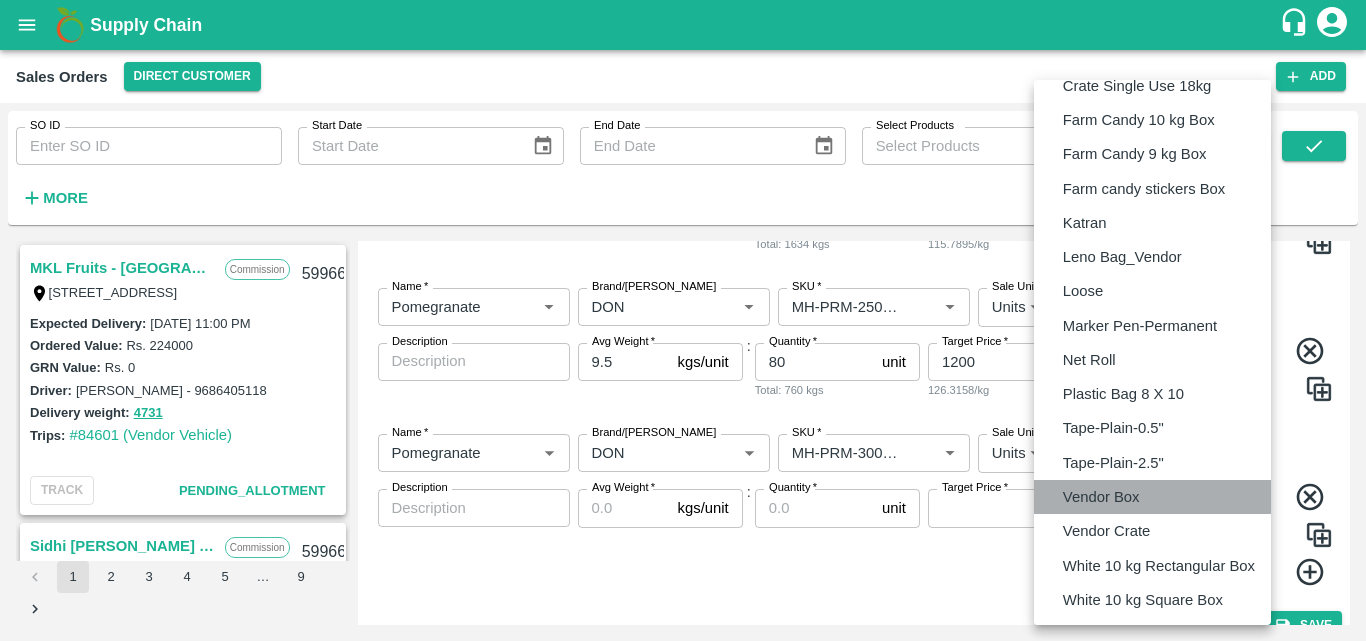 click on "Vendor Box" at bounding box center [1101, 497] 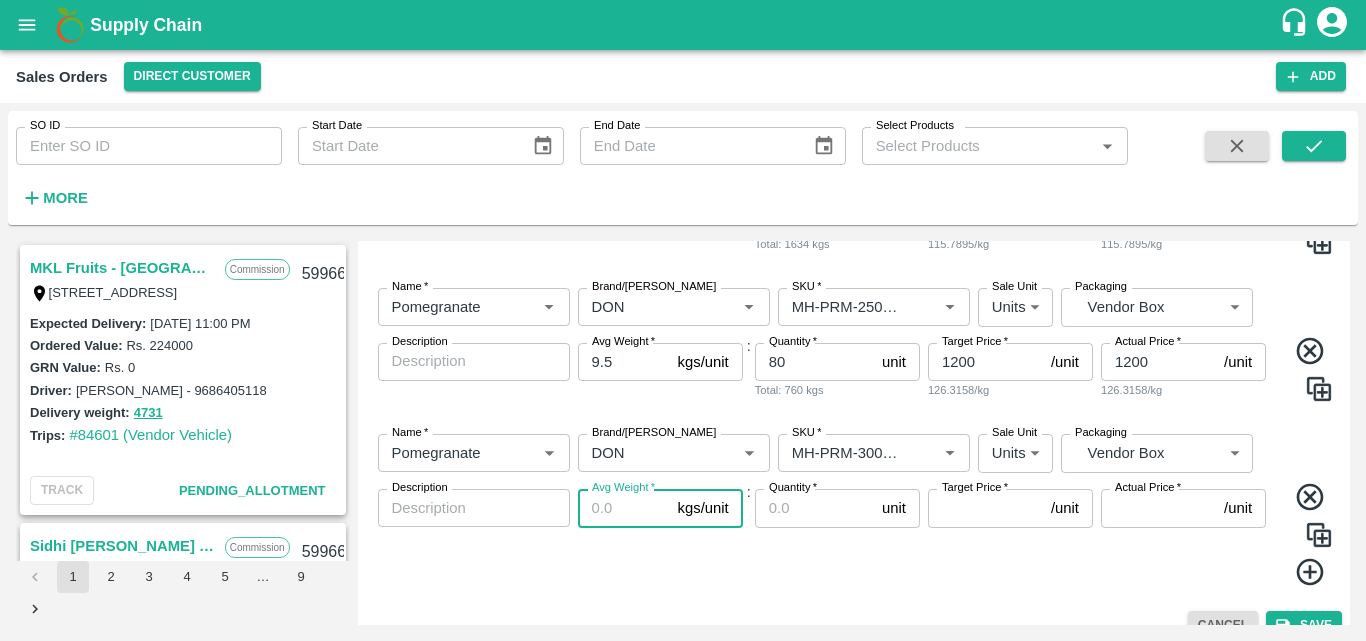 click on "Avg Weight   *" at bounding box center [624, 508] 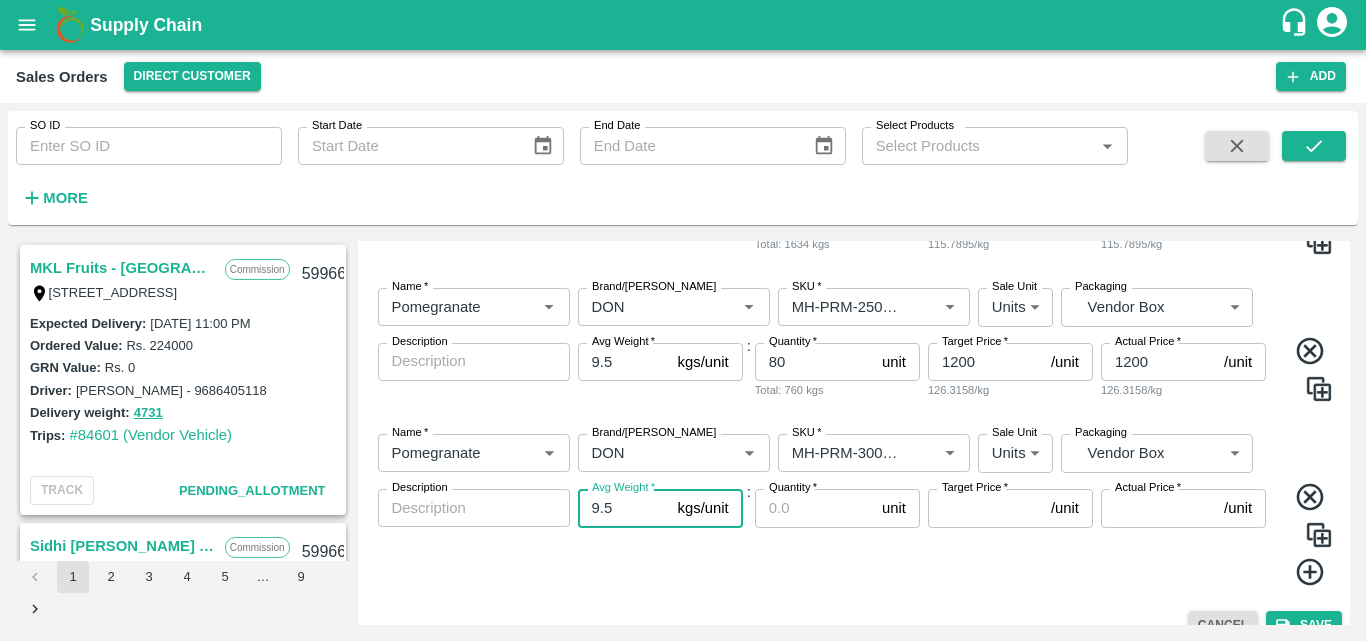 type on "9.5" 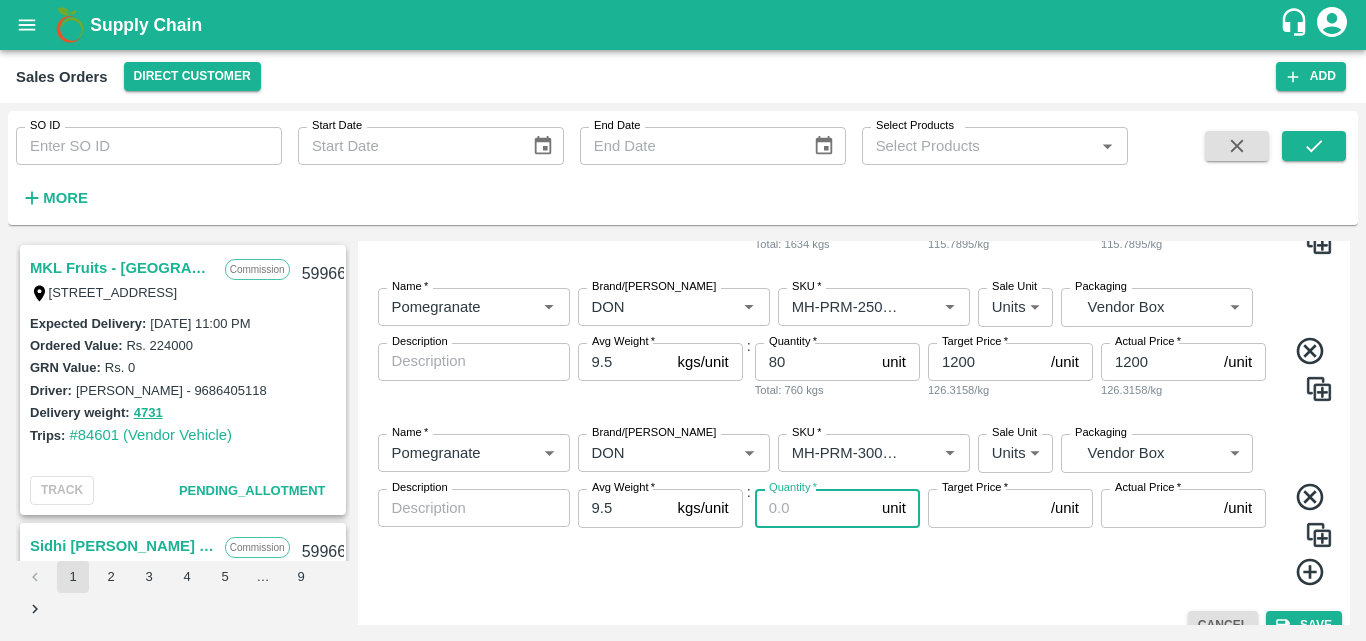 click on "Quantity   *" at bounding box center (814, 508) 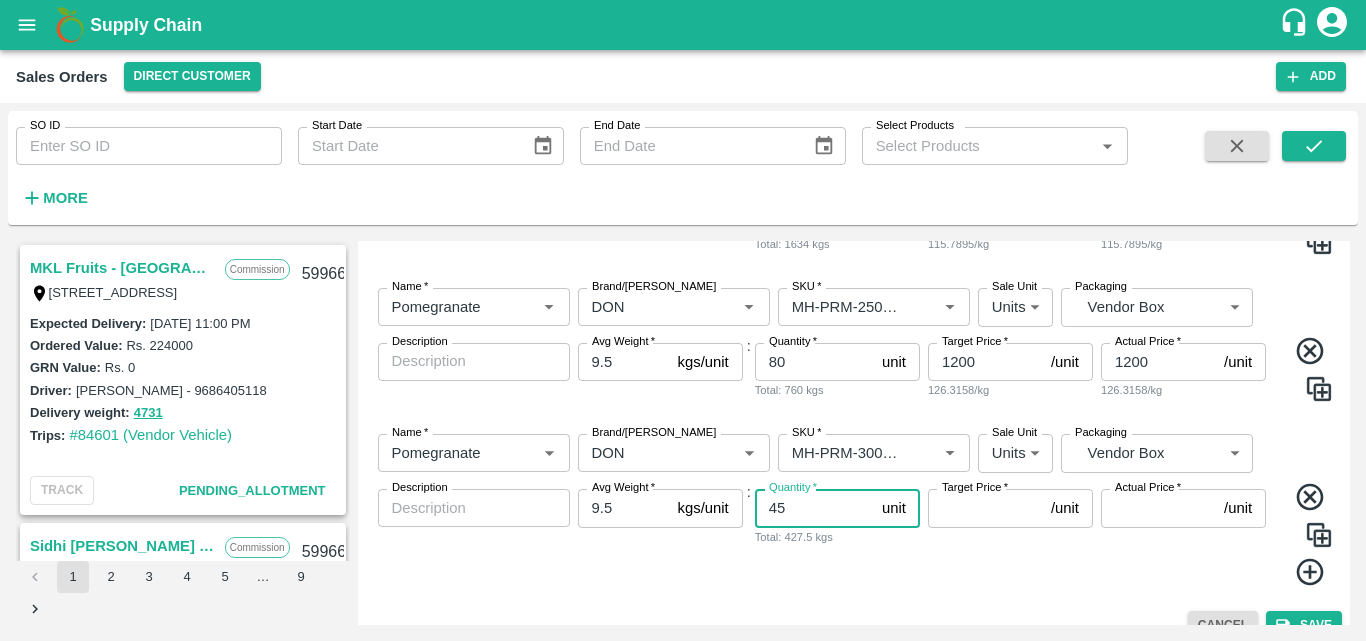 type on "45" 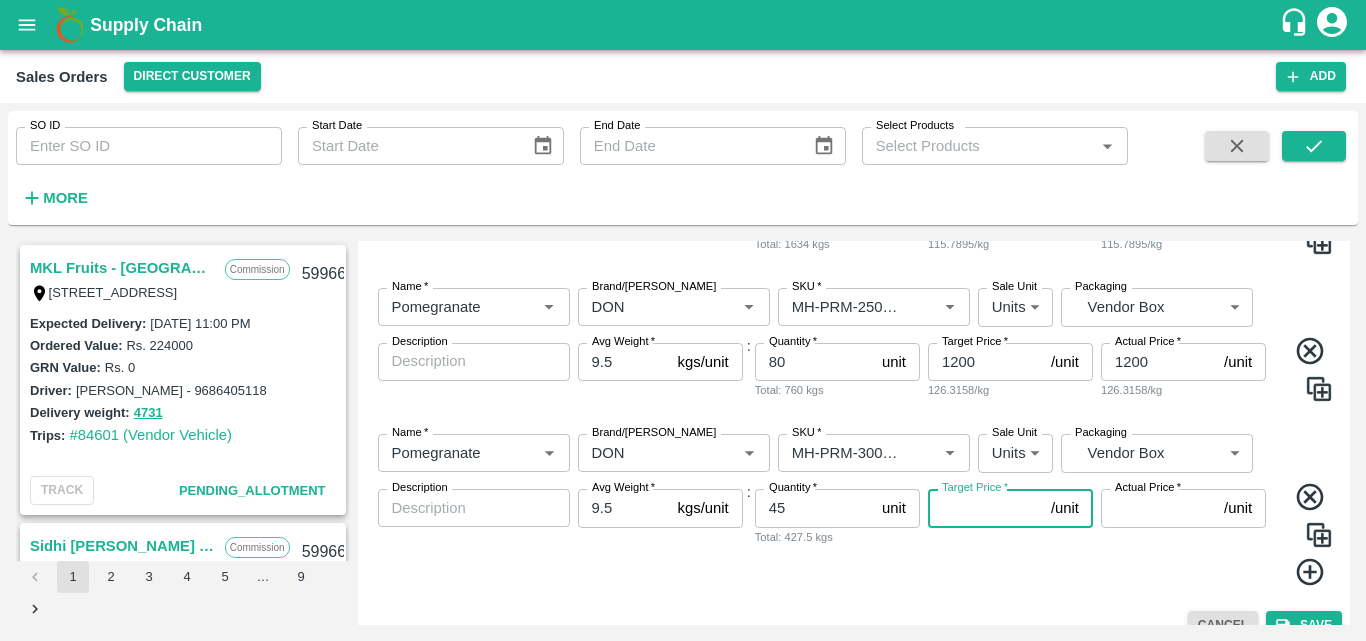 click on "Target Price   *" at bounding box center [985, 508] 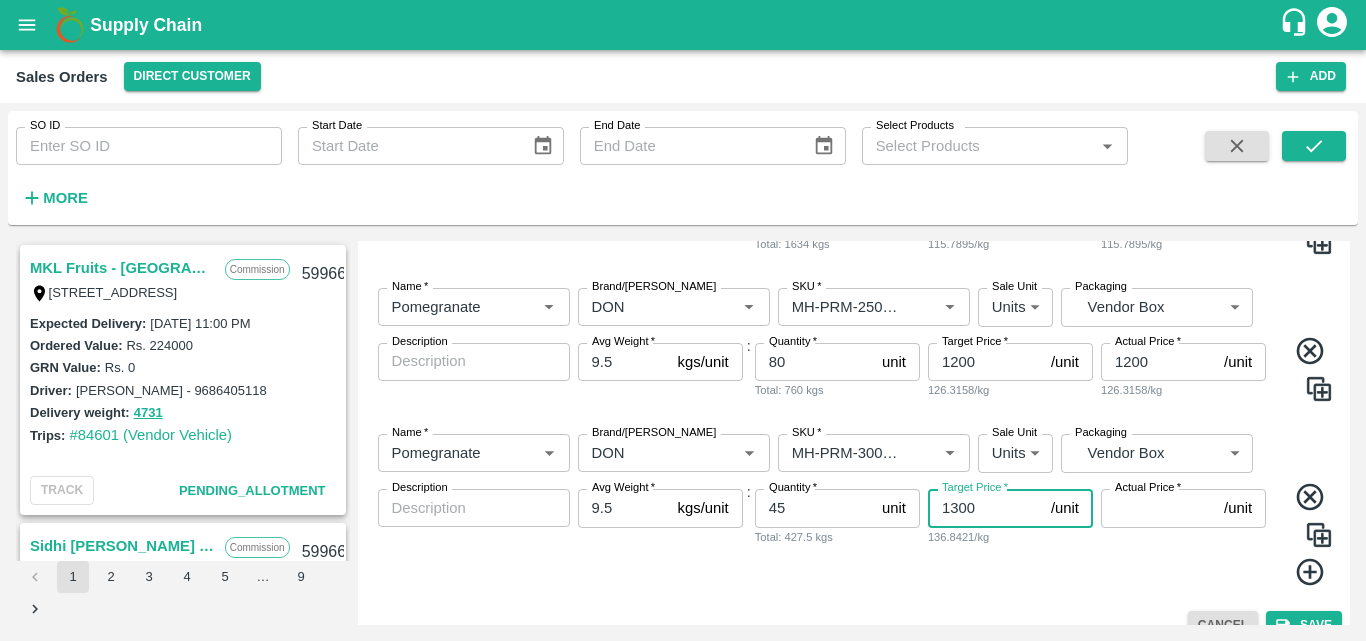 type on "1300" 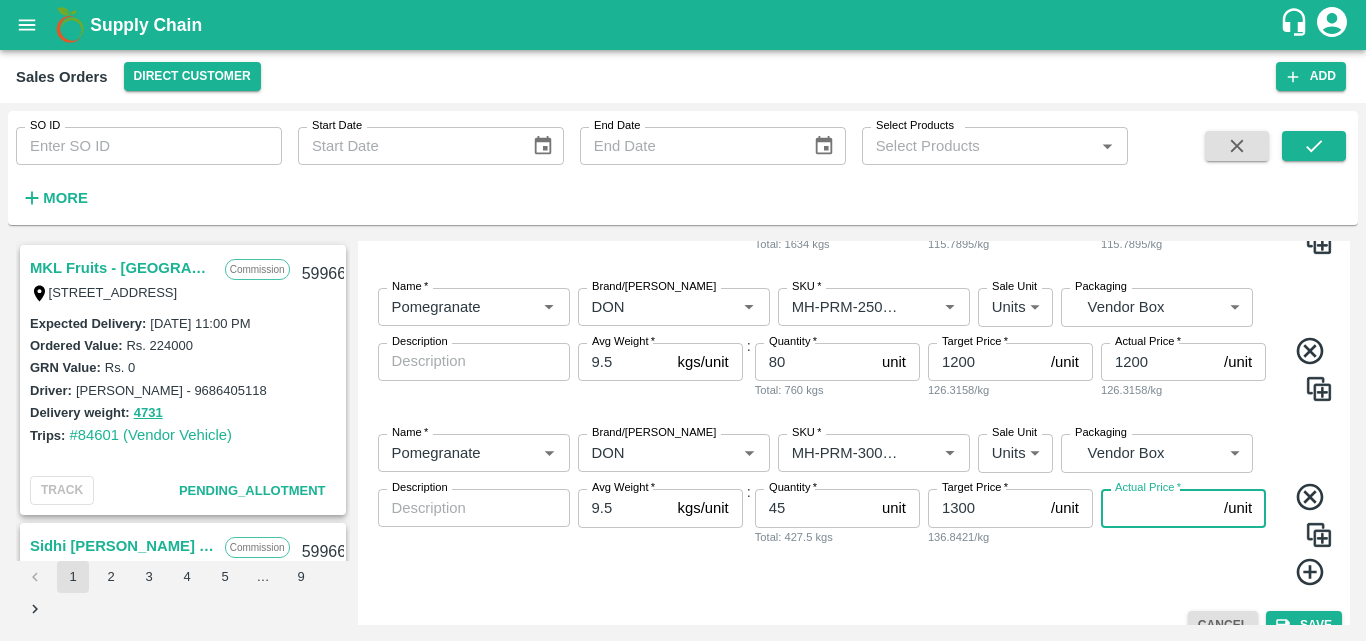 click on "Actual Price   *" at bounding box center (1158, 508) 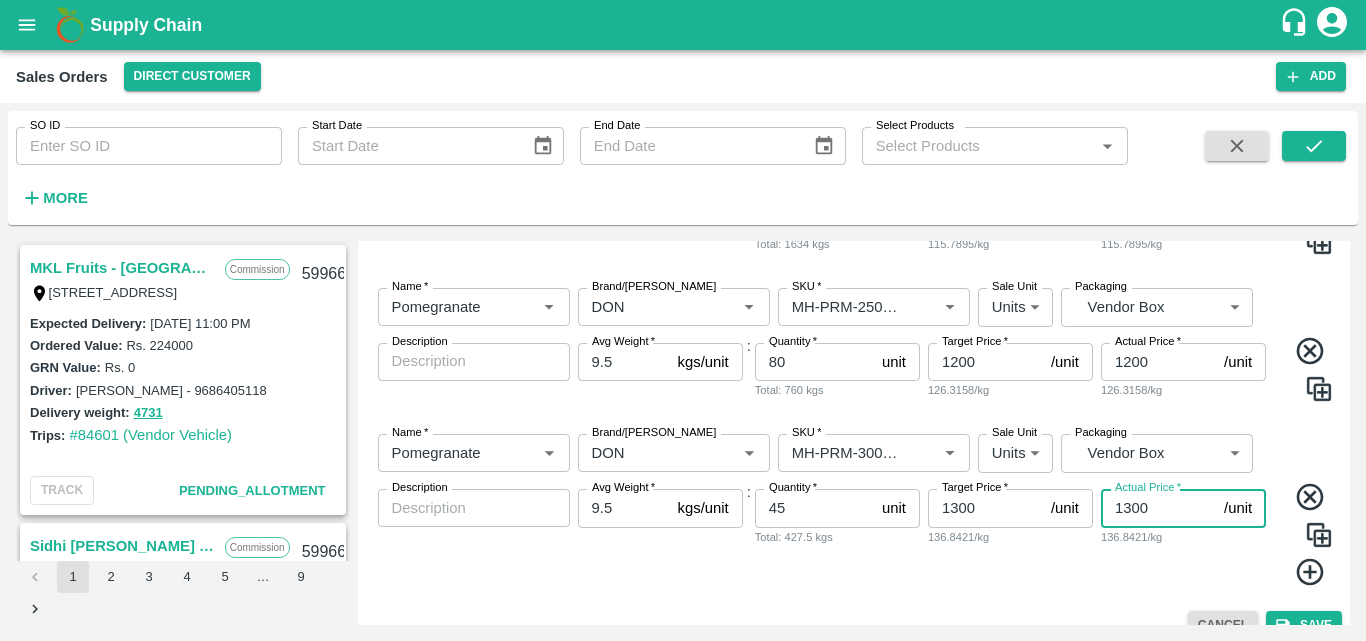 type on "1300" 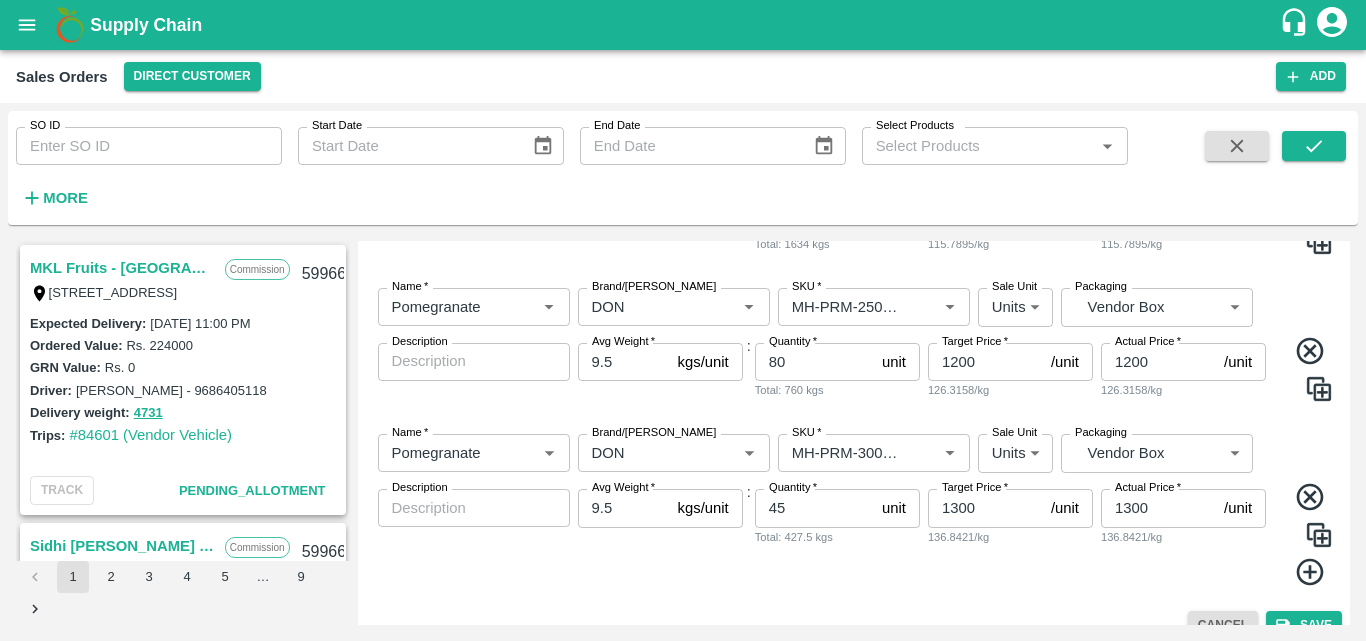 click 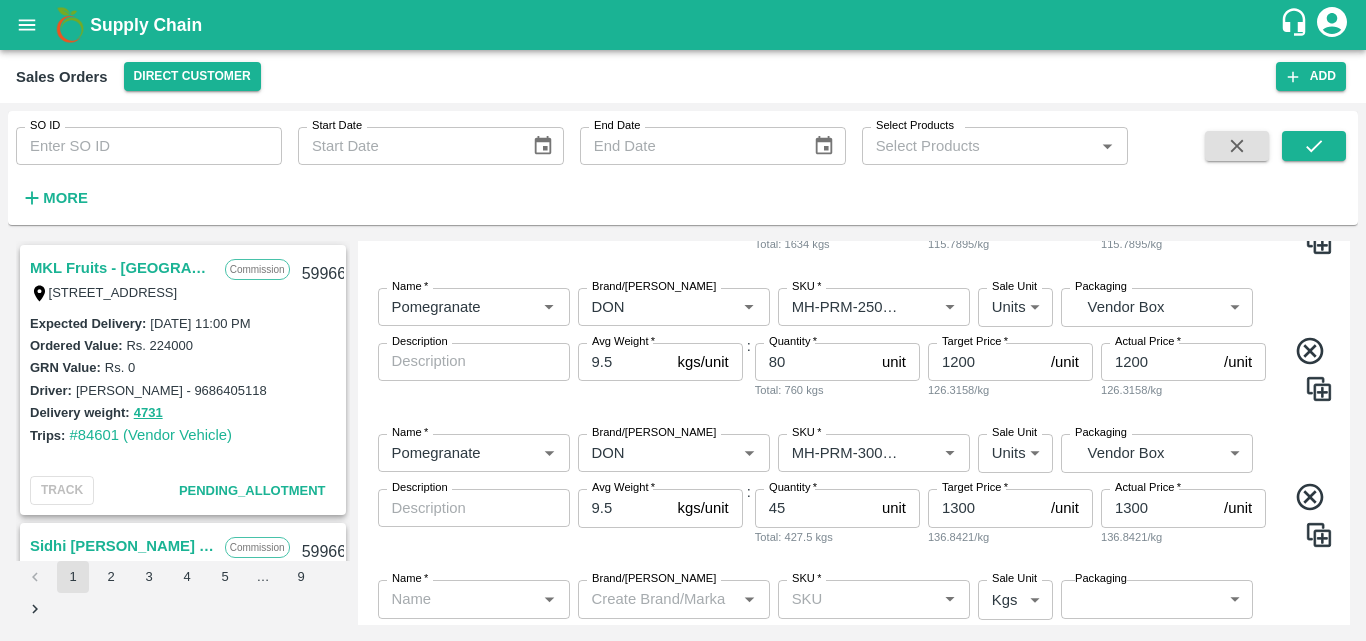 click on "Name   * Name   * Brand/[PERSON_NAME]/[PERSON_NAME]   * SKU   * Sale Unit Units 2 Sale Unit Packaging Vendor Box BOM/276 Packaging Description x Description Avg Weight   * 9.5 kgs/unit Avg Weight   :  Quantity   * 45 unit Quantity Total: 427.5 kgs Target Price   * 1300 /unit Target Price 136.8421/kg Actual Price   * 1300 /unit Actual Price 136.8421/kg" at bounding box center (854, 491) 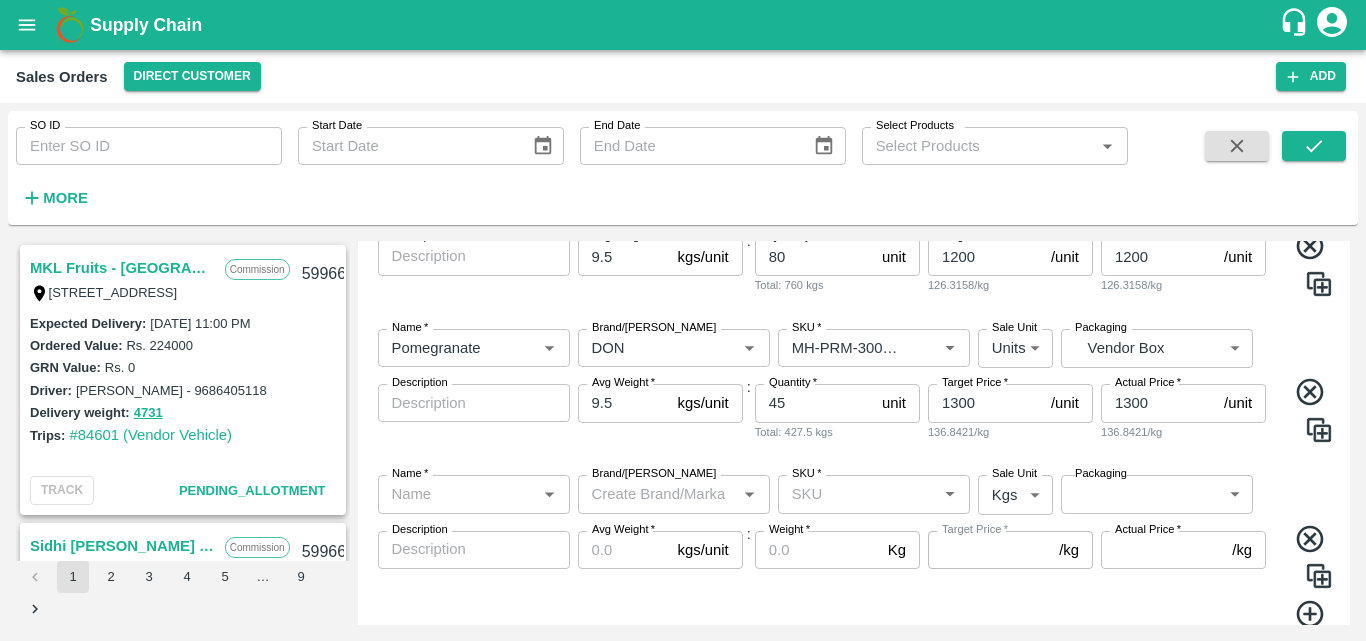 scroll, scrollTop: 1070, scrollLeft: 0, axis: vertical 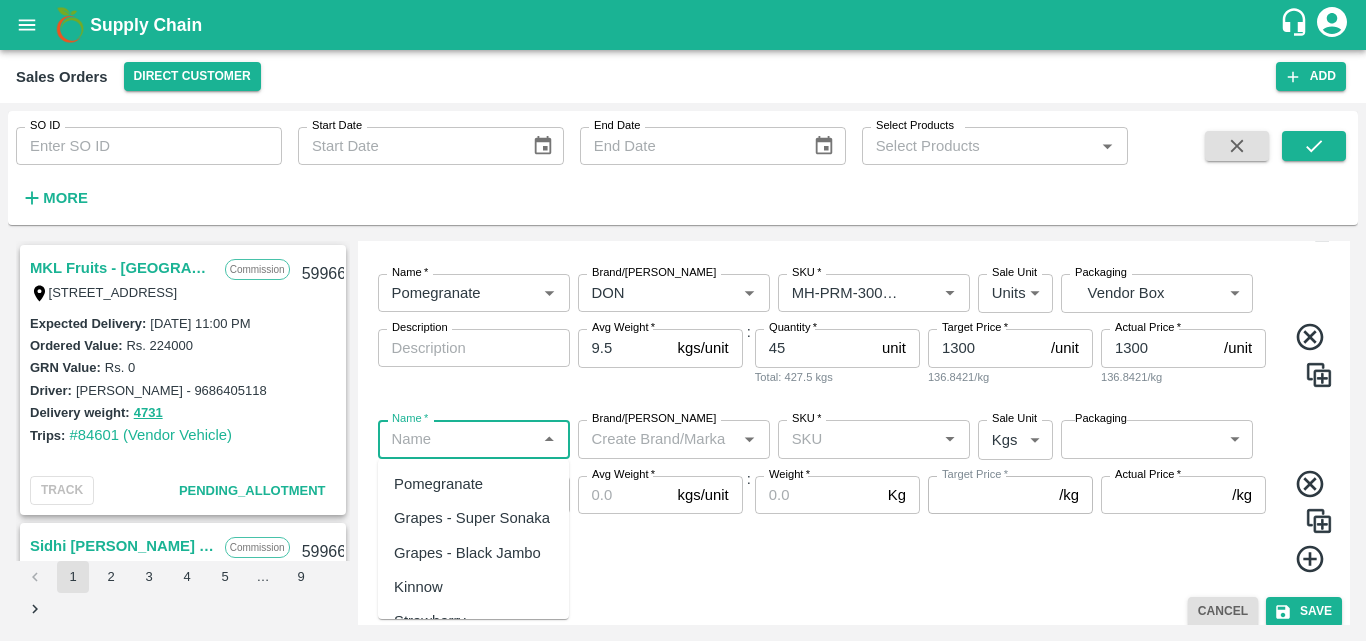 click on "Name   *" at bounding box center (457, 439) 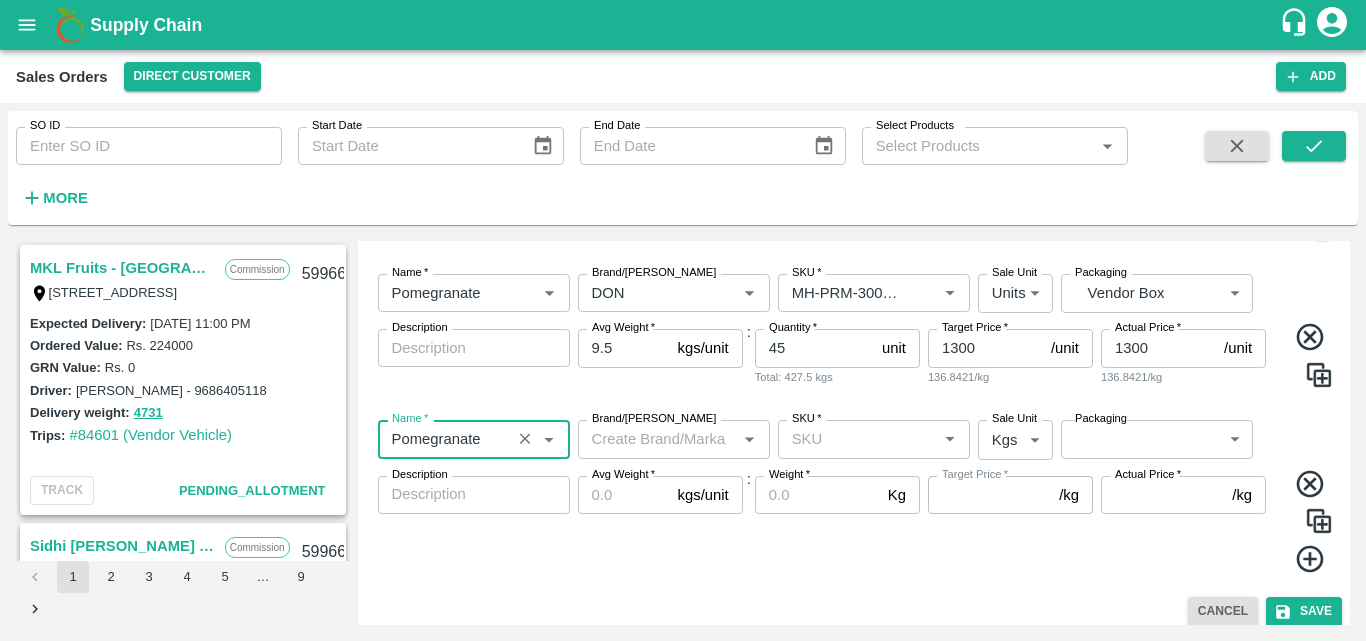 click on "Brand/[PERSON_NAME]" at bounding box center (657, 439) 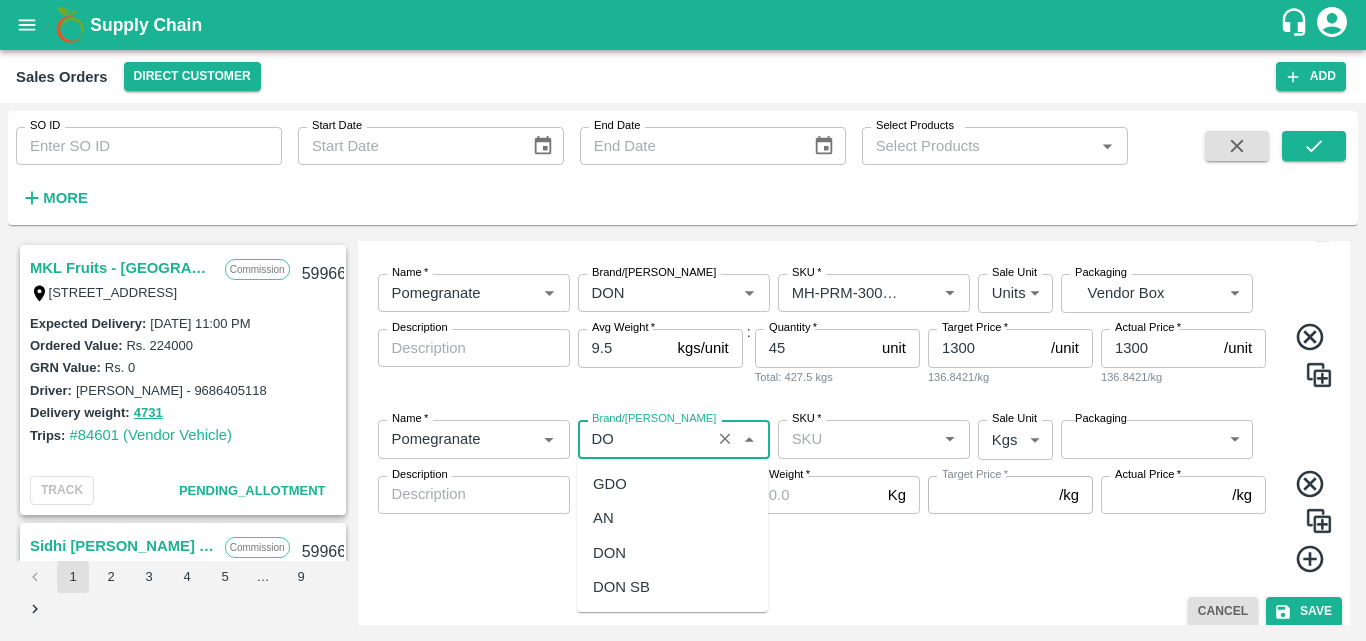 click on "DON" at bounding box center (609, 553) 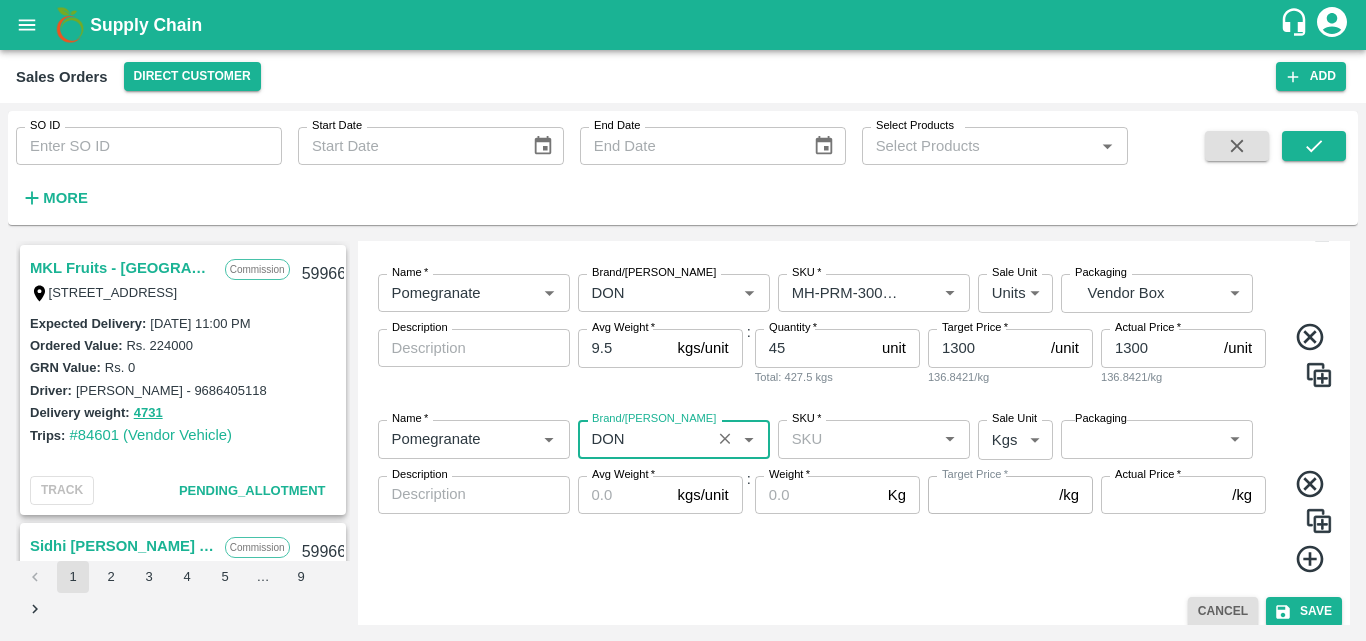type on "DON" 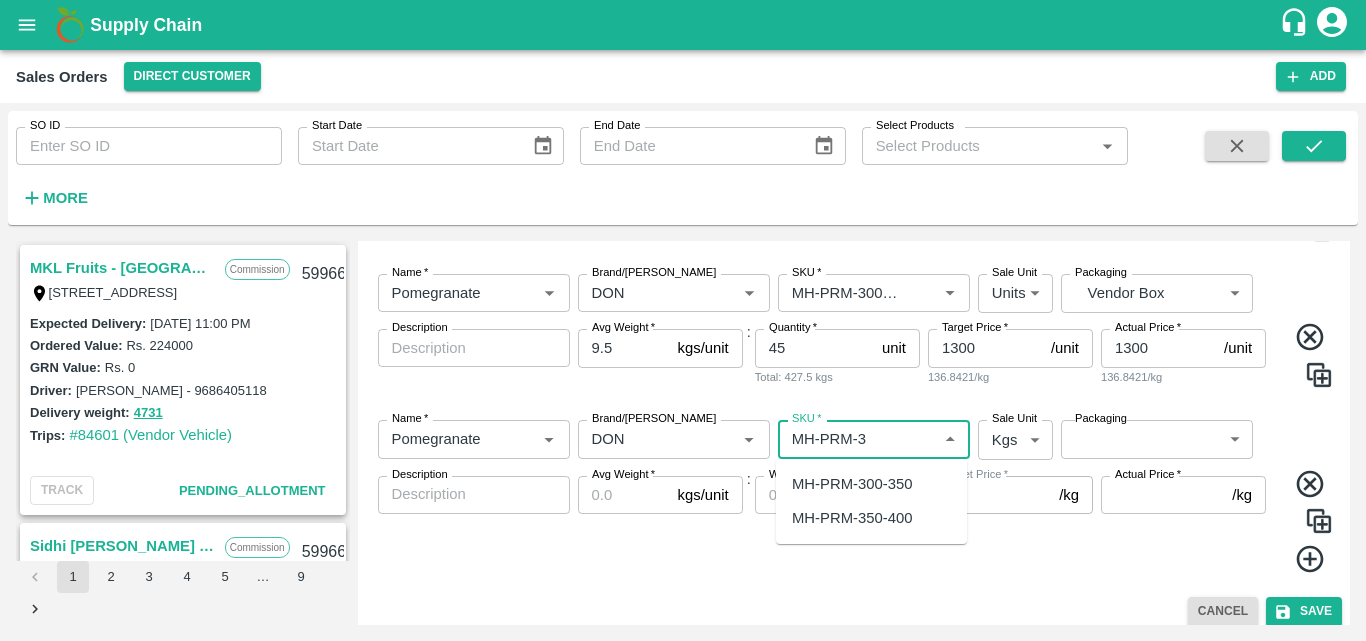 click on "MH-PRM-350-400" at bounding box center [871, 518] 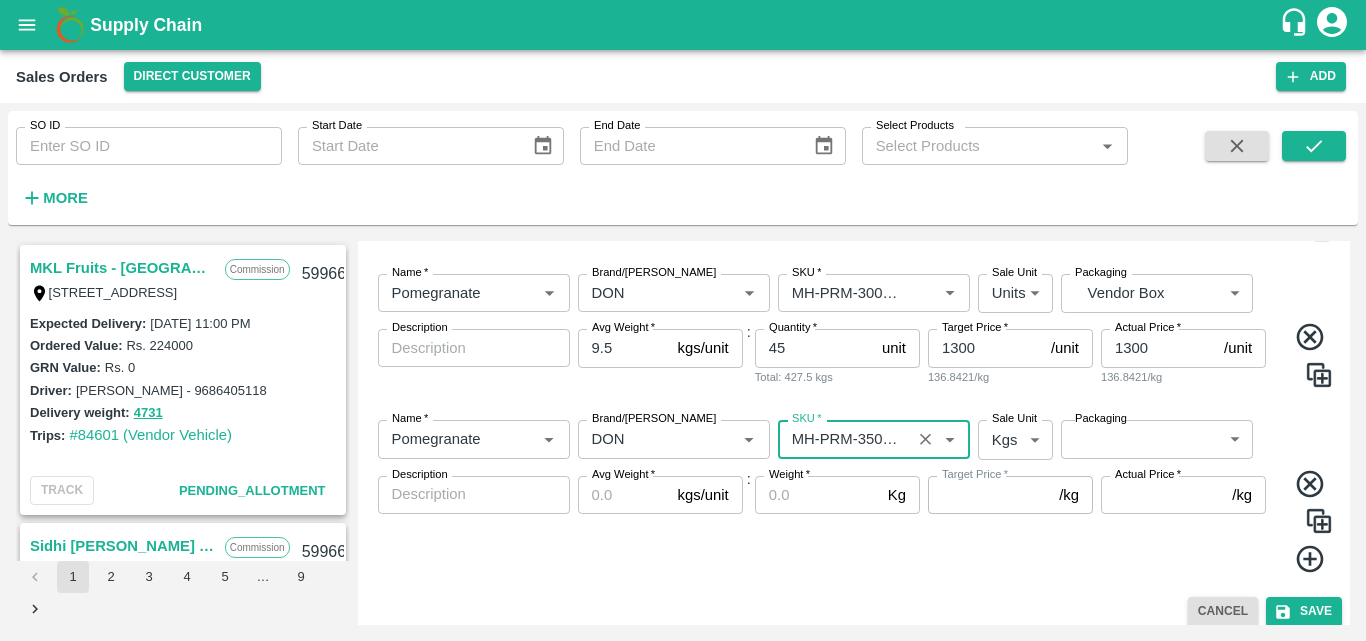 type on "MH-PRM-350-400" 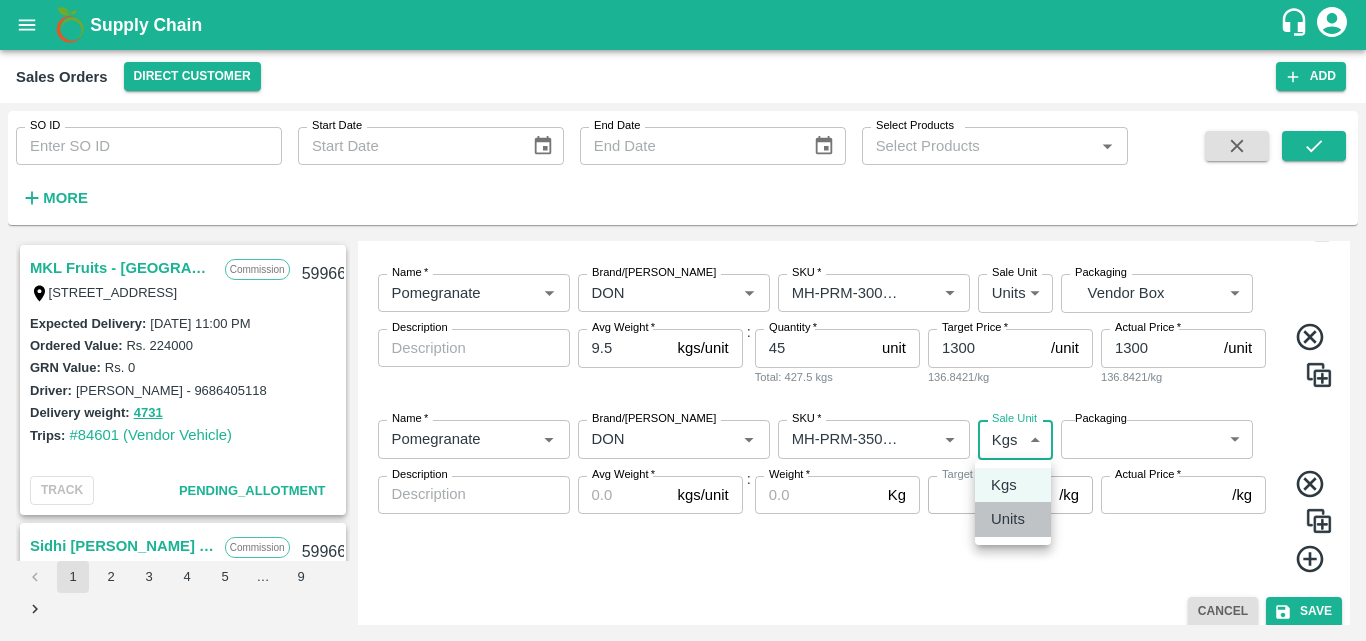 click on "Units" at bounding box center [1008, 519] 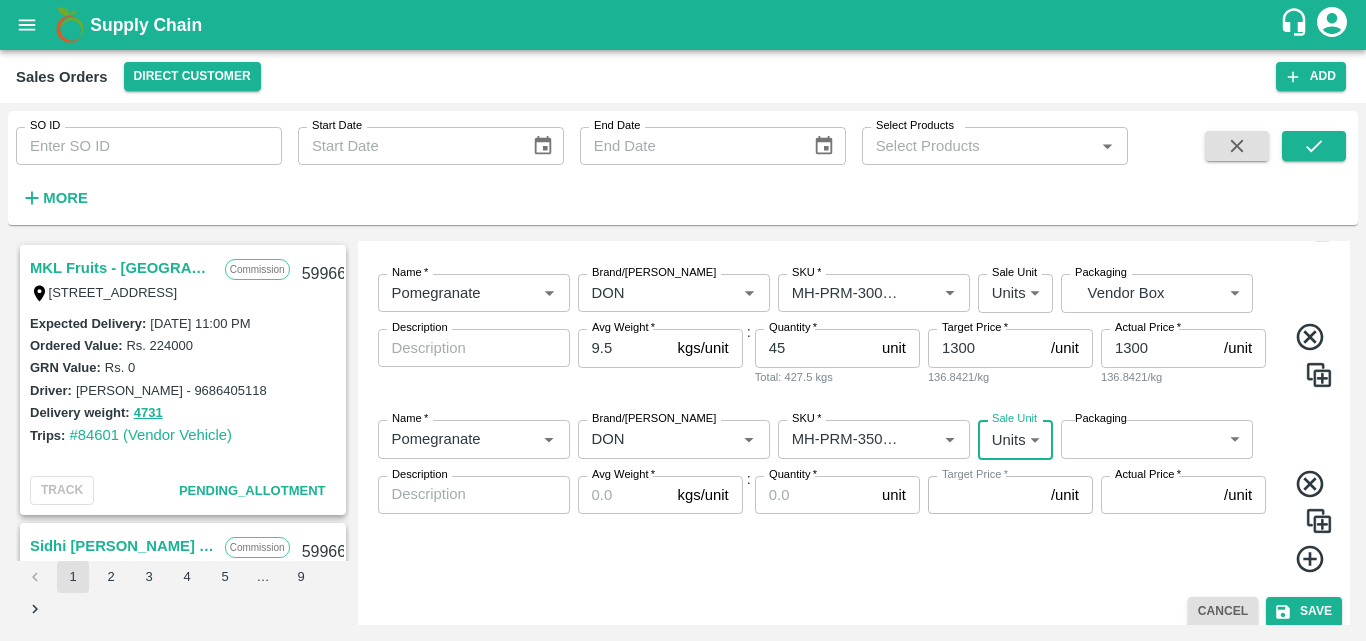 click on "Supply Chain Sales Orders Direct Customer Add SO ID SO ID Start Date Start Date End Date End Date Select Products Select Products   * More MKL Fruits - Bangalore Commission F -[STREET_ADDRESS] 599667 Expected Delivery : [DATE] 11:00 PM Ordered Value: Rs.   224000 GRN Value: Rs.   0 Driver: [PERSON_NAME] - 9686405118 Delivery weight: 4731 Trips: #84601 (Vendor Vehicle) TRACK Pending_Allotment Sidhi [PERSON_NAME] Fruits Commission C-650,  BASEMENT [GEOGRAPHIC_DATA], [GEOGRAPHIC_DATA] , [GEOGRAPHIC_DATA] 599665 Expected Delivery : [DATE] 10:00 AM Ordered Value: Rs.   125800 GRN Value: Rs.   0 Driver:  -  Delivery weight: 0 Trips: TRACK Pending_Allotment Sidhi [PERSON_NAME] Fruits Commission C-650,  BASEMENT [GEOGRAPHIC_DATA], [GEOGRAPHIC_DATA] , [GEOGRAPHIC_DATA] Expected Delivery : [DATE] 10:00 AM Ordered Value: Rs.   127250 GRN Value: Rs.   0 Driver:  -  Delivery weight: 0 Trips: TRACK [PERSON_NAME]  :" at bounding box center (683, 320) 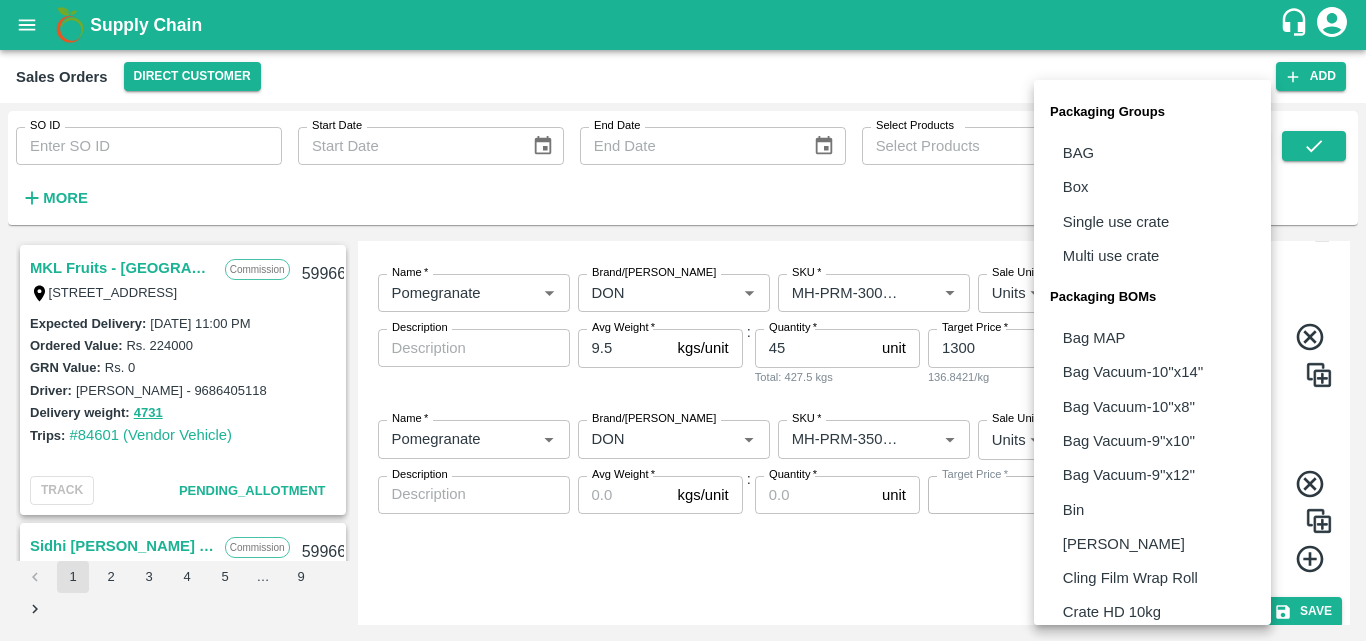 type 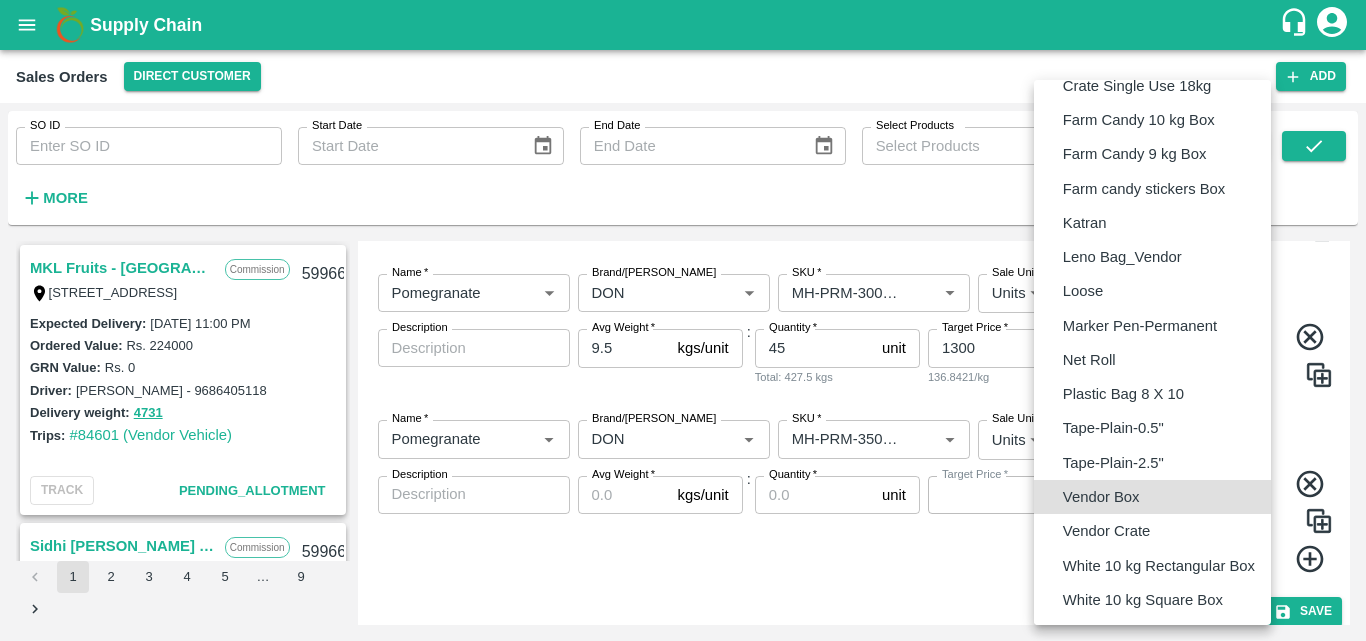 type 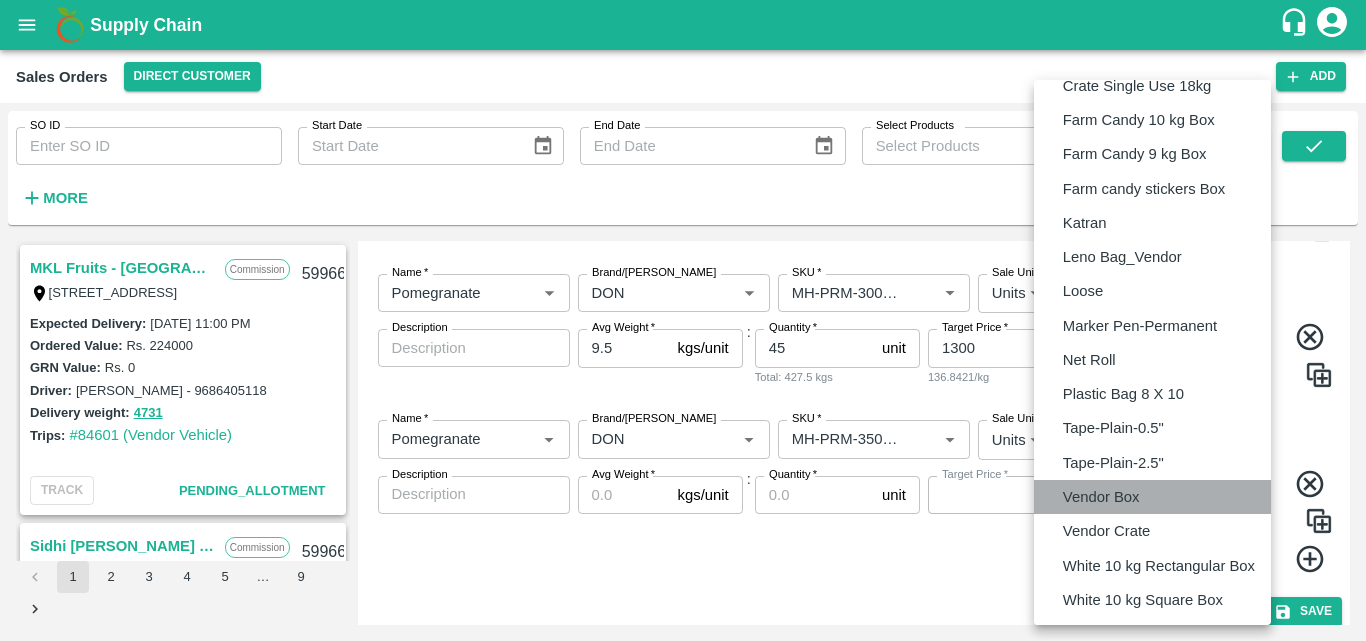 click on "Vendor Box" at bounding box center [1101, 497] 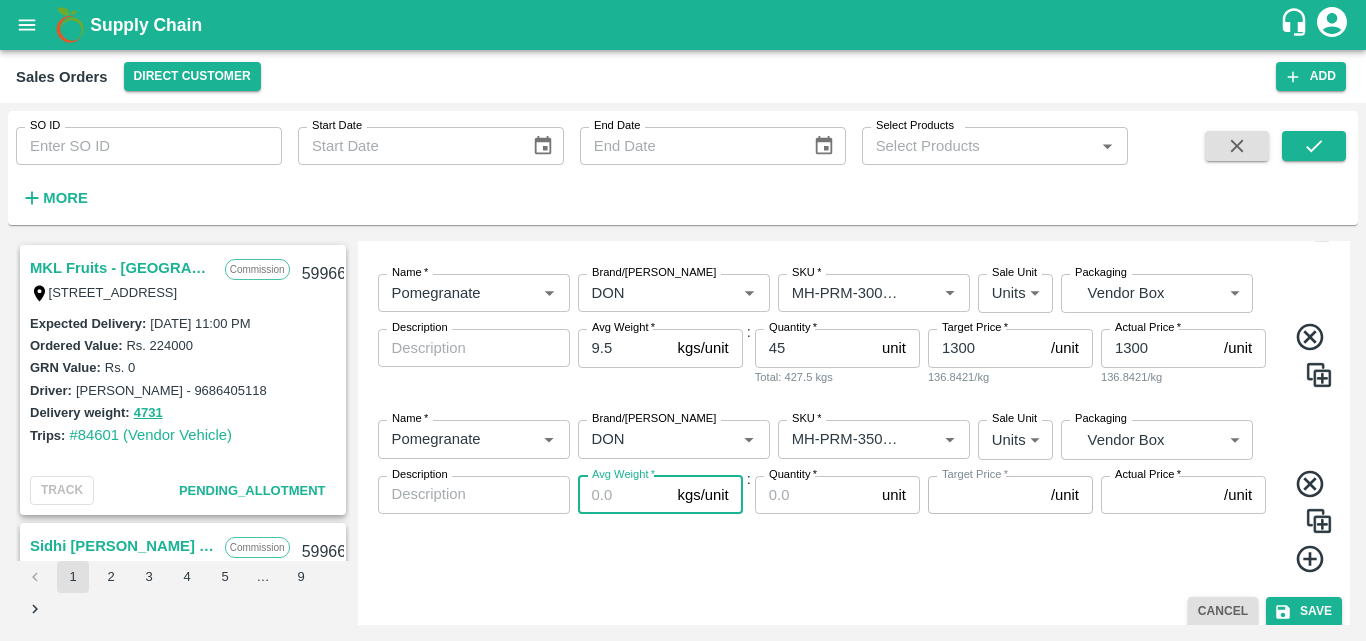 click on "Avg Weight   *" at bounding box center (624, 495) 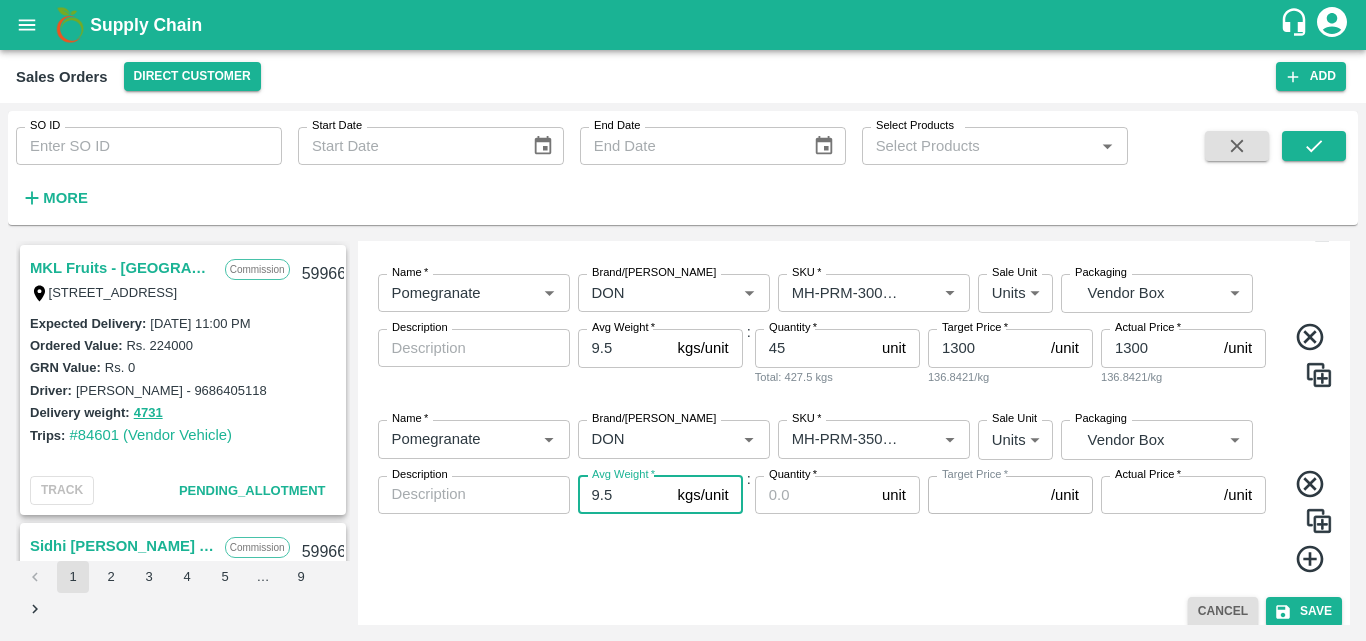 type on "9.5" 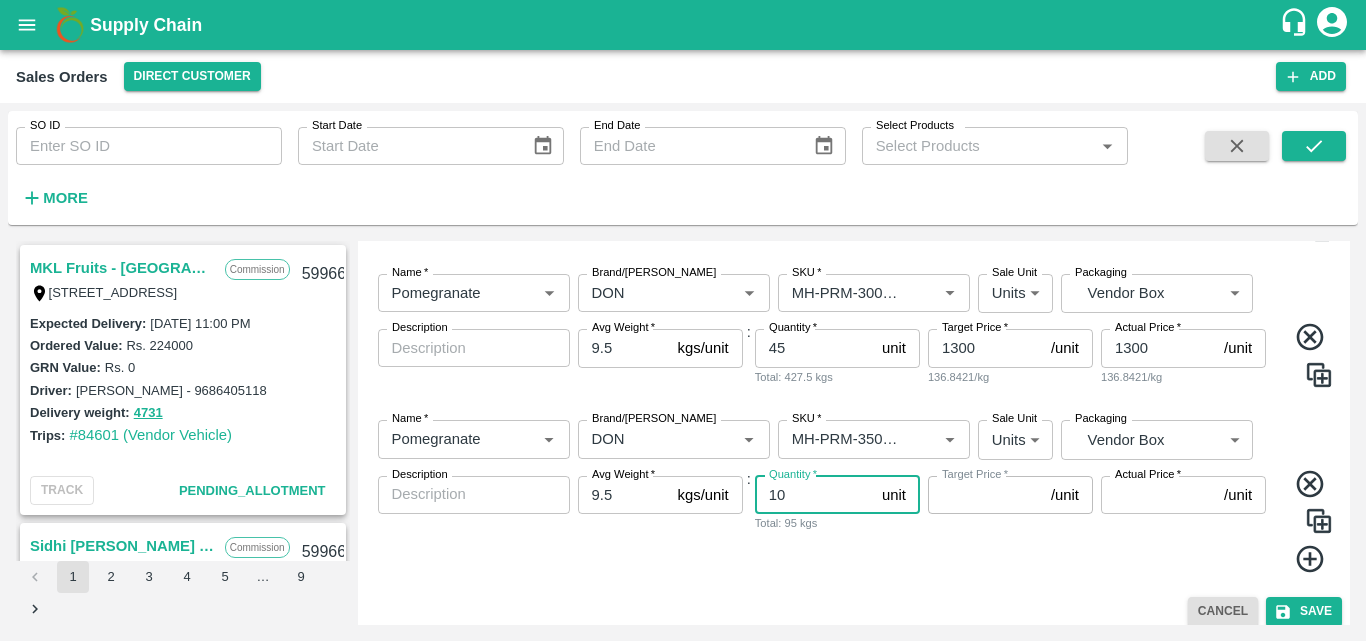 type on "10" 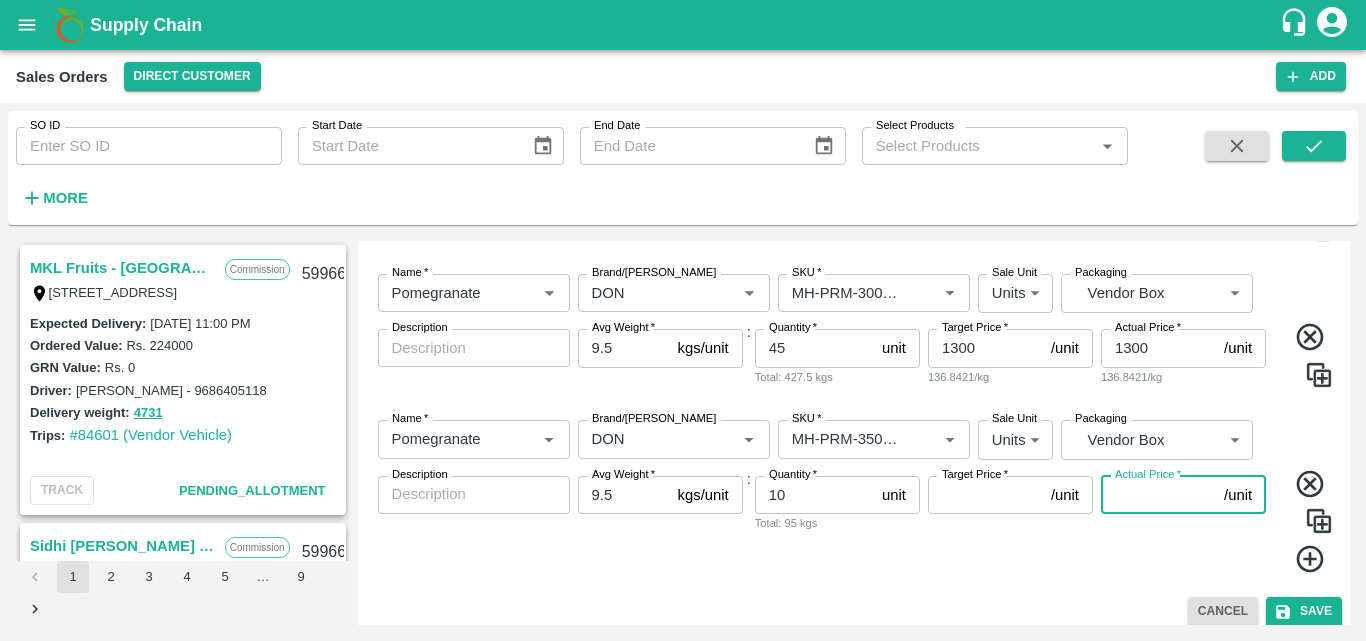 click on "Actual Price   *" at bounding box center [1158, 495] 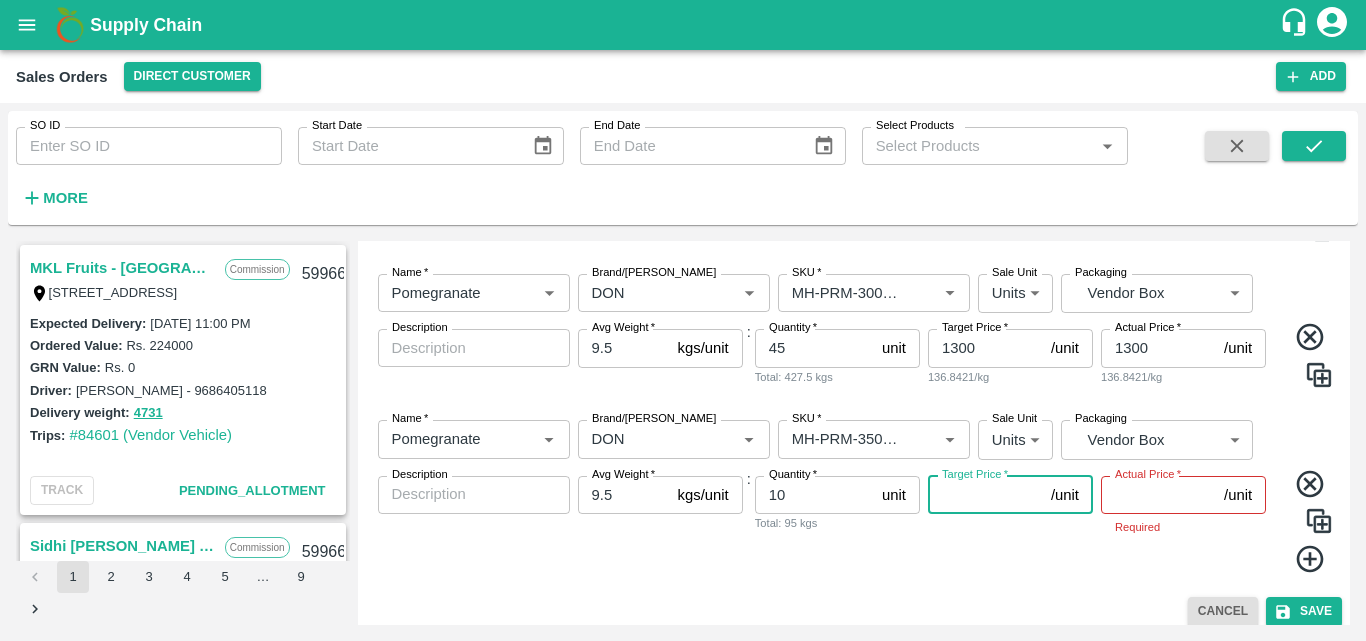 click on "Target Price   *" at bounding box center [985, 495] 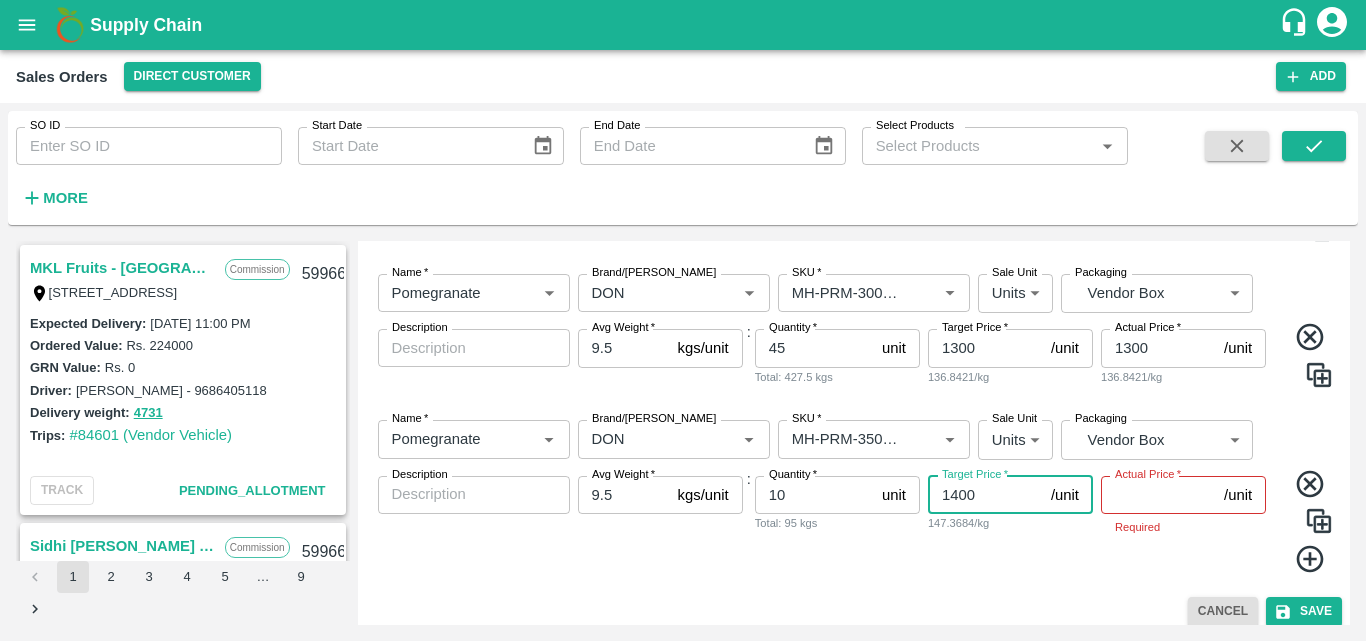 type on "1400" 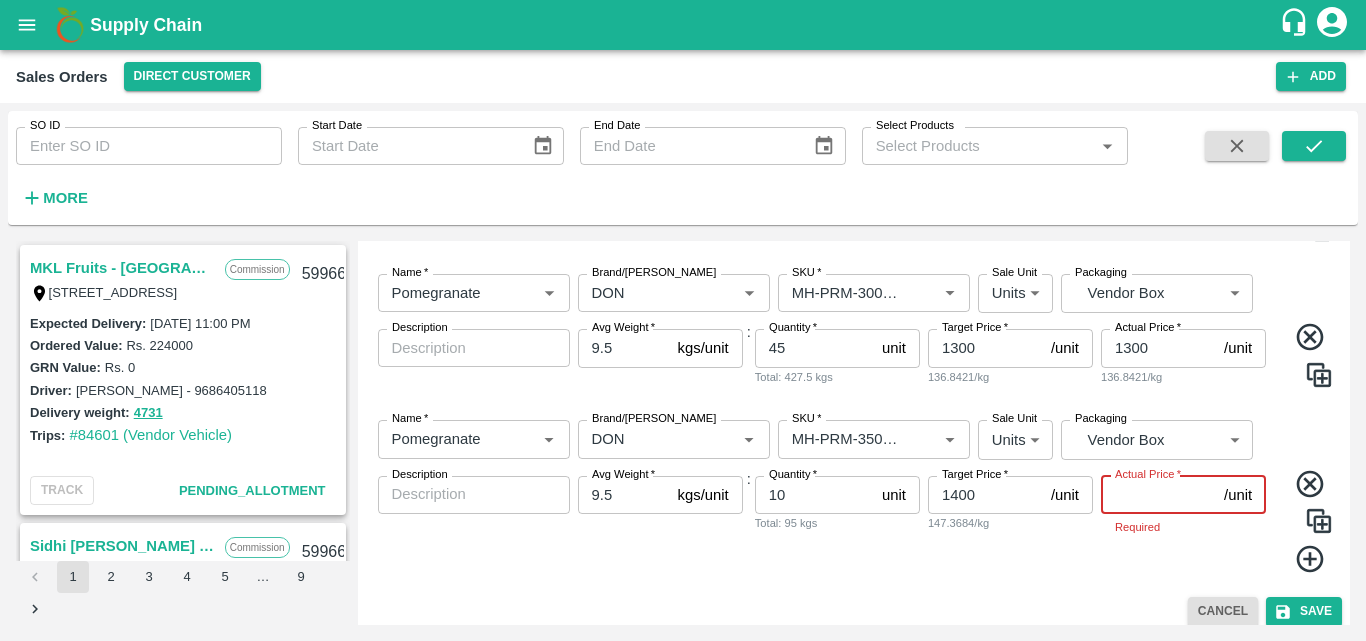 click on "Actual Price   *" at bounding box center [1158, 495] 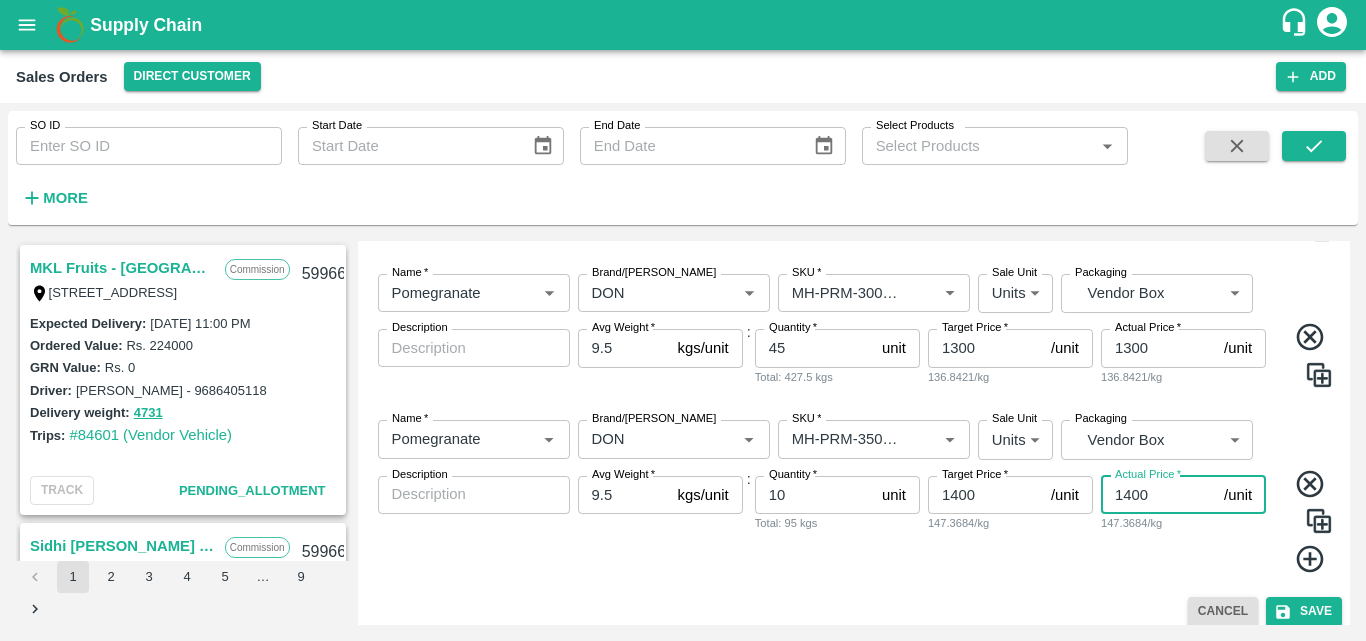 type on "1400" 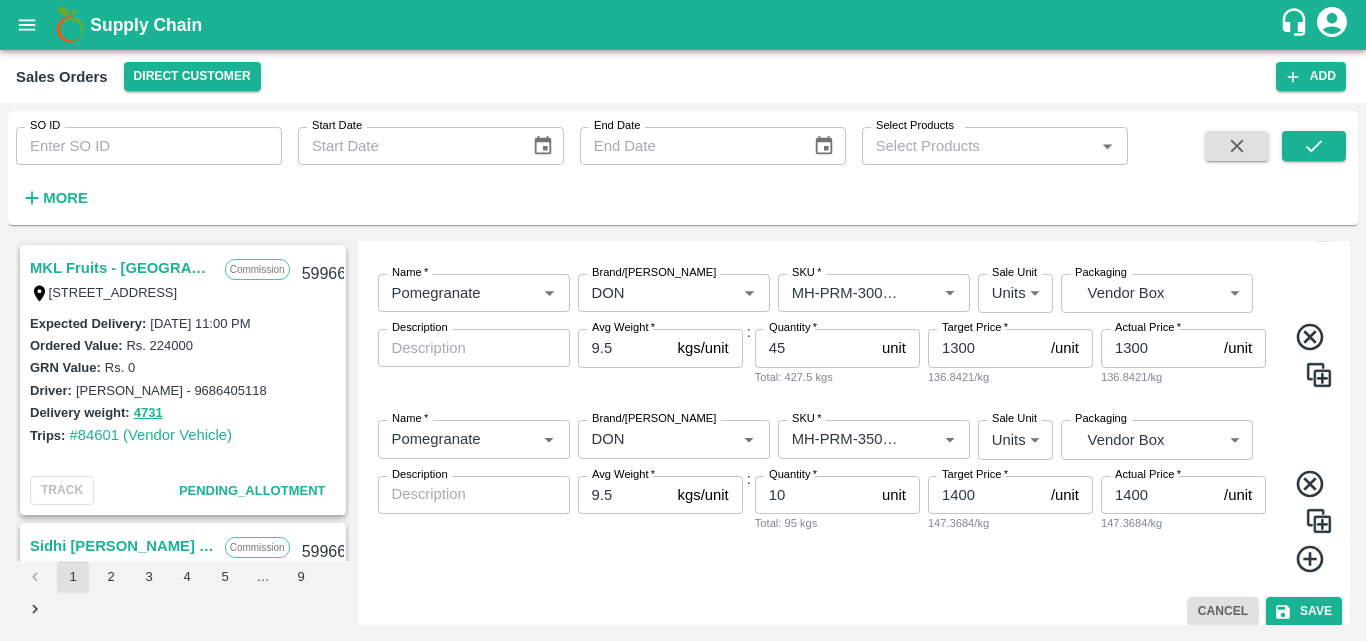 scroll, scrollTop: 1080, scrollLeft: 0, axis: vertical 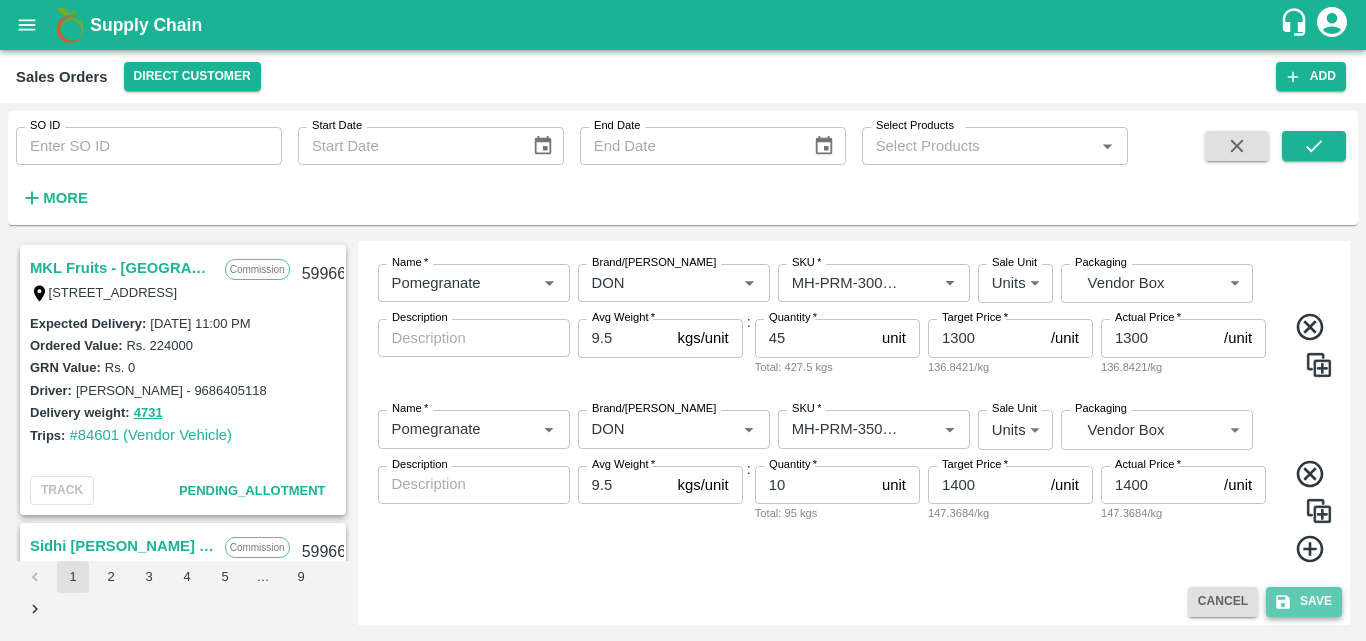 click on "Save" at bounding box center (1304, 601) 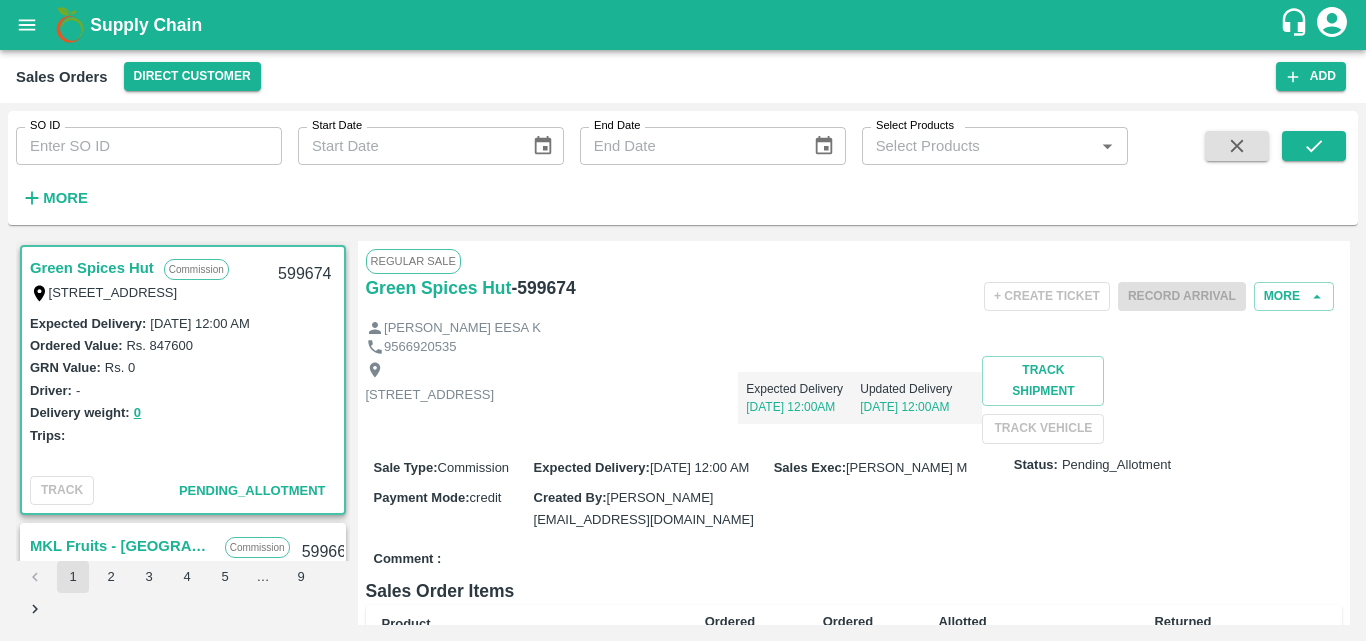 click on "Green Spices Hut Commission [STREET_ADDRESS] 599674 Expected Delivery : [DATE] 12:00 AM Ordered Value: Rs.   847600 GRN Value: Rs.   0 Driver:  -  Delivery weight: 0 Trips: TRACK Pending_Allotment MKL Fruits - Bangalore Commission F -[STREET_ADDRESS], 560099 599667 Expected Delivery : [DATE] 11:00 PM Ordered Value: Rs.   224000 GRN Value: Rs.   0 Driver: [PERSON_NAME] - 9686405118 Delivery weight: 4731 Trips: #84601 (Vendor Vehicle) TRACK Pending_Allotment Sidhi [PERSON_NAME] Fruits Commission C-650,  BASEMENT [GEOGRAPHIC_DATA], [GEOGRAPHIC_DATA] , [GEOGRAPHIC_DATA], India 599665 Expected Delivery : [DATE] 10:00 AM Ordered Value: Rs.   125800 GRN Value: Rs.   0 Driver:  -  Delivery weight: 0 Trips: TRACK Pending_Allotment Sidhi [PERSON_NAME] Fruits Commission C-650,  BASEMENT [GEOGRAPHIC_DATA], [GEOGRAPHIC_DATA] , [GEOGRAPHIC_DATA] : Rs.   Rs." at bounding box center (183, 401) 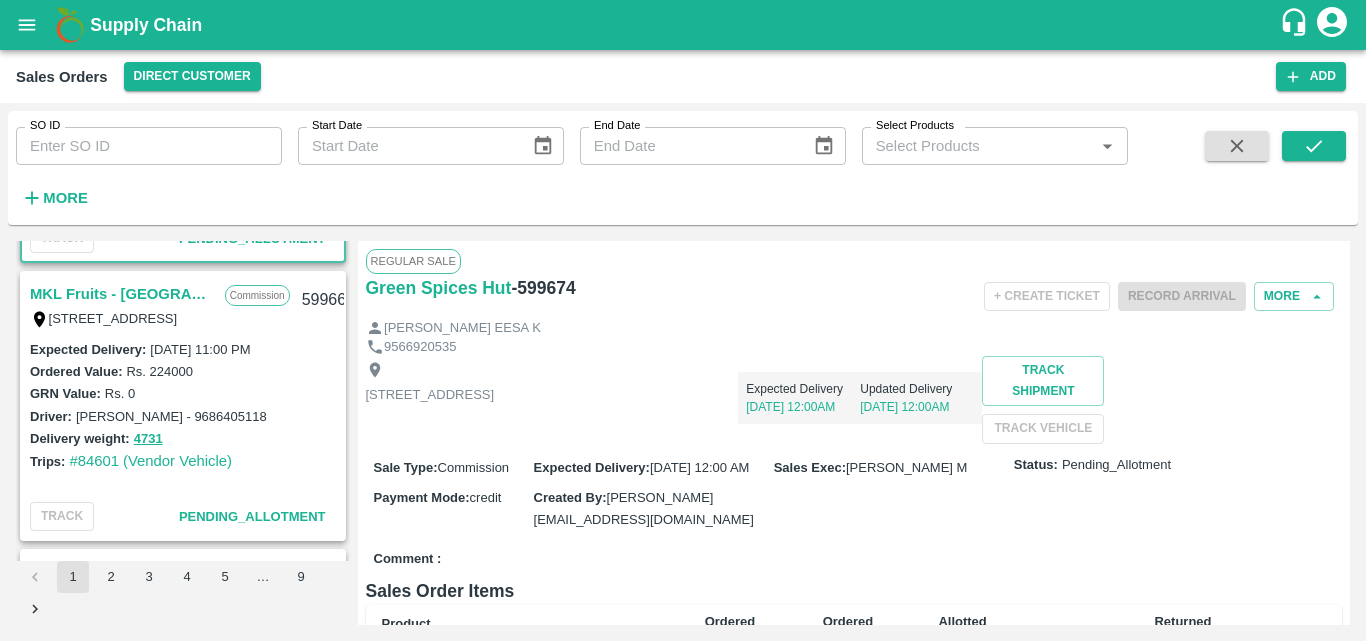 scroll, scrollTop: 280, scrollLeft: 0, axis: vertical 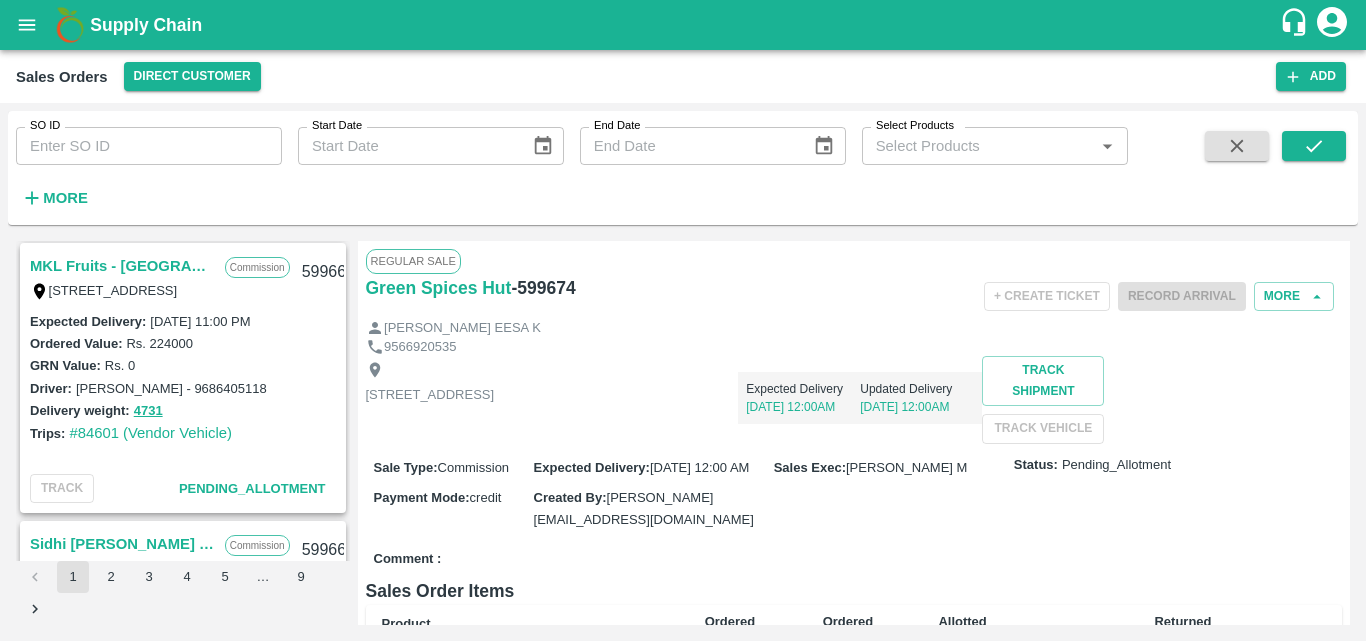 click on "MKL Fruits - [GEOGRAPHIC_DATA]" at bounding box center (122, 266) 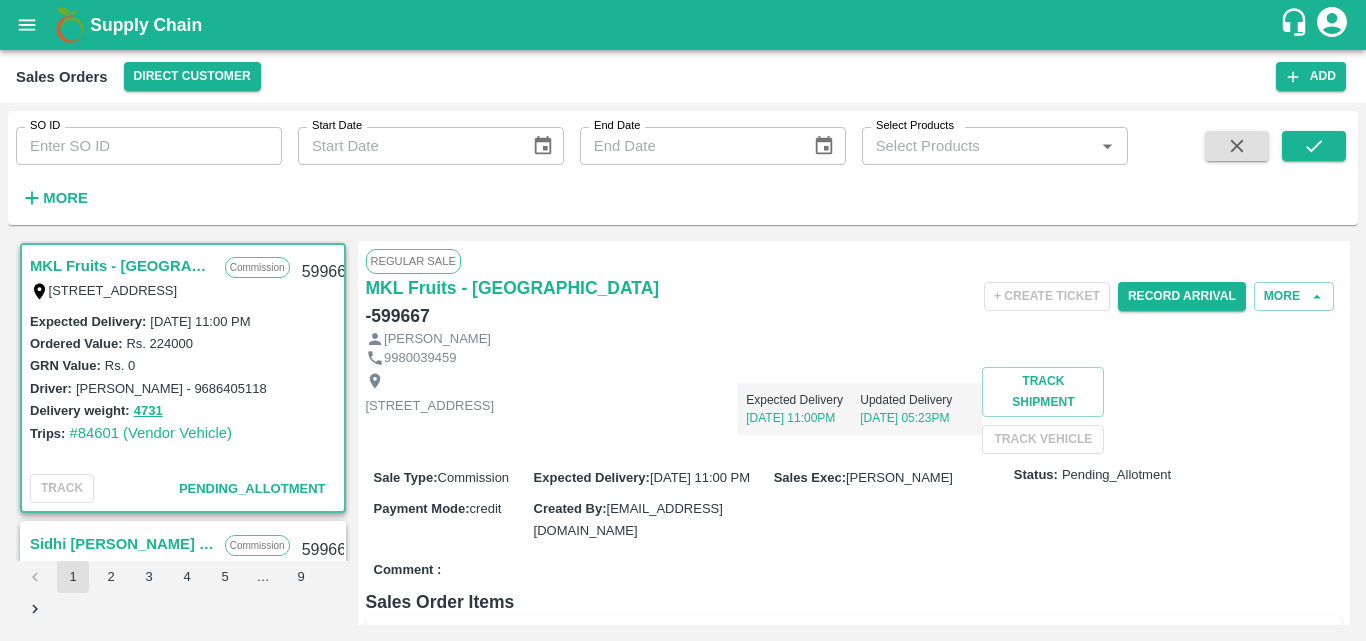 click on "F -[STREET_ADDRESS] Expected Delivery [DATE] 11:00PM Updated Delivery [DATE] 05:23PM Track Shipment TRACK VEHICLE" at bounding box center [854, 410] 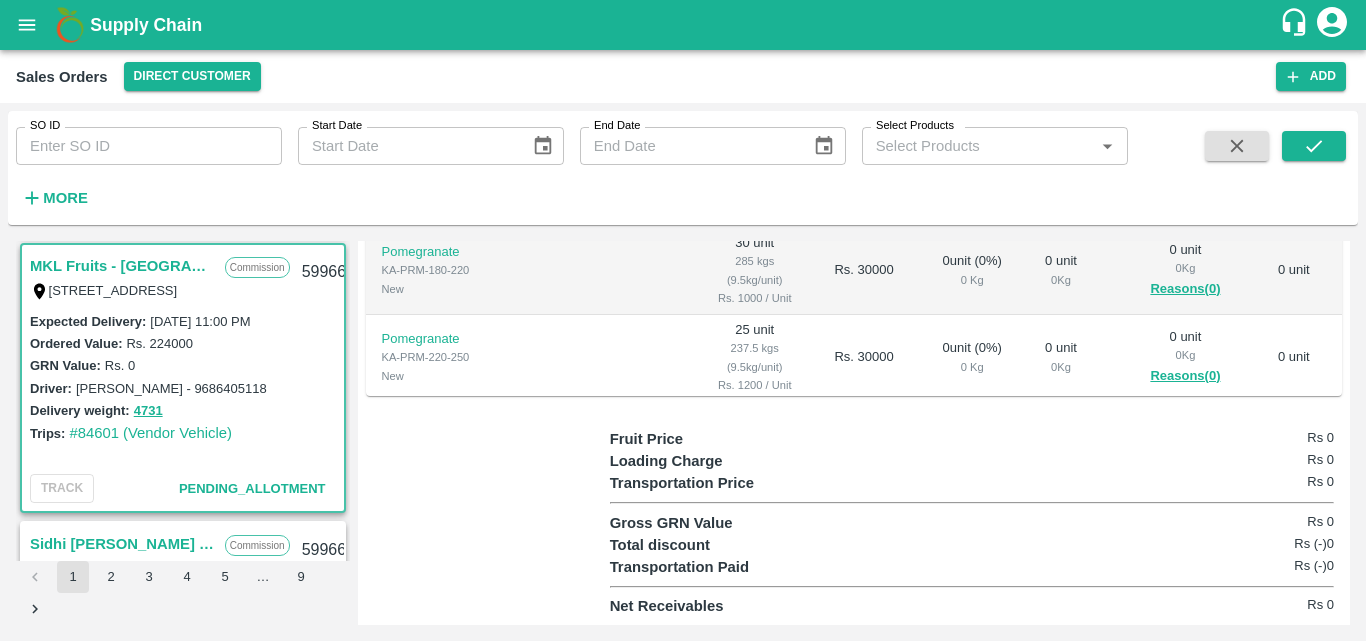 scroll, scrollTop: 681, scrollLeft: 0, axis: vertical 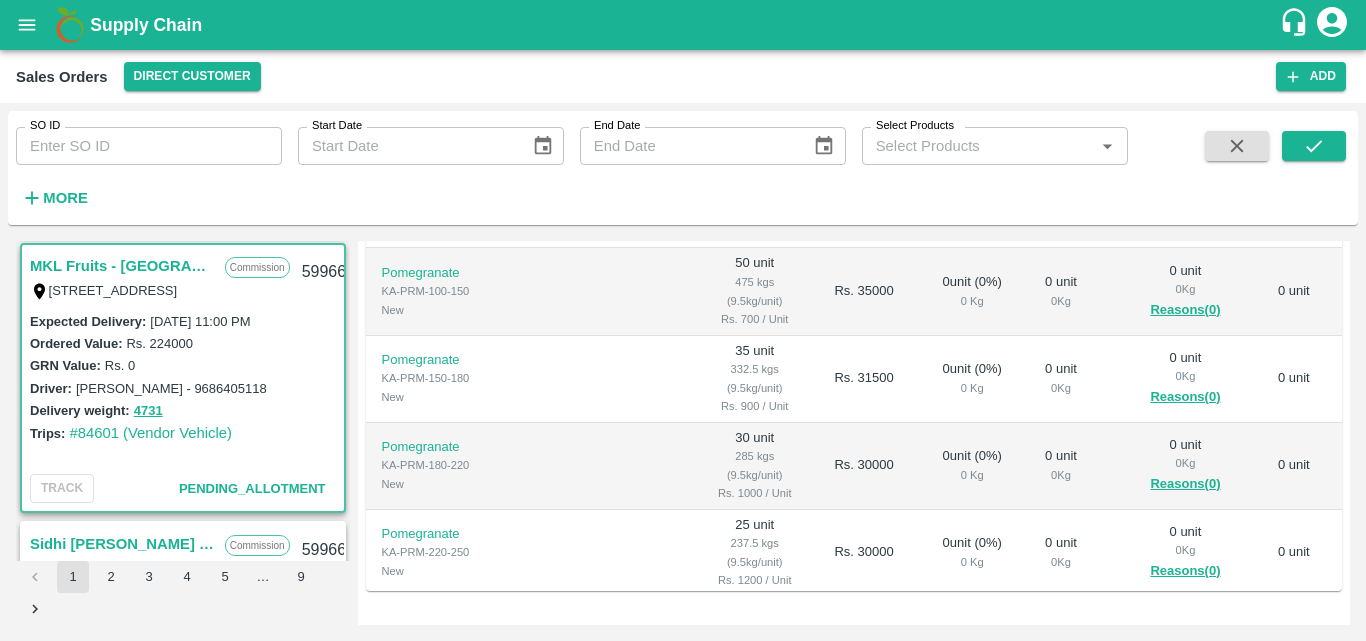 click on "GRN Value: Rs.   0" at bounding box center (183, 365) 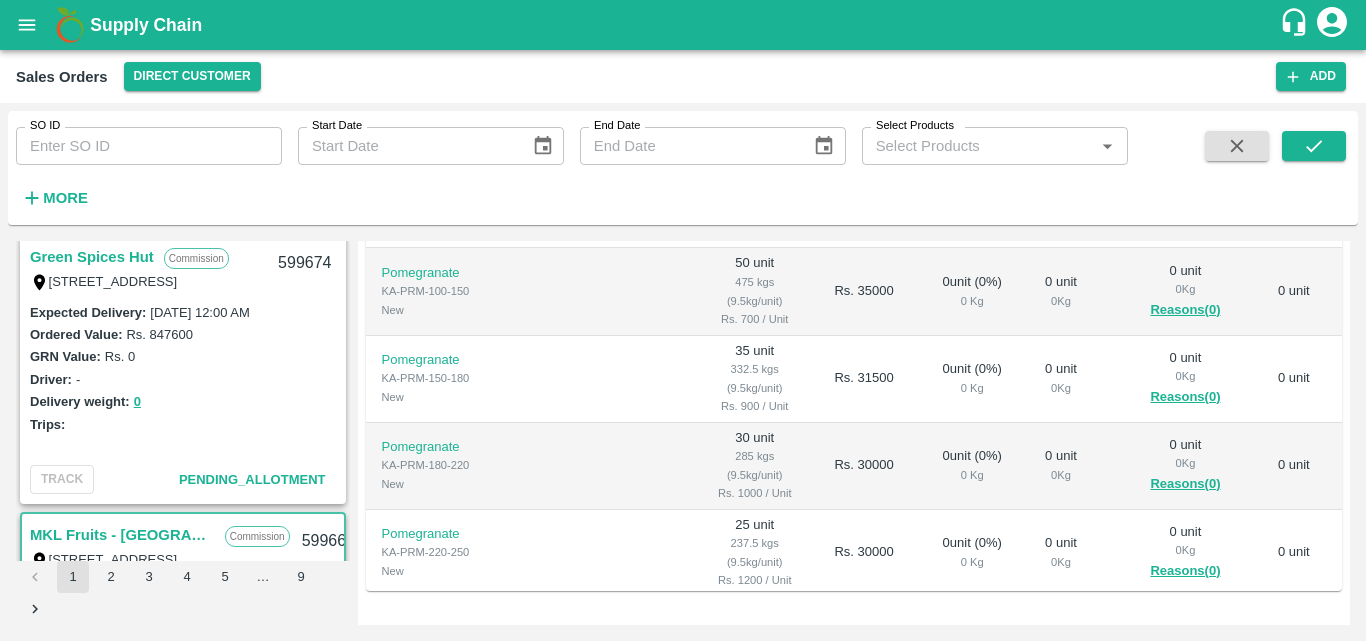 scroll, scrollTop: 0, scrollLeft: 0, axis: both 